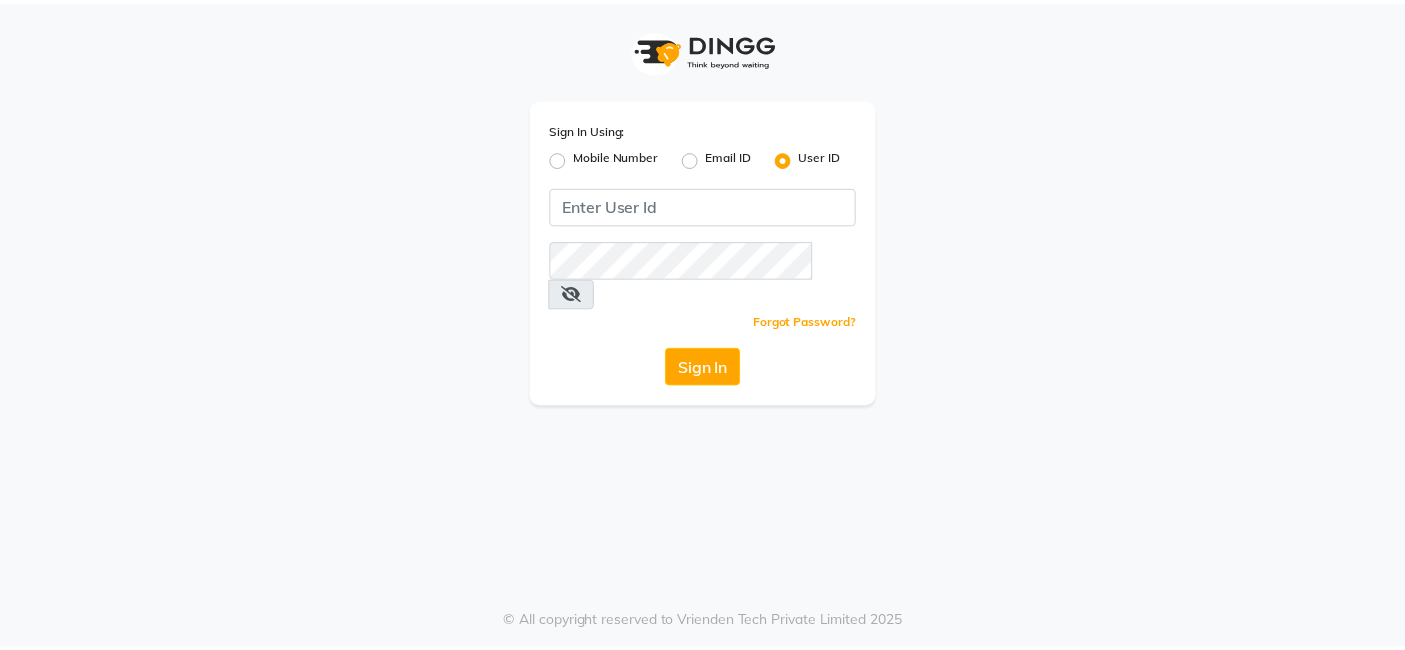 scroll, scrollTop: 0, scrollLeft: 0, axis: both 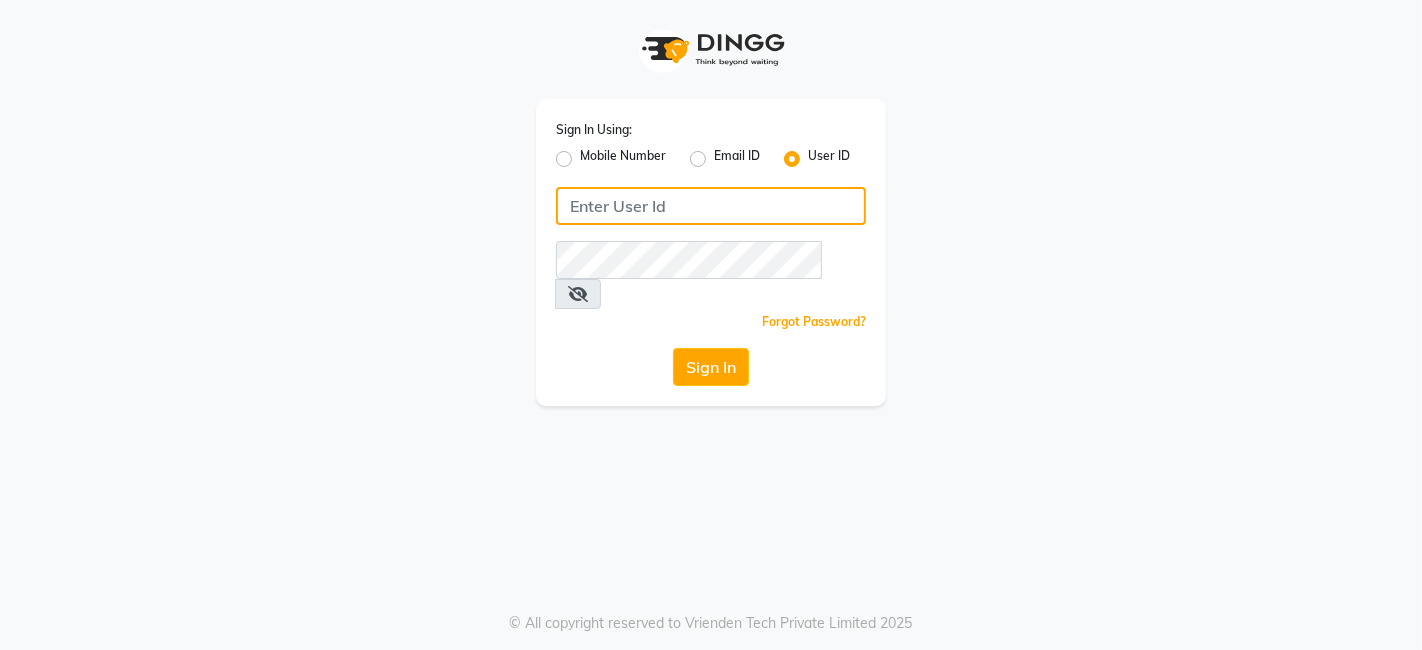 click 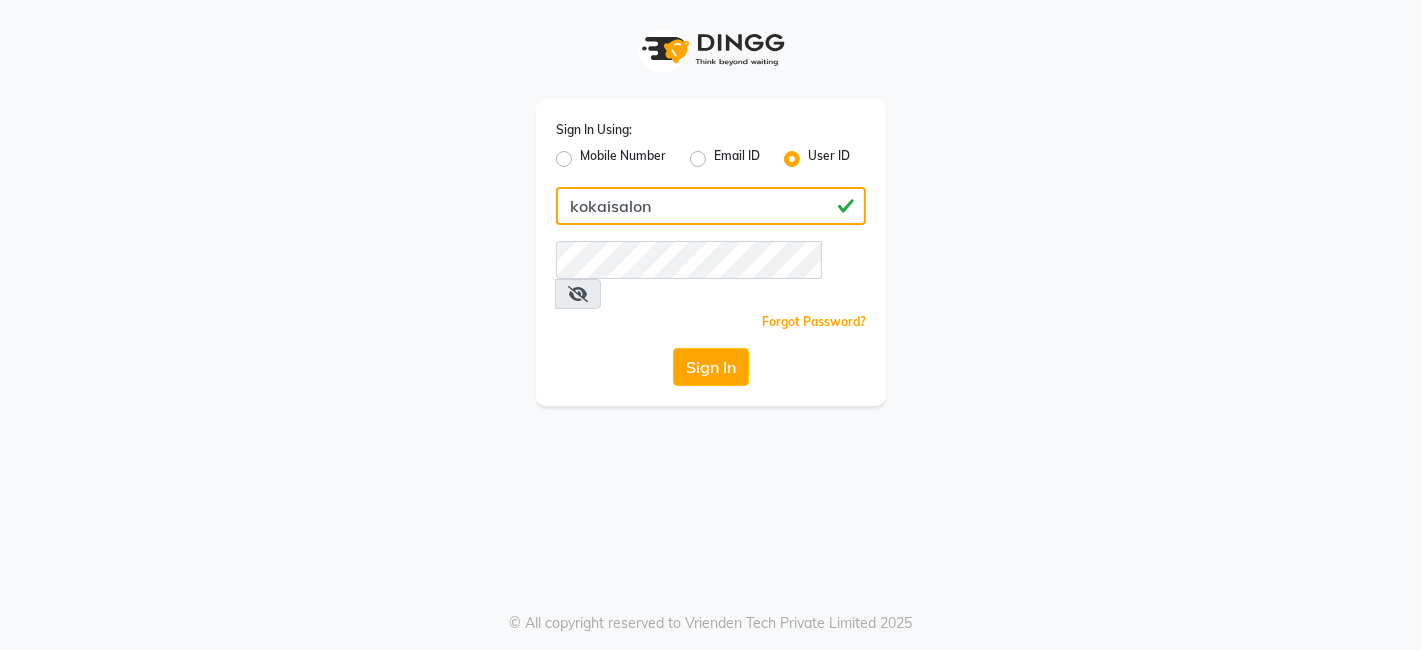 type on "kokaisalon" 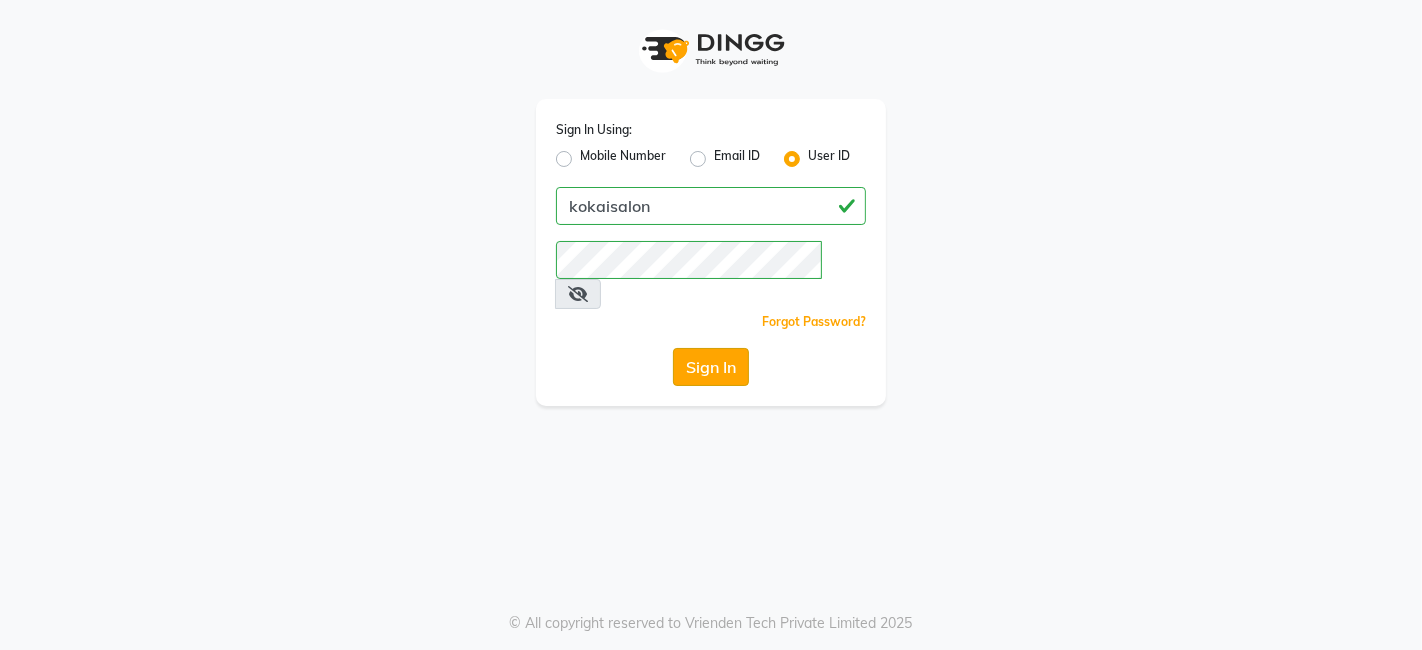 click on "Sign In" 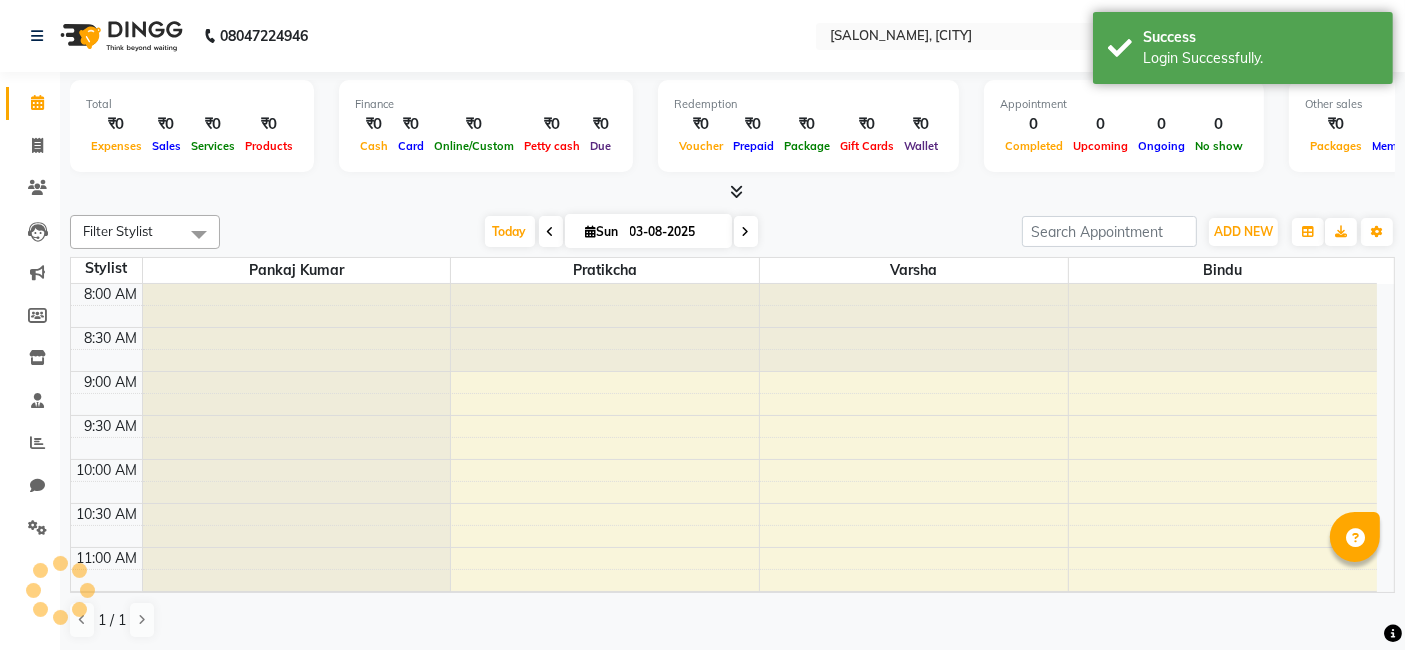 scroll, scrollTop: 0, scrollLeft: 0, axis: both 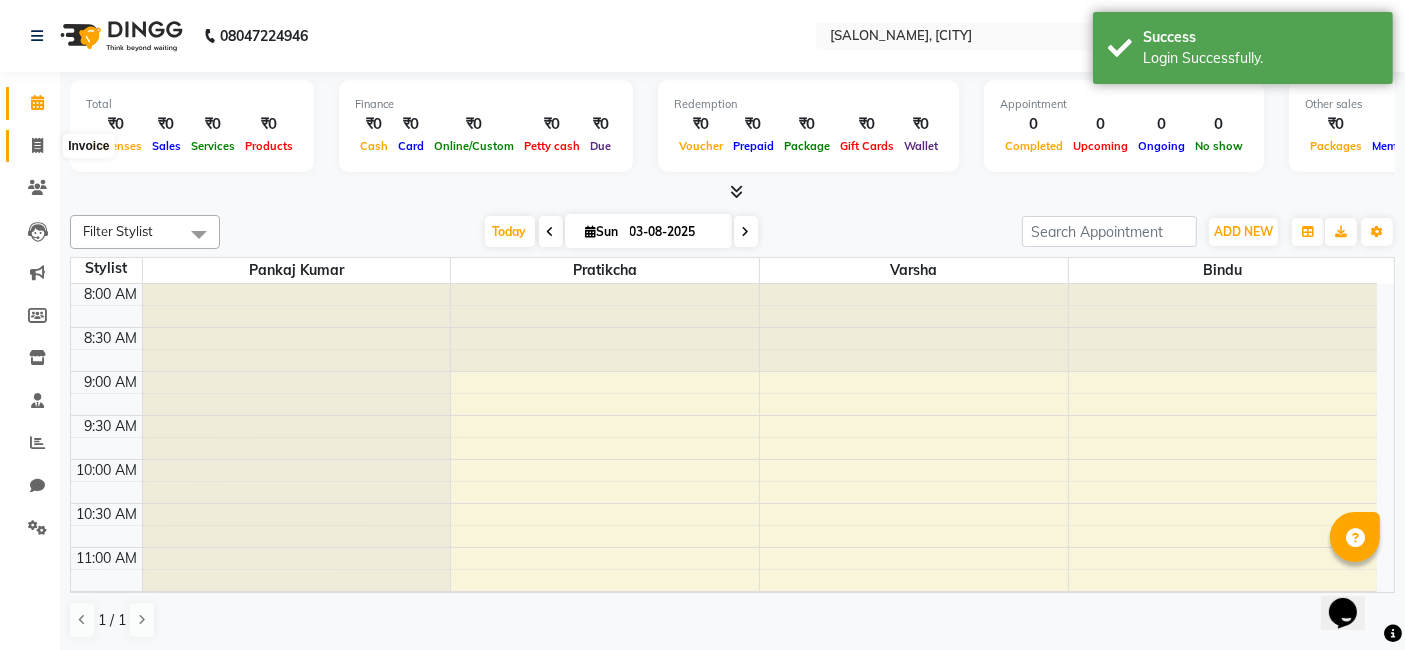 click 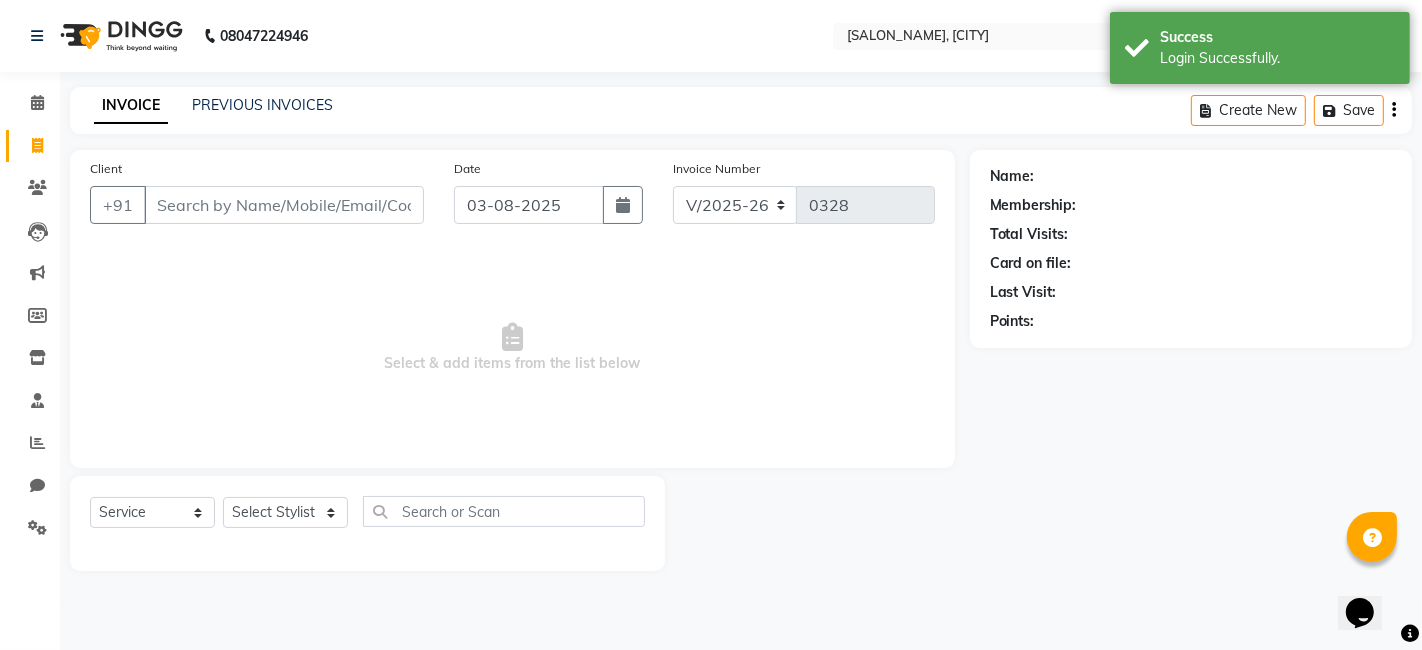click on "Client" at bounding box center [284, 205] 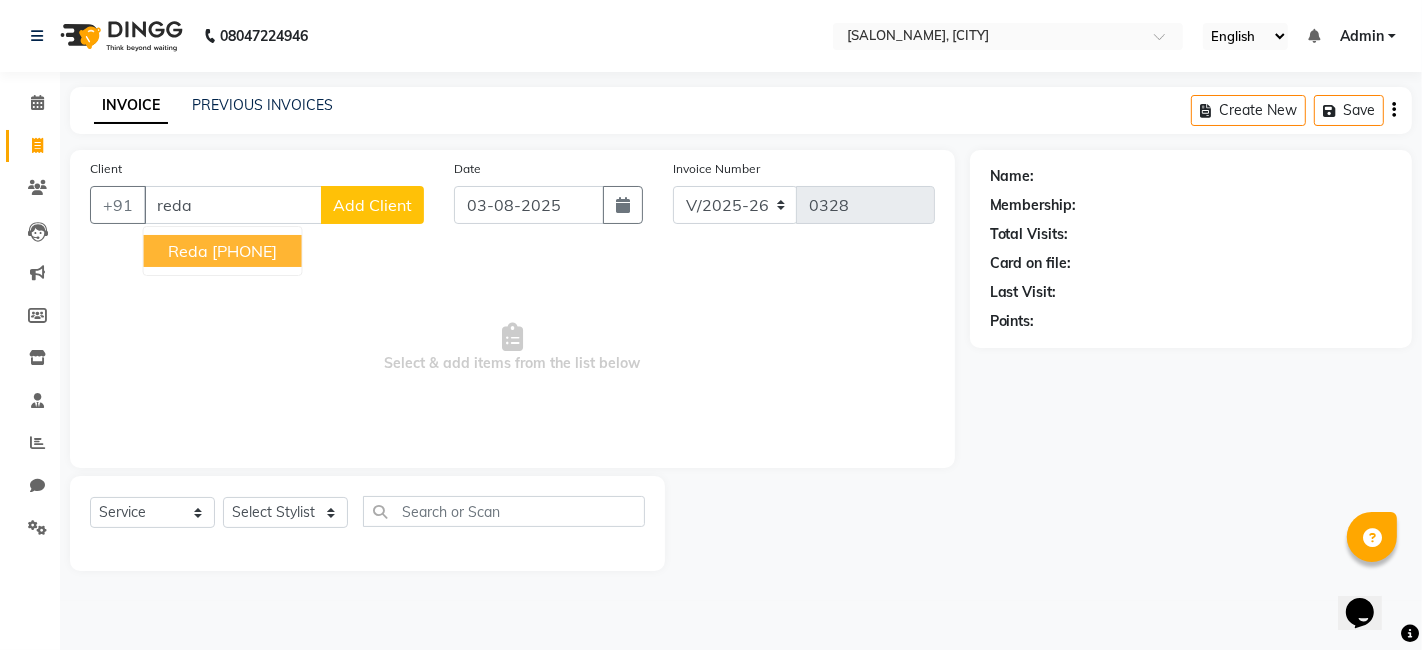 click on "[PHONE]" at bounding box center [244, 251] 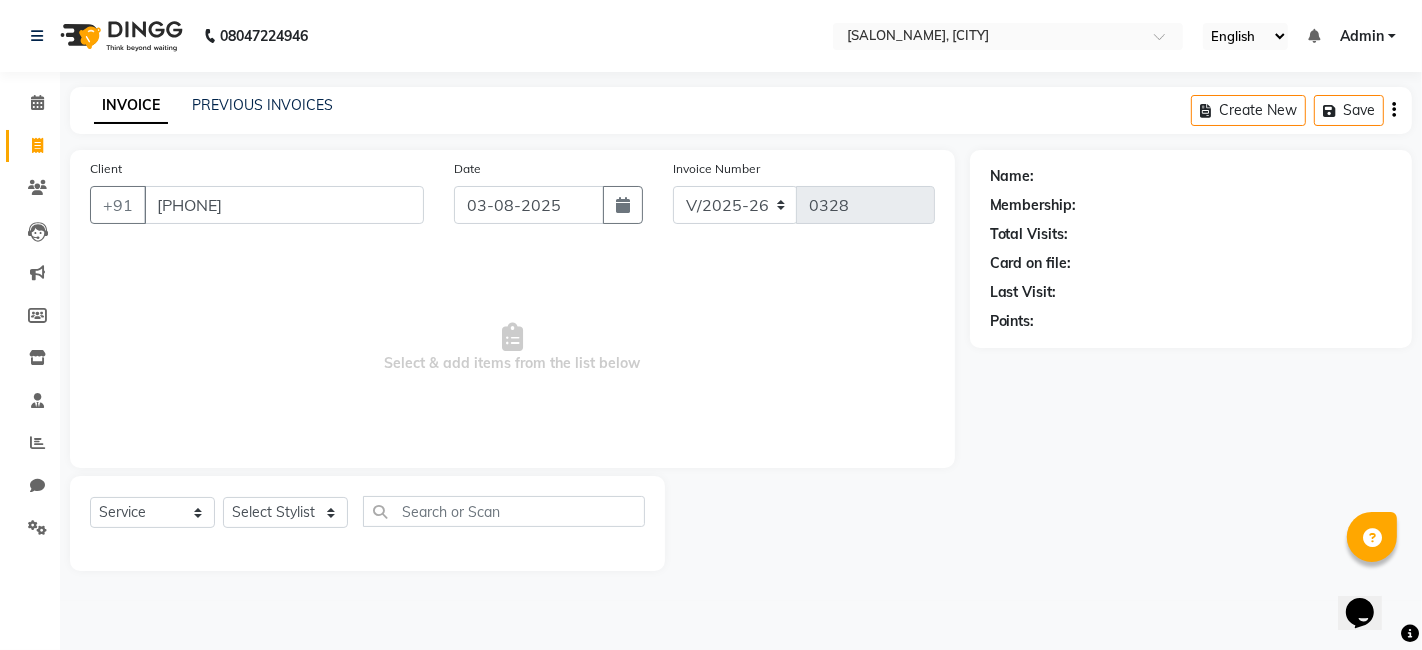 type on "[PHONE]" 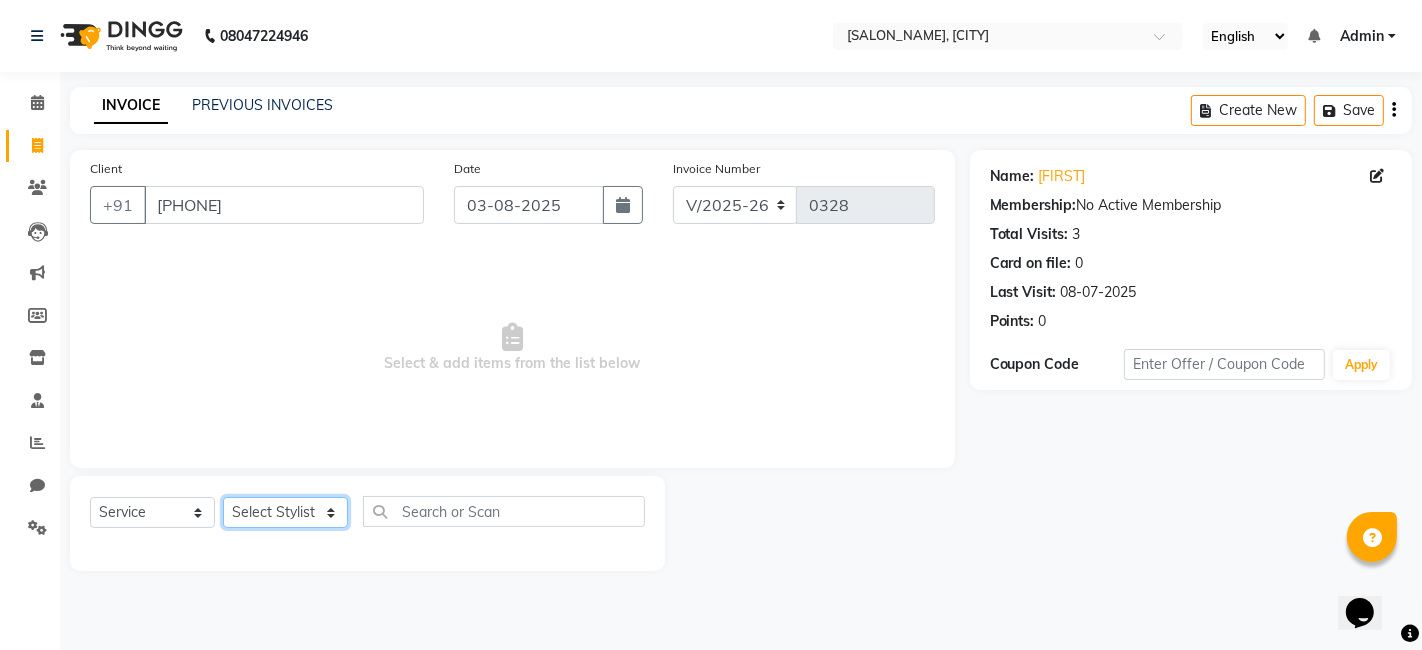 click on "Select Stylist [FIRST] [LAST] [FIRST] [LAST]" 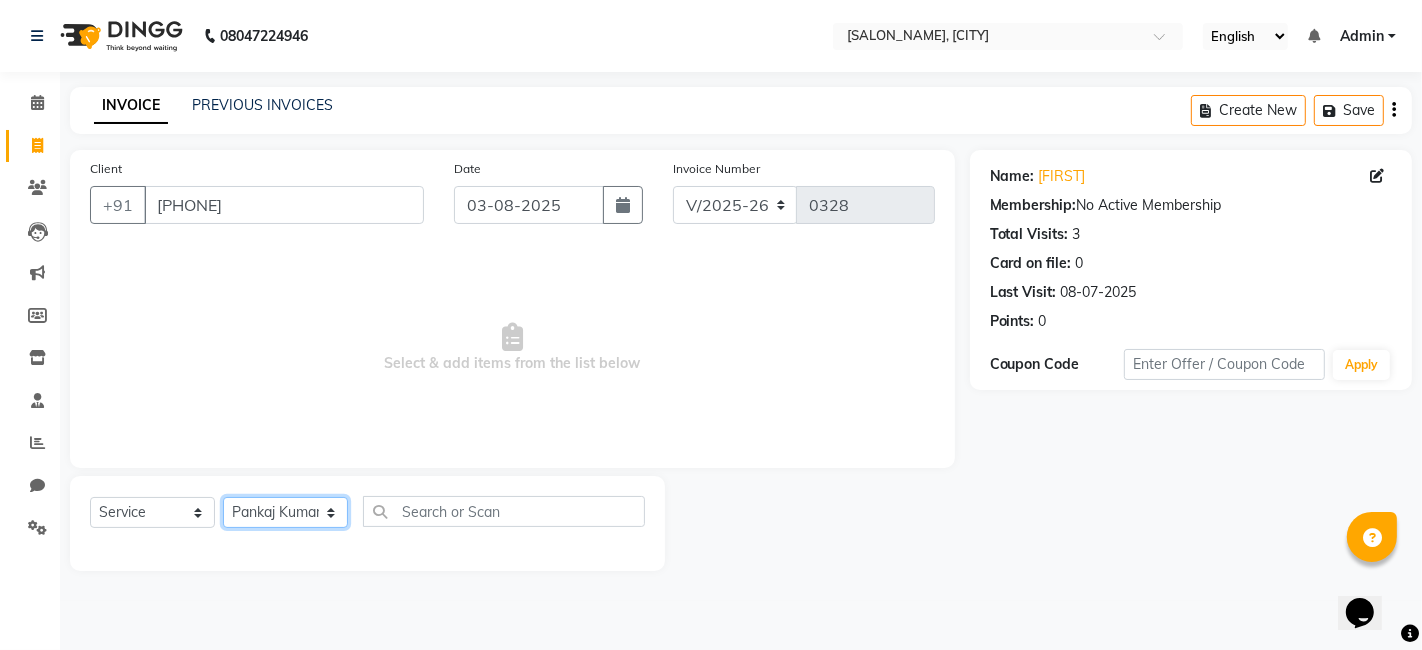 click on "Select Stylist [FIRST] [LAST] [FIRST] [LAST]" 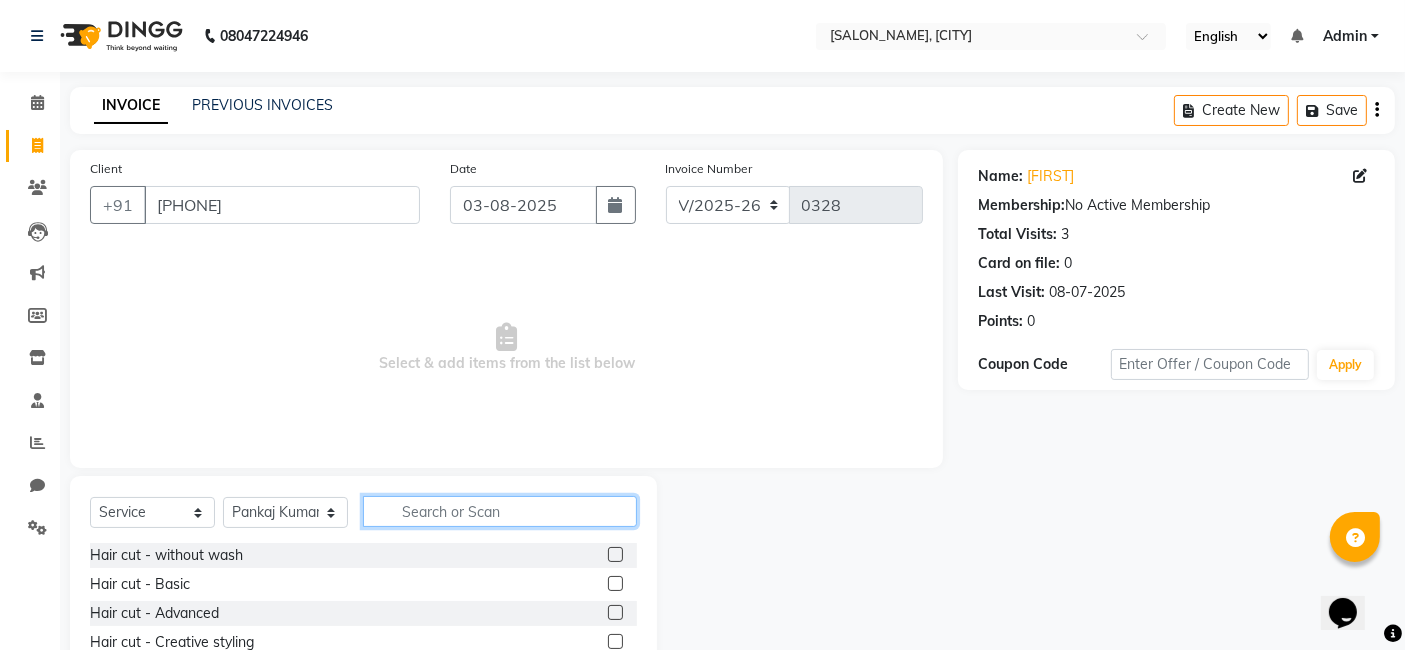 click 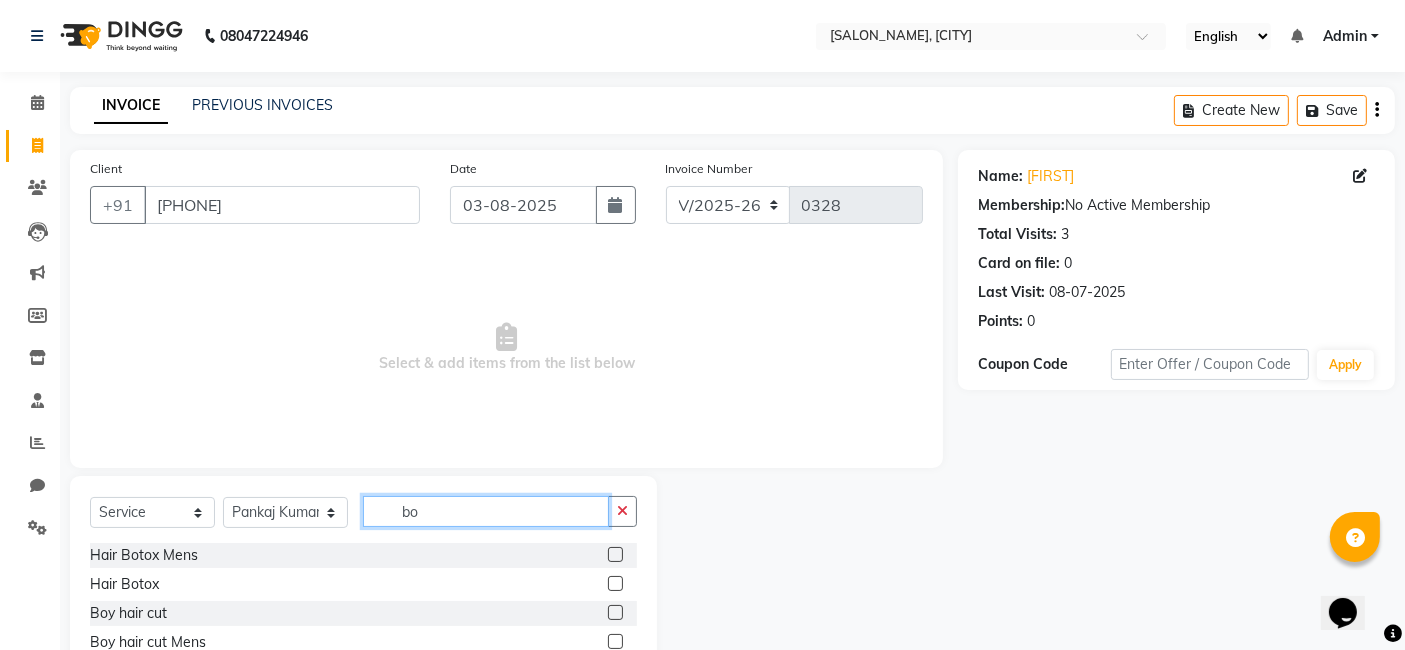 type on "b" 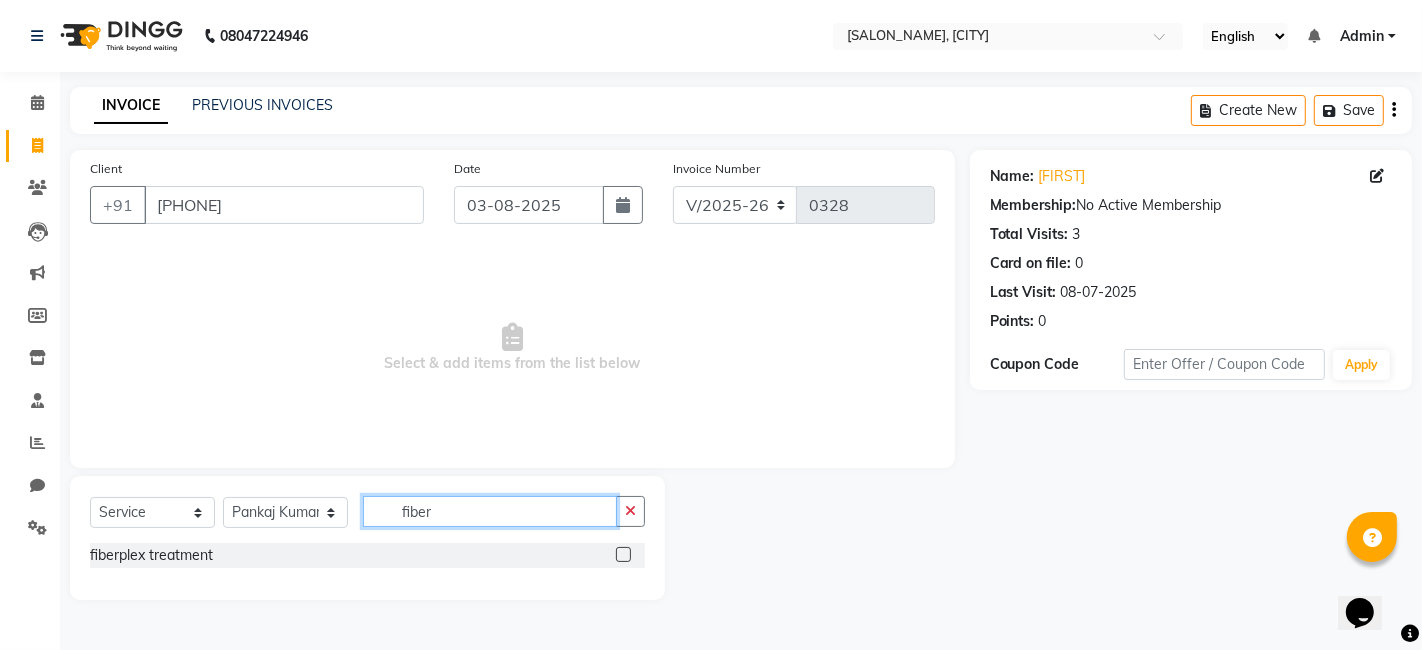 type on "fiber" 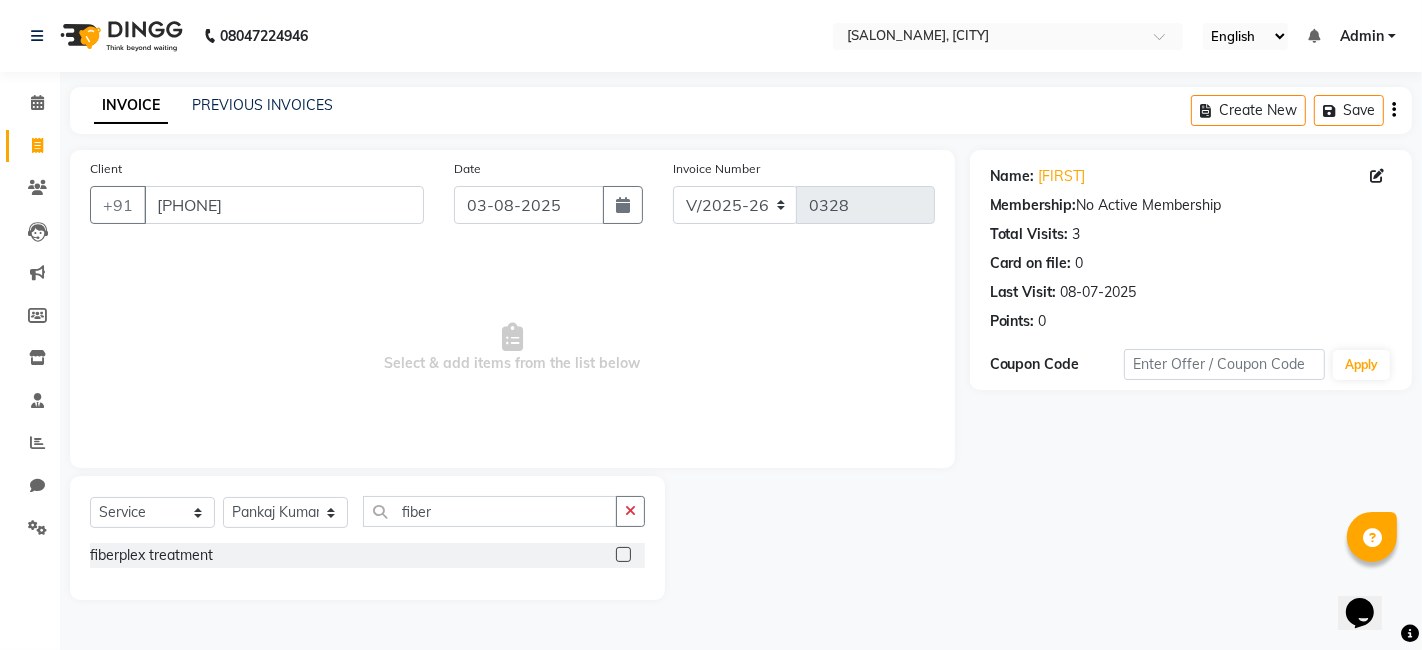 click 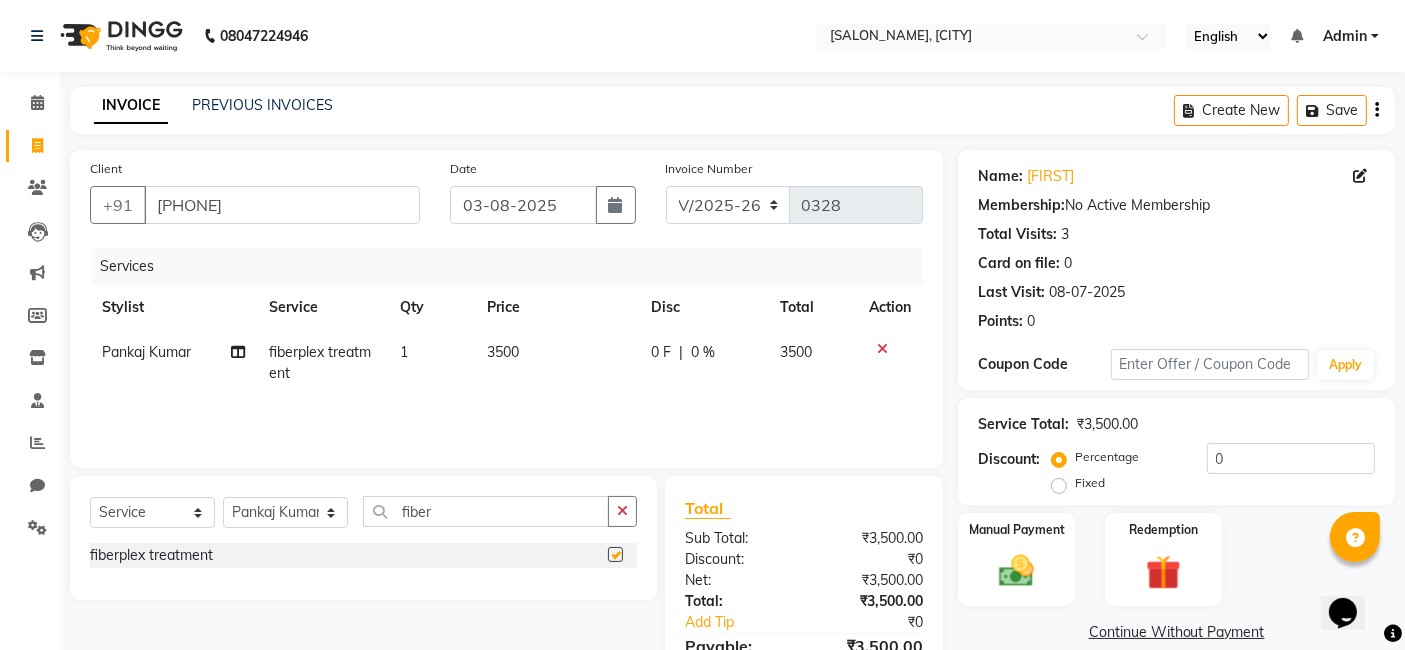 checkbox on "false" 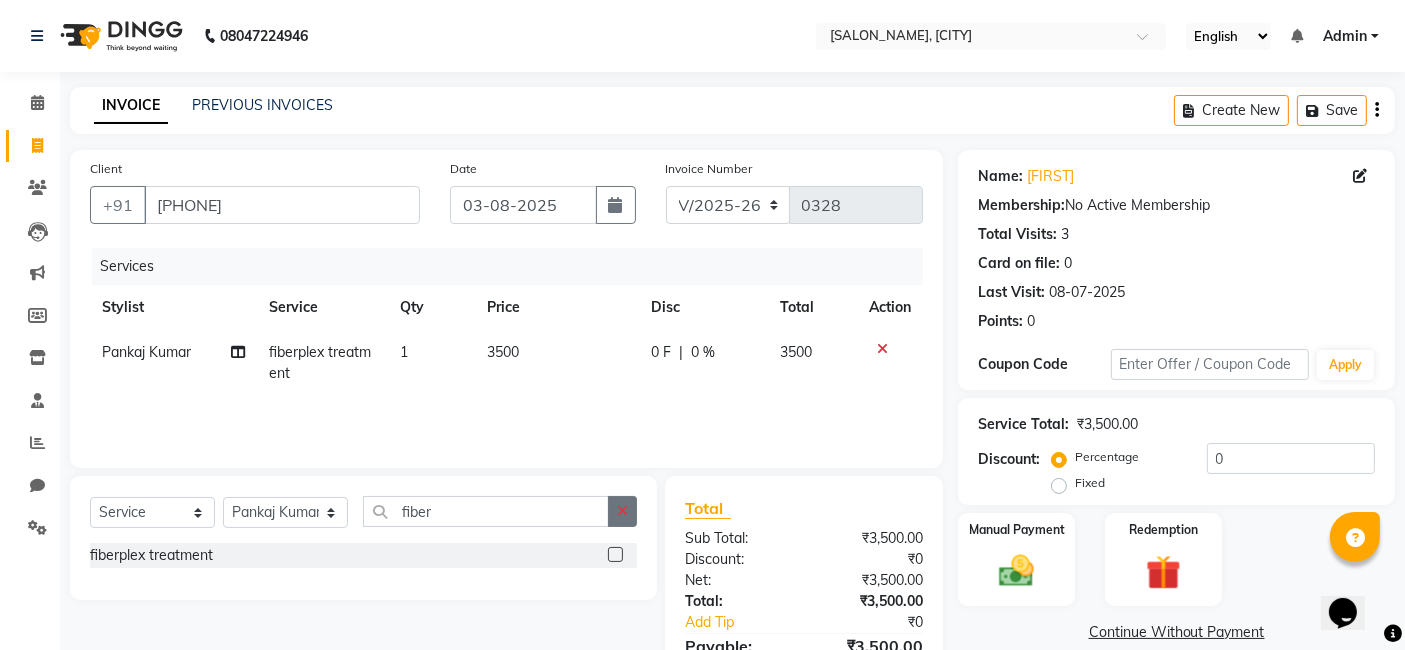 click 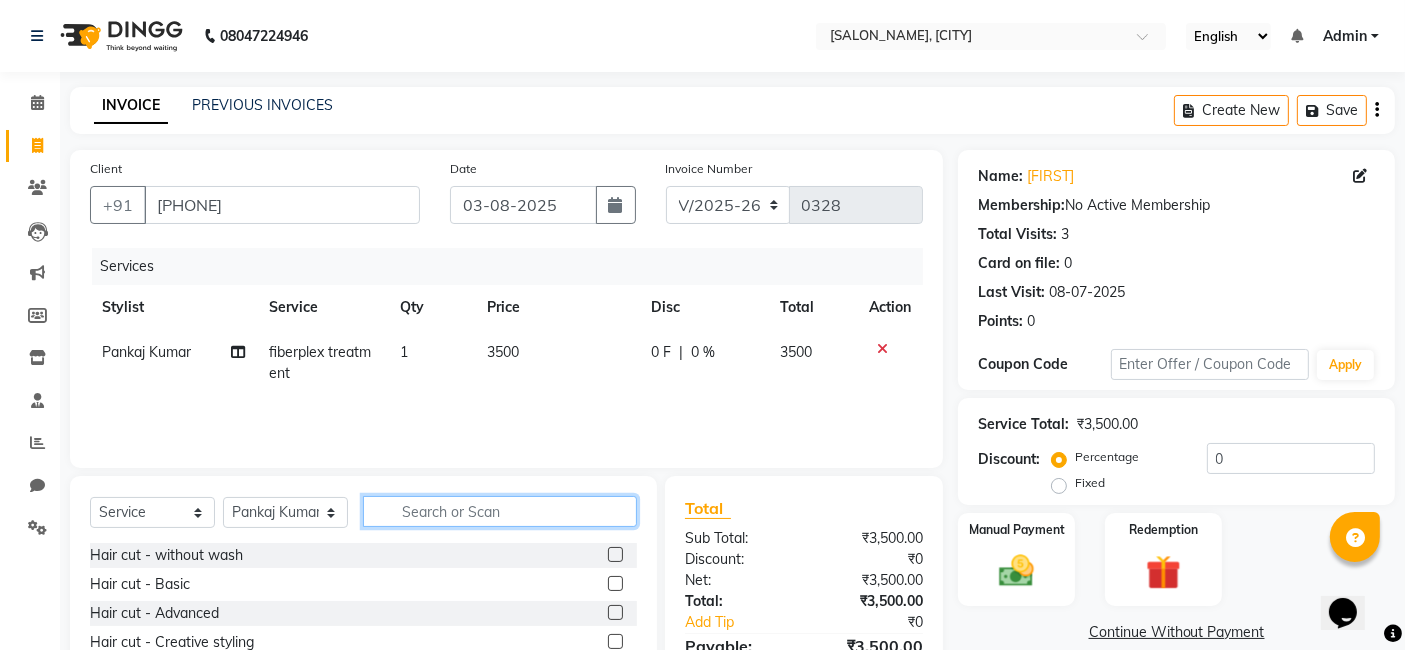 click 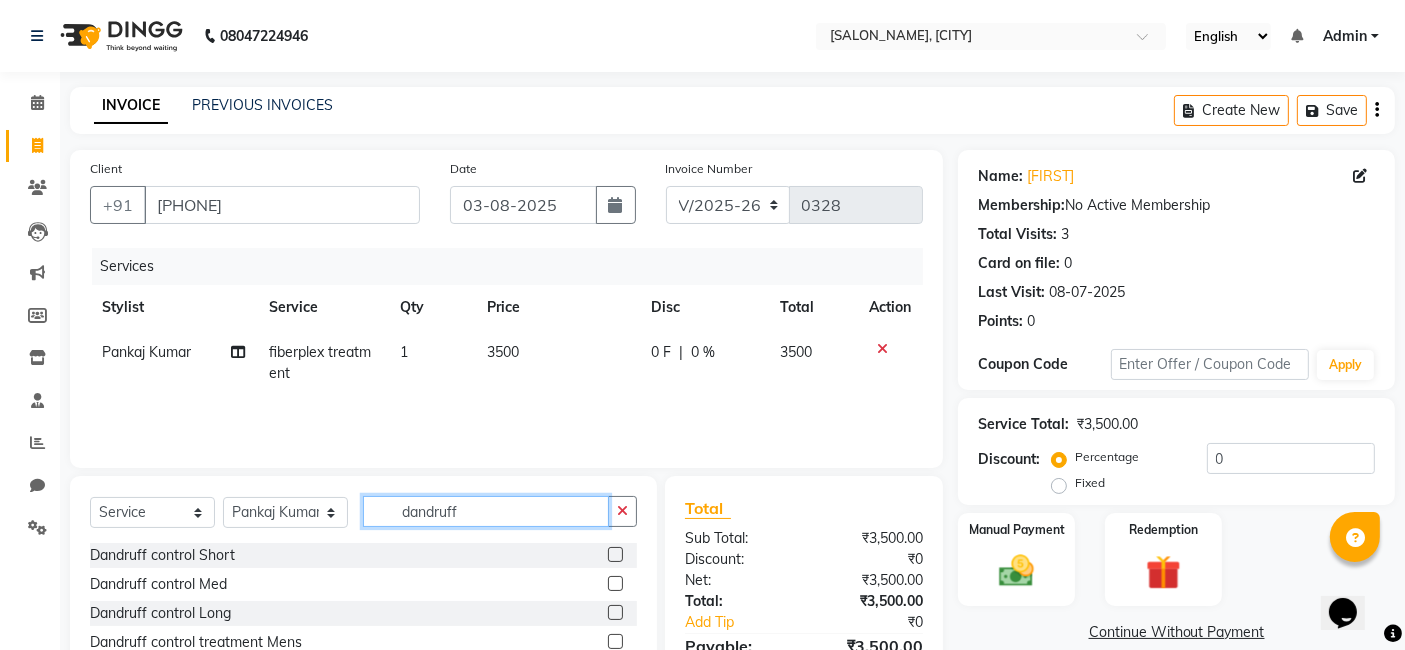 type on "dandruff" 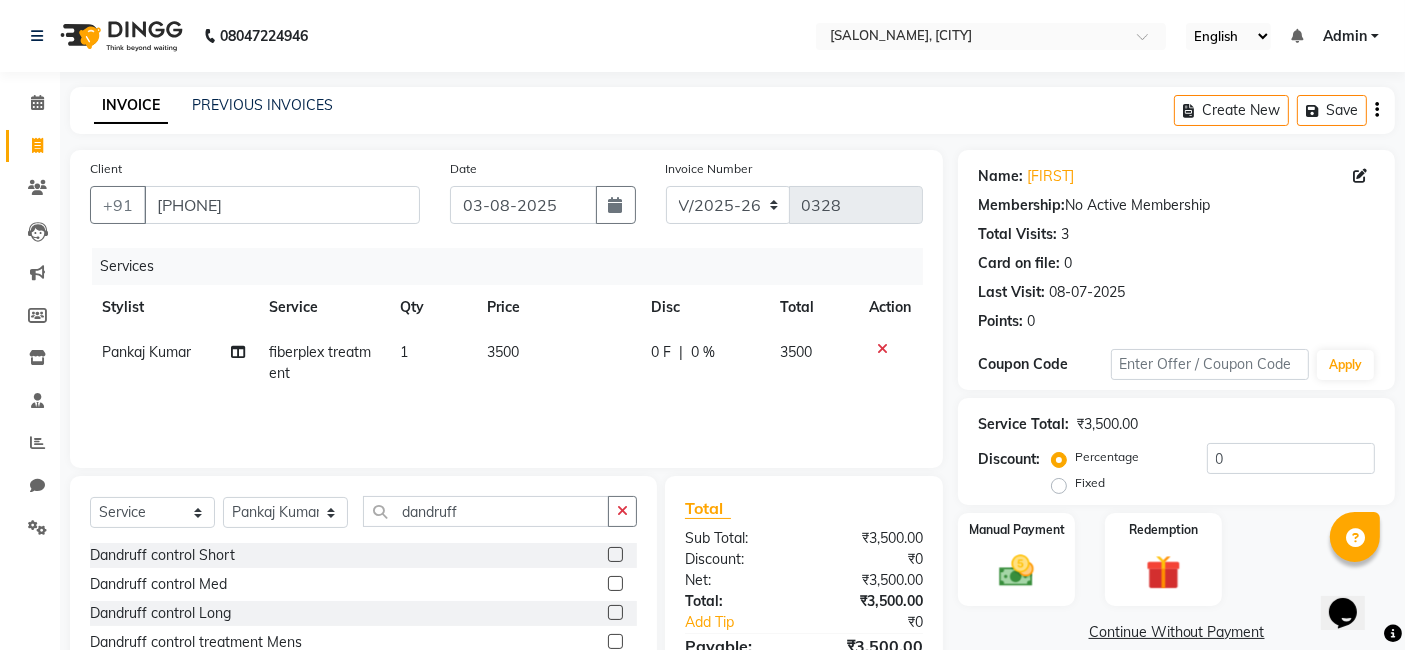 click 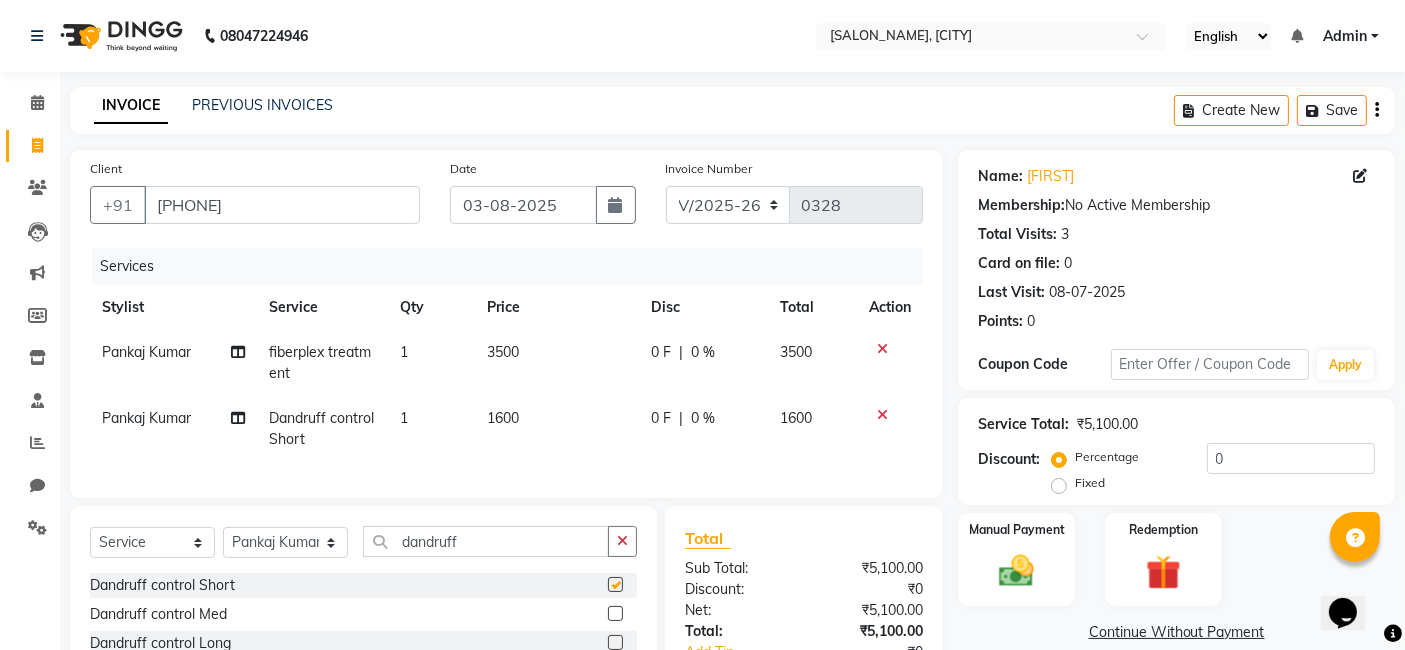 checkbox on "false" 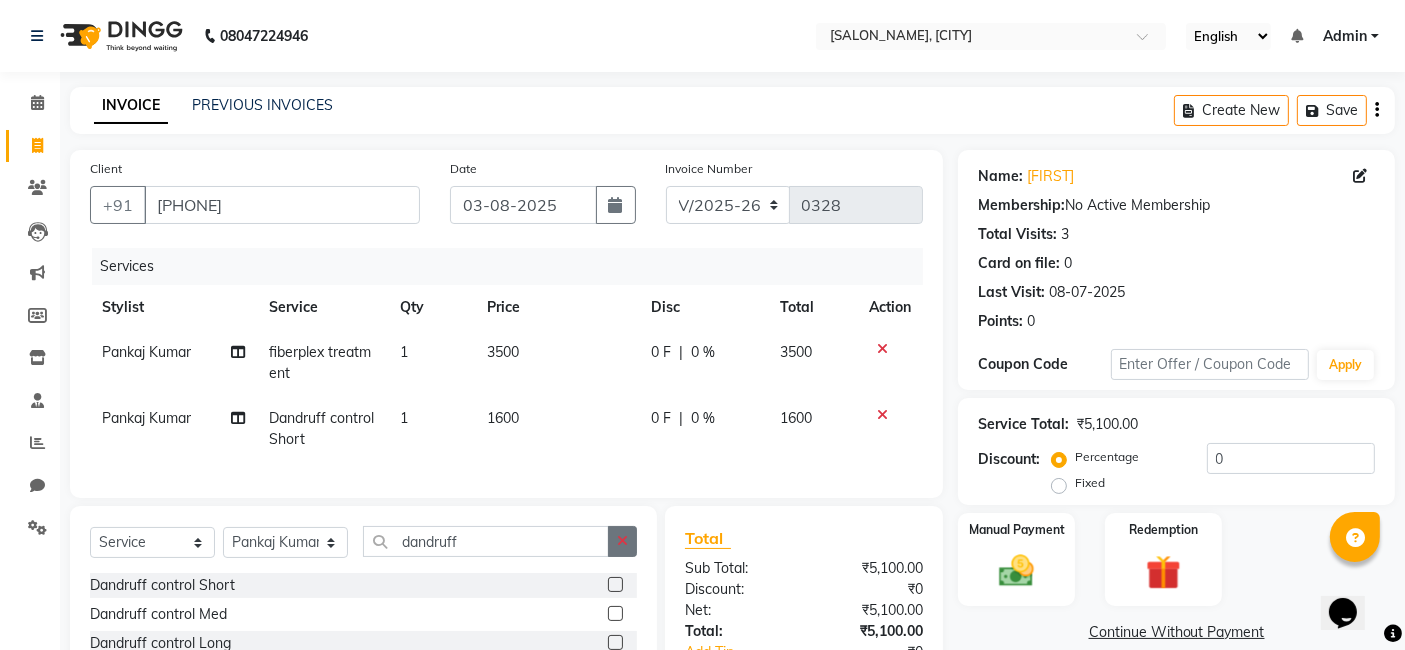 click 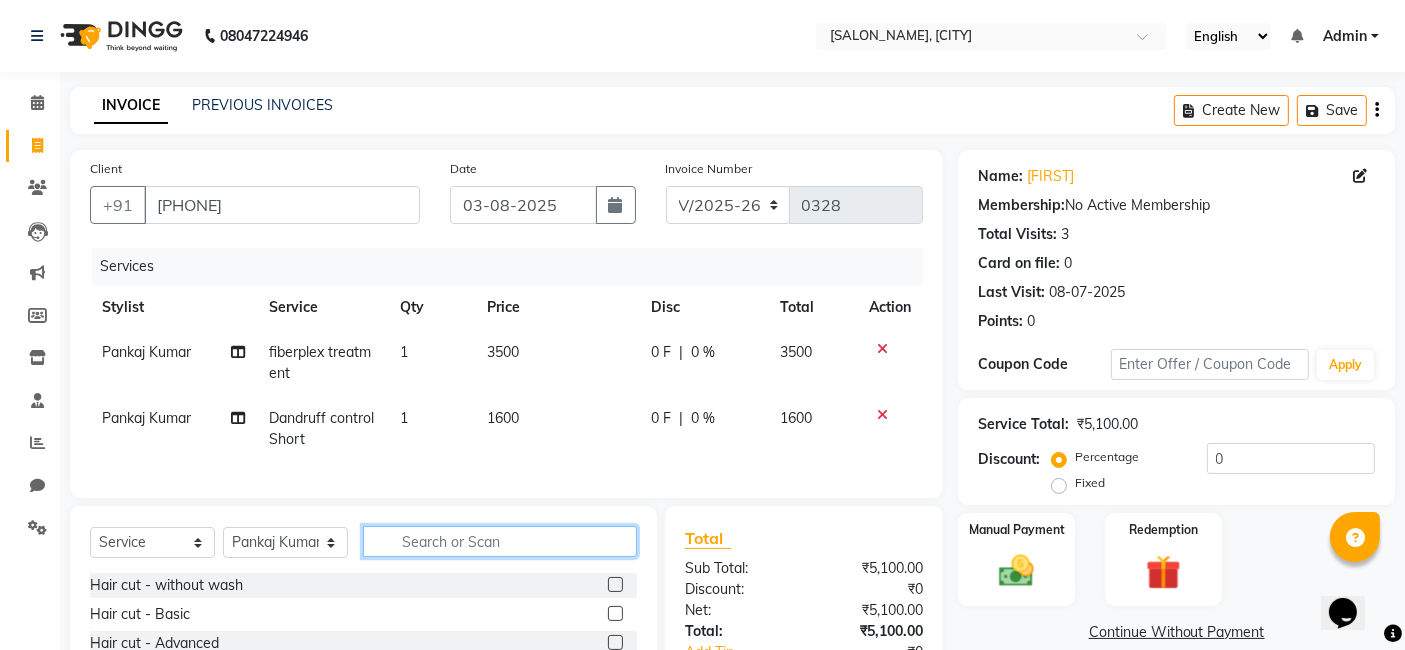 click 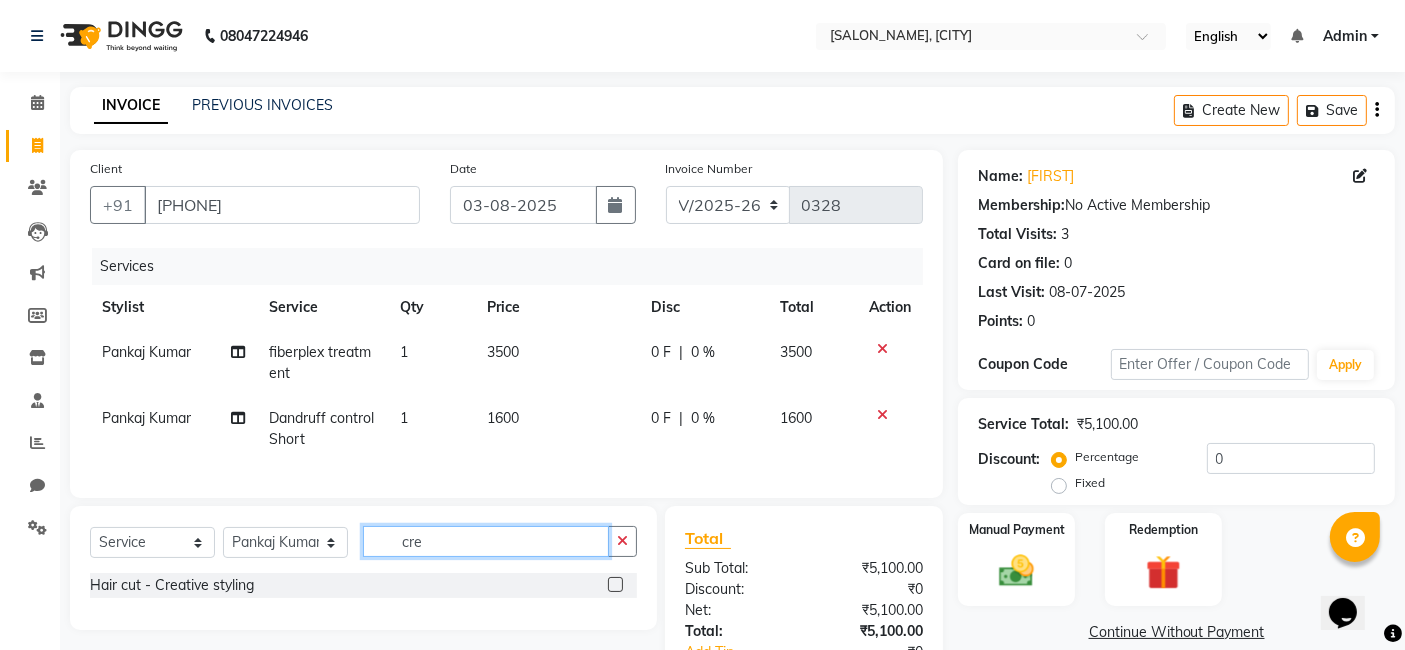 type on "cre" 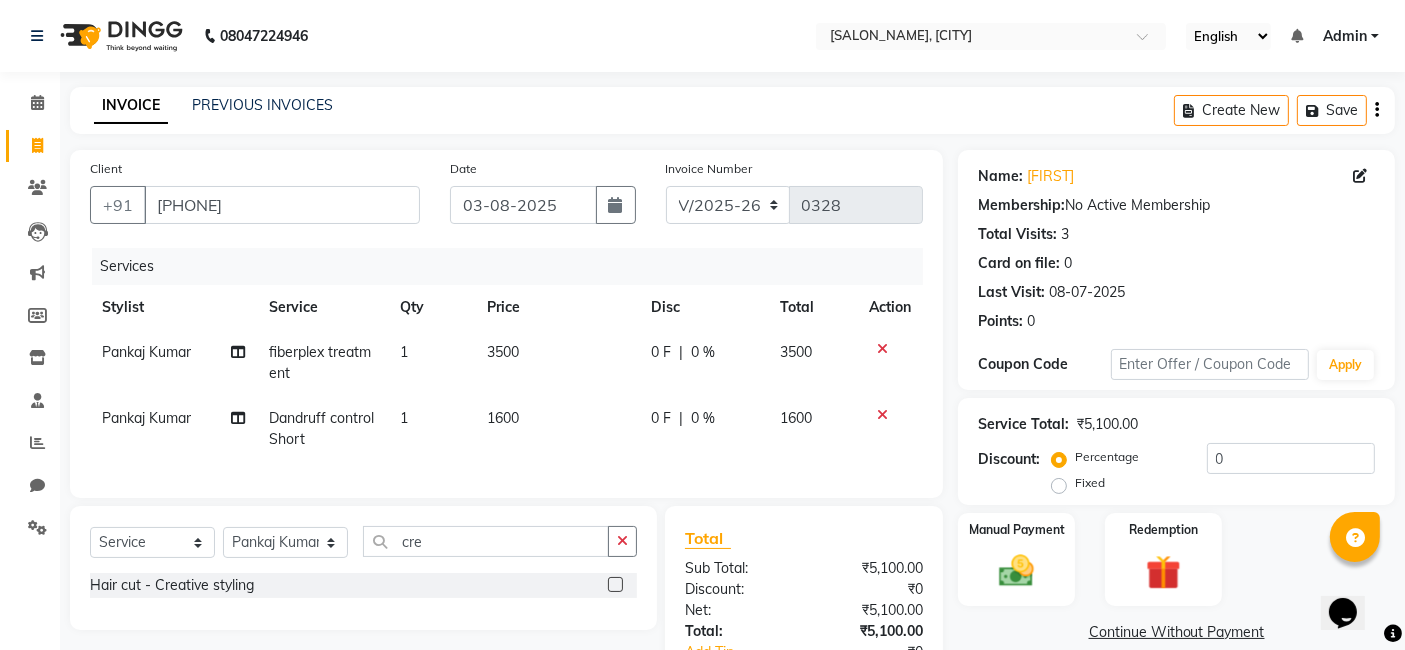 click 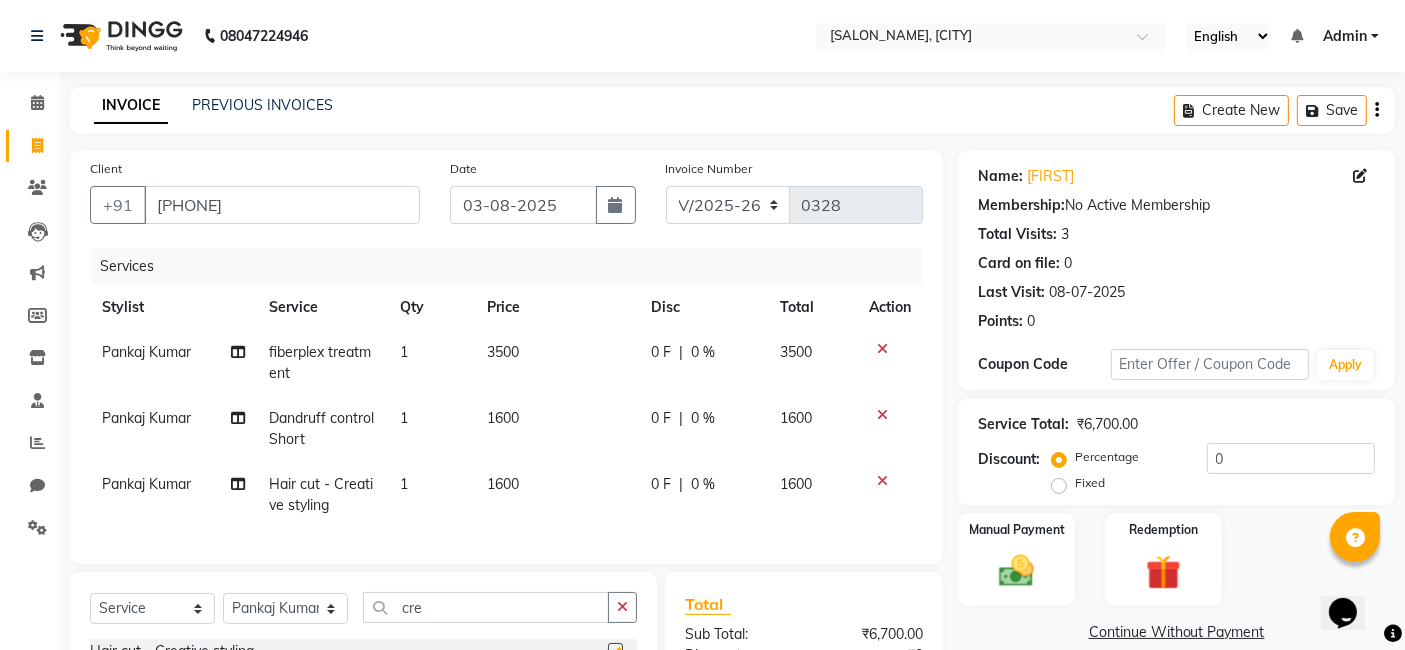 checkbox on "false" 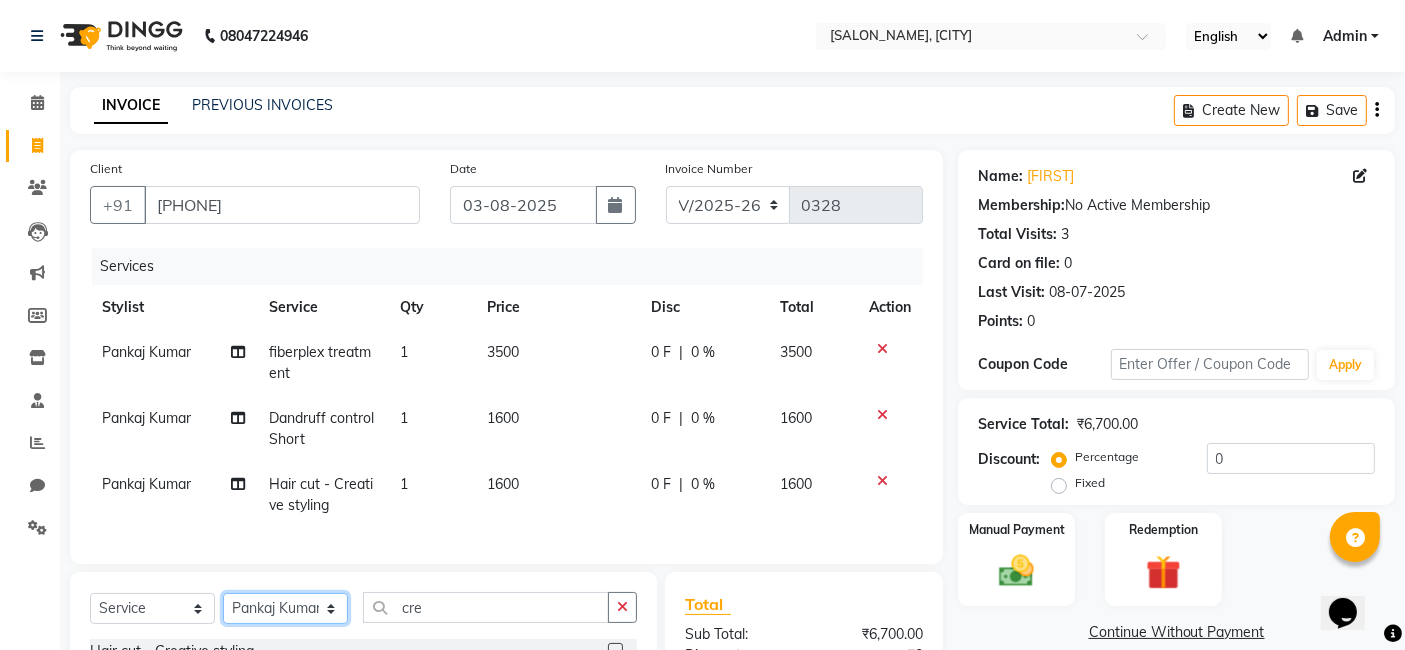 click on "Select Stylist [FIRST] [LAST] [FIRST] [LAST]" 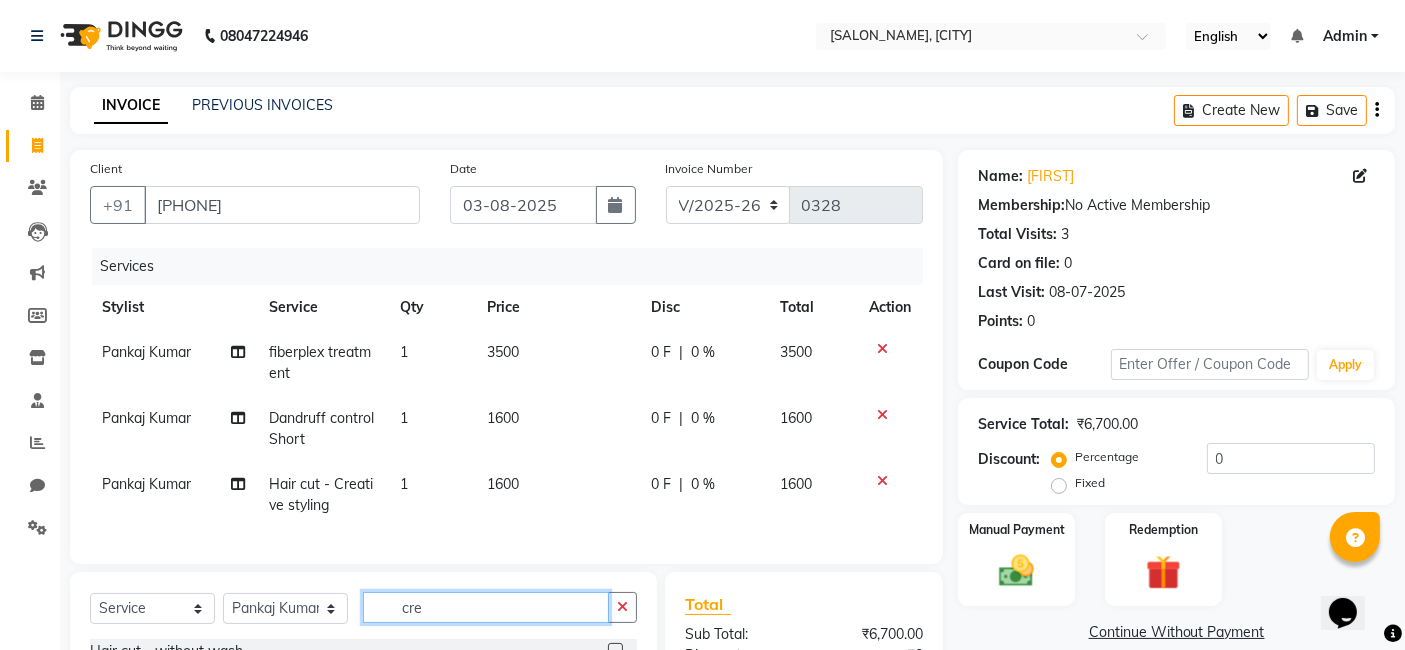 click on "cre" 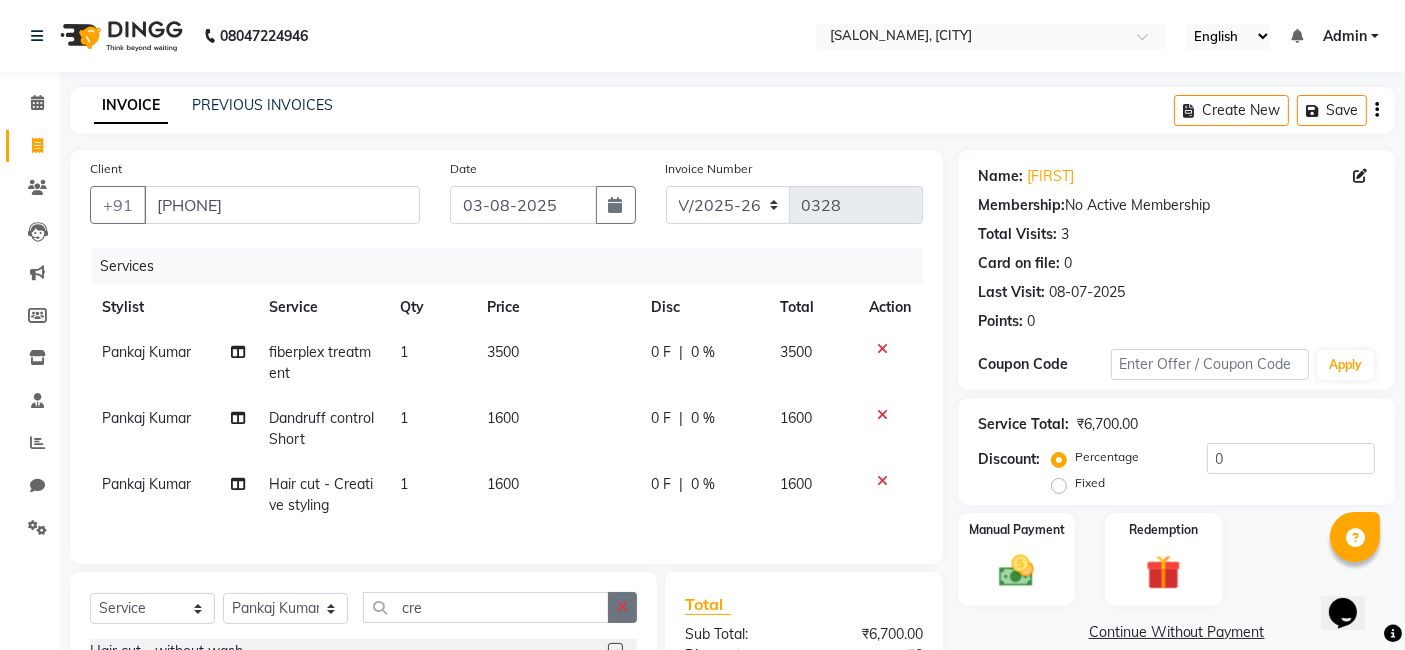 click 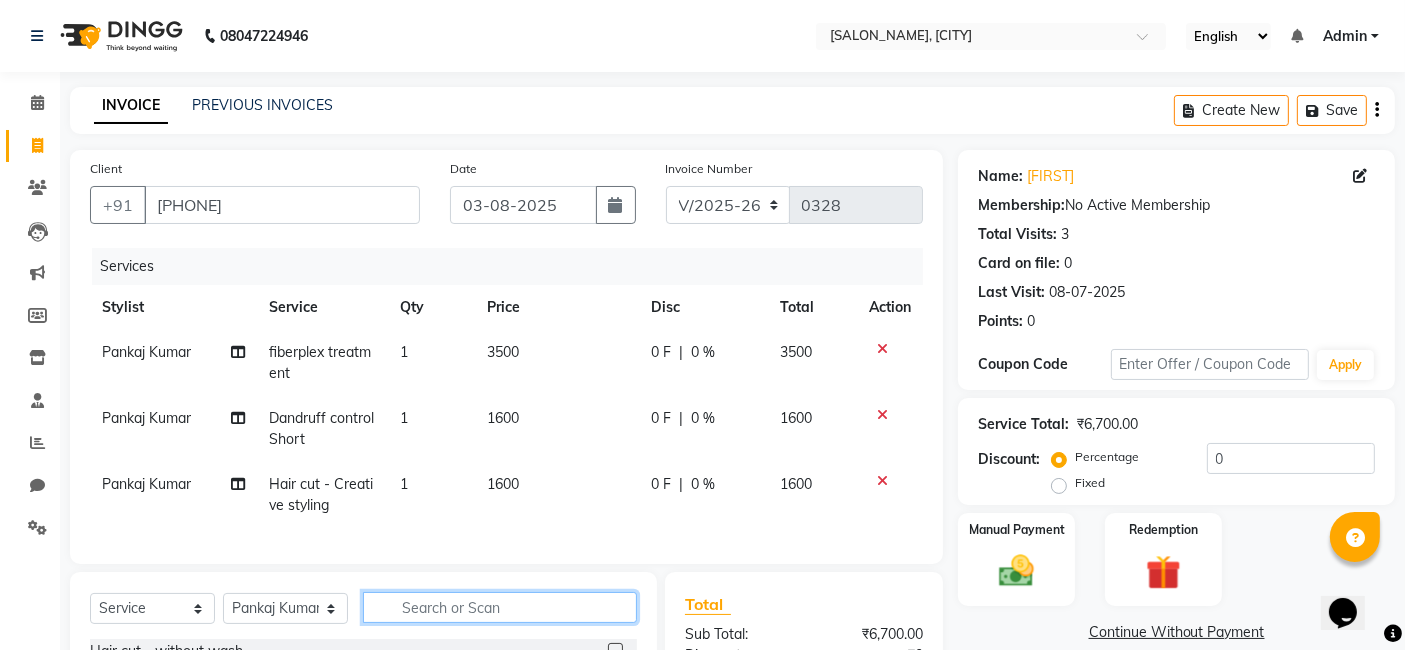 click 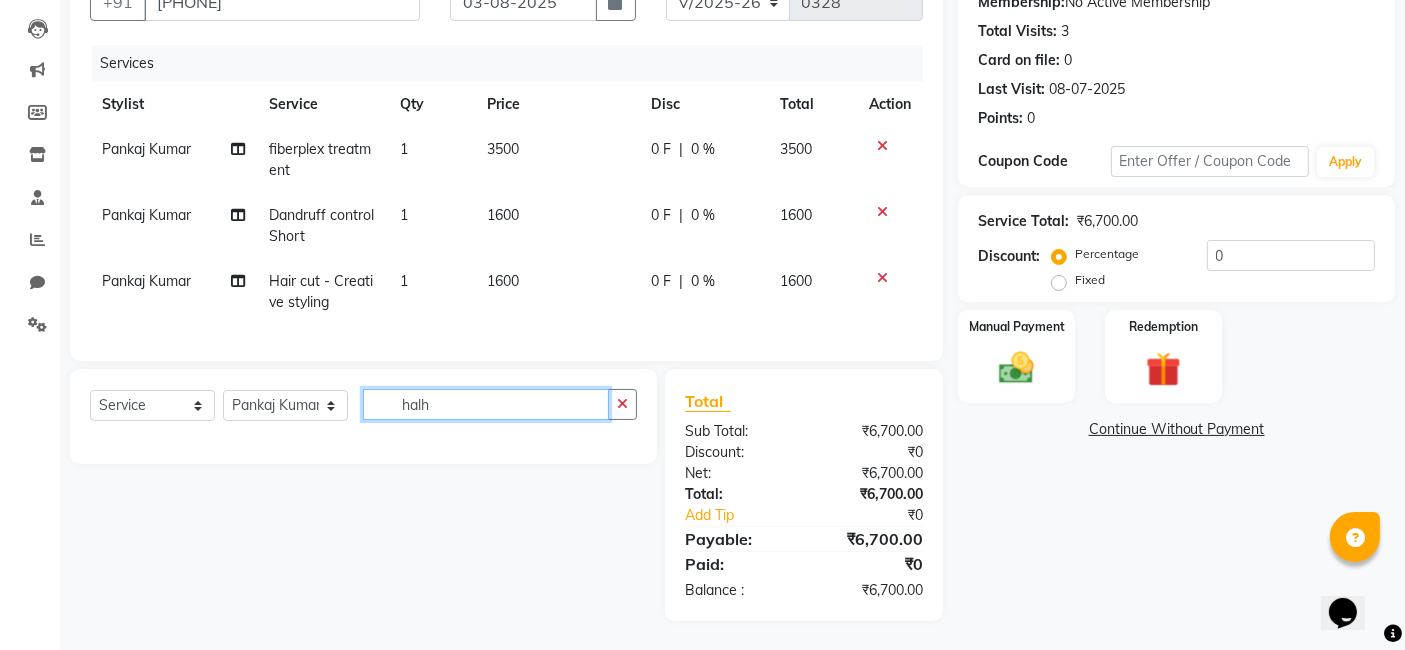 scroll, scrollTop: 215, scrollLeft: 0, axis: vertical 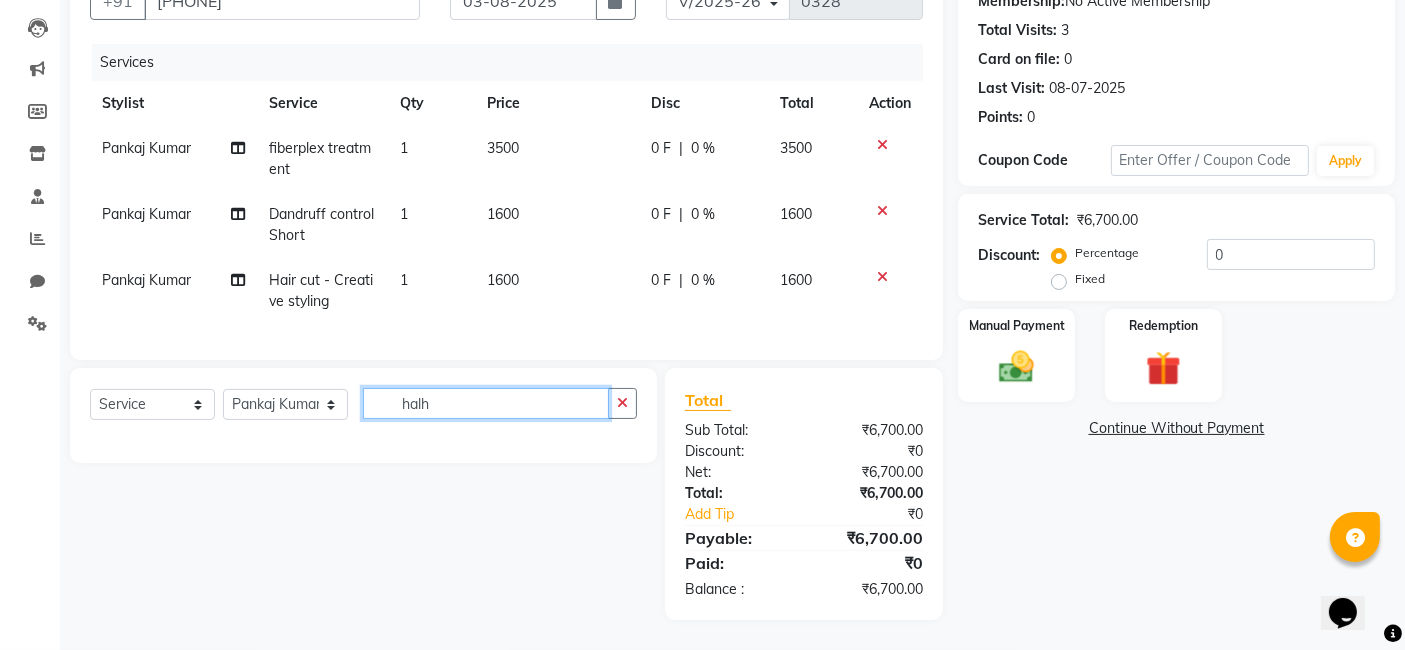 click on "halh" 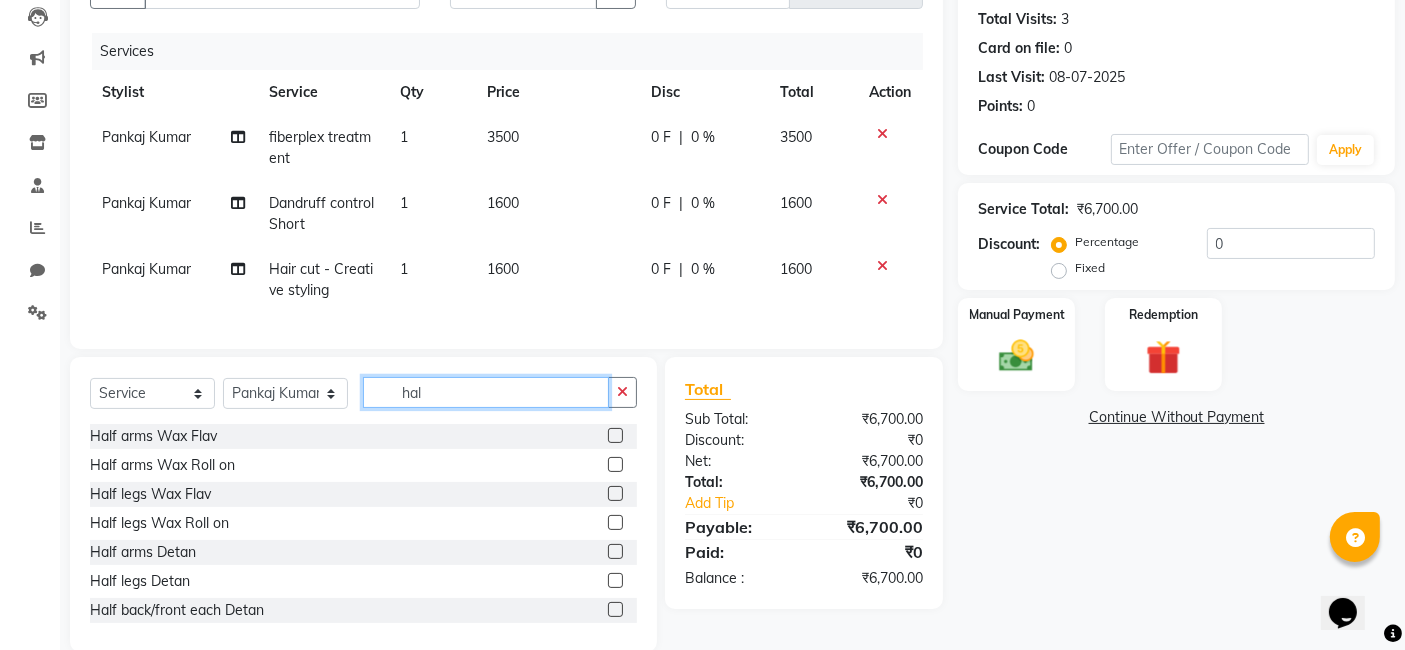 type on "hal" 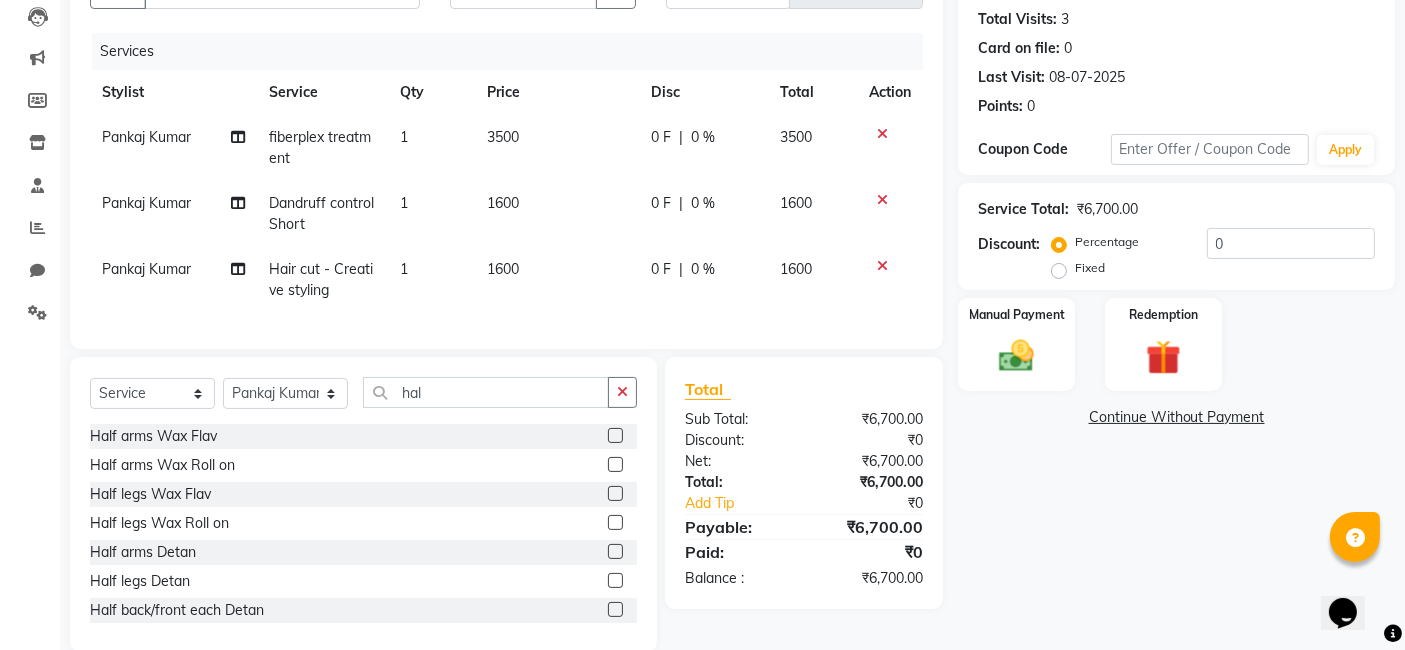 click 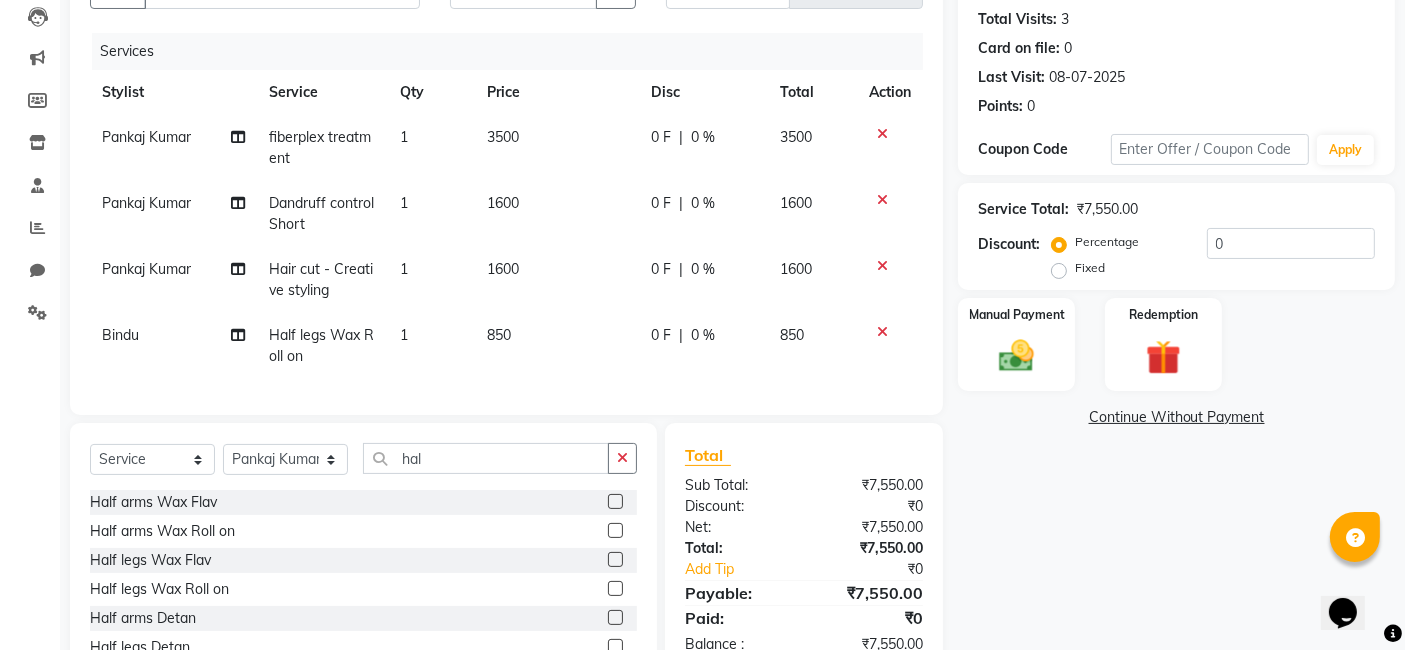 click 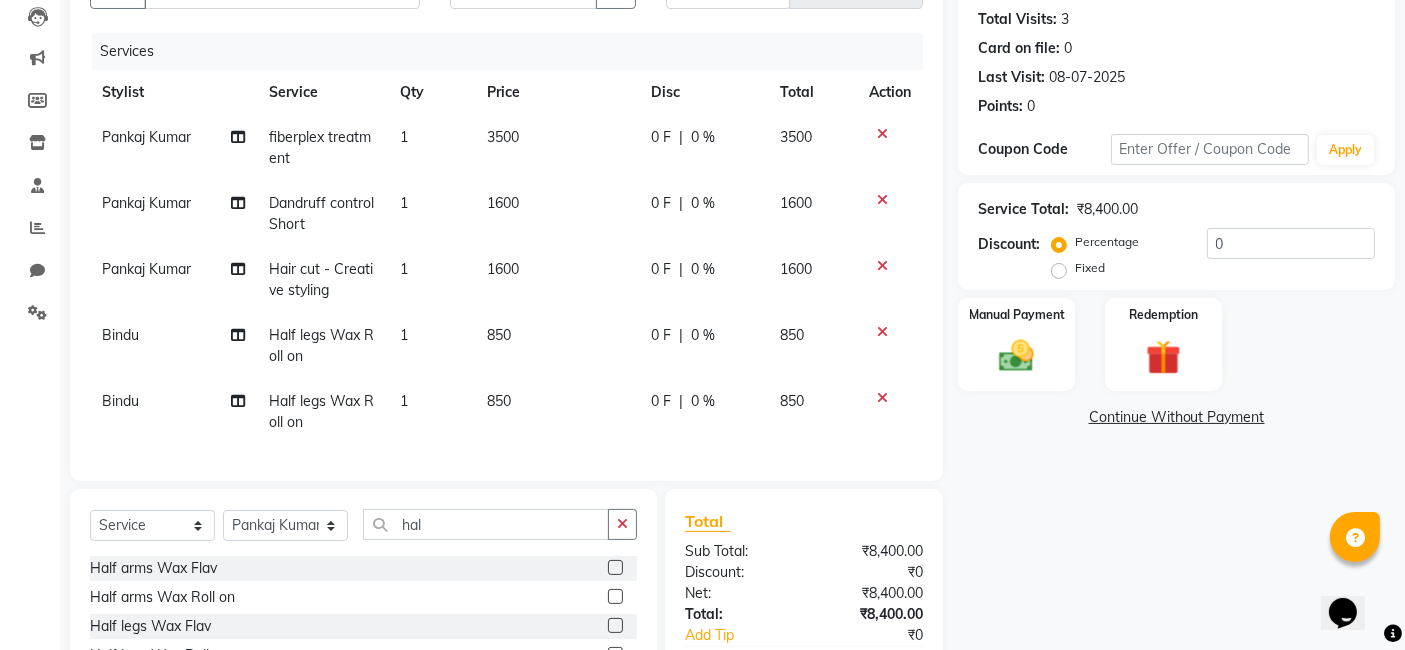checkbox on "false" 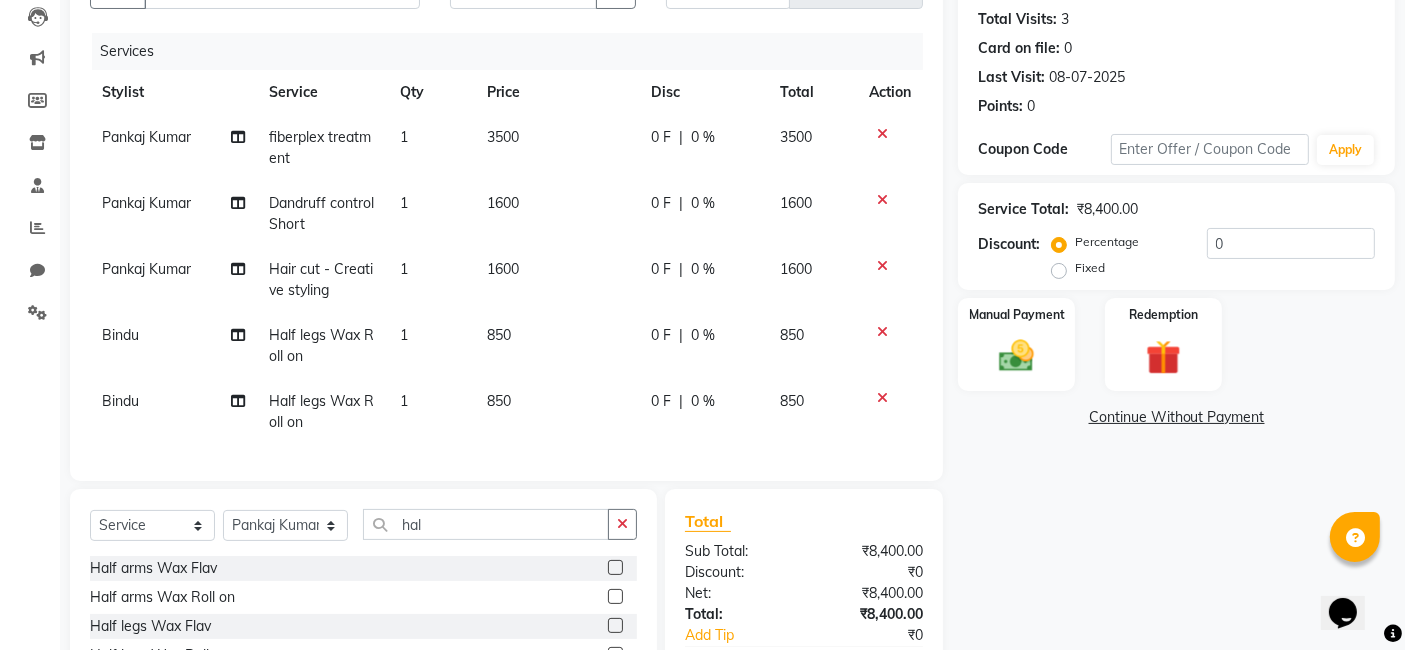 click 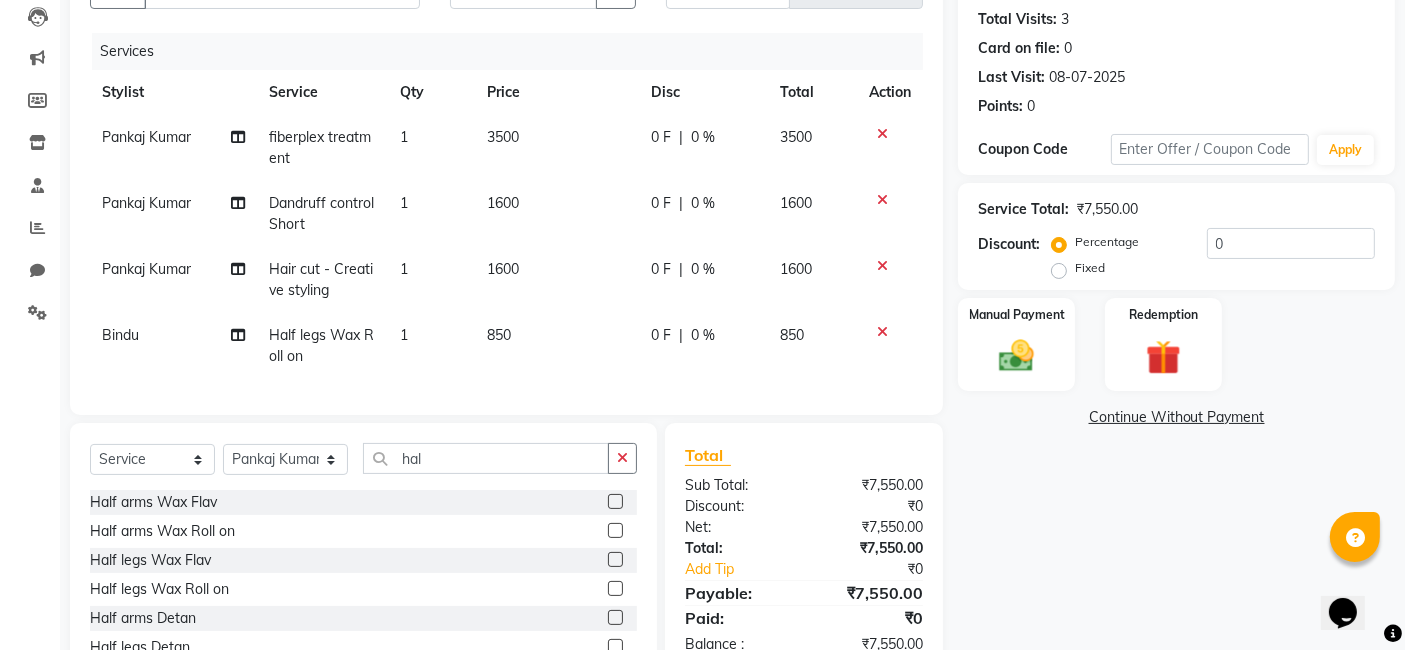 click 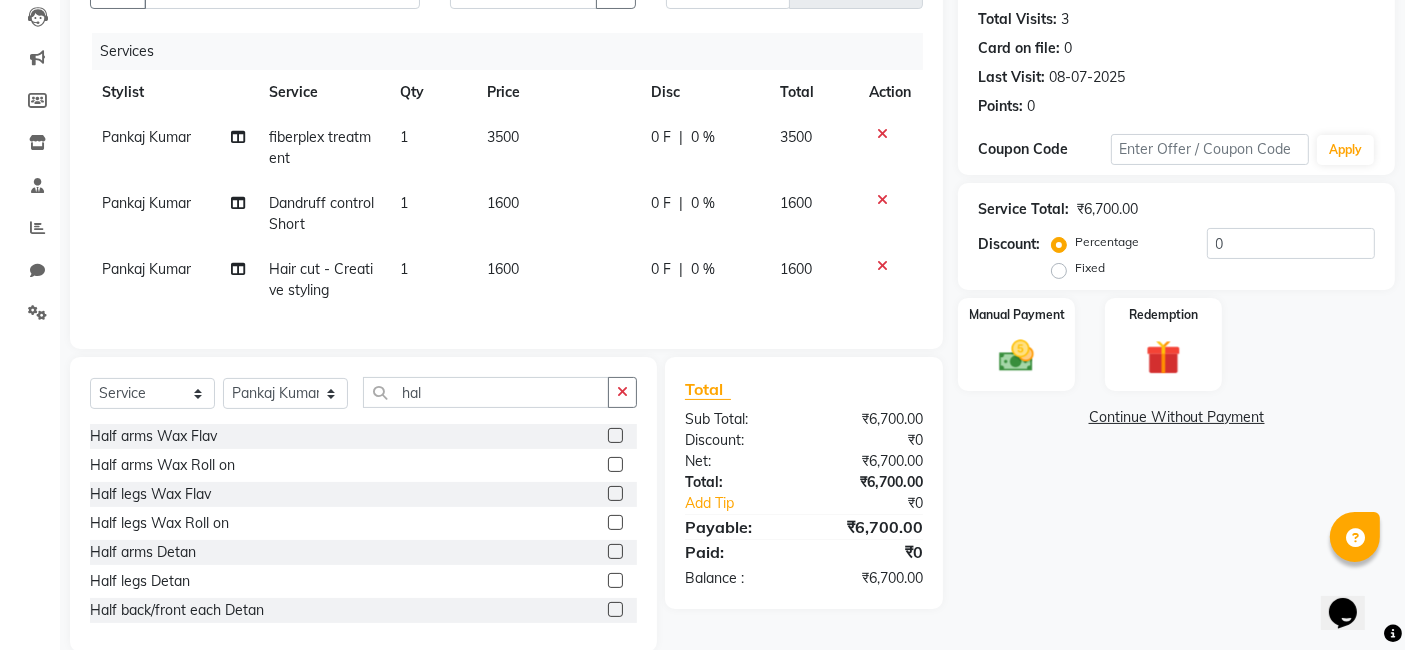 click 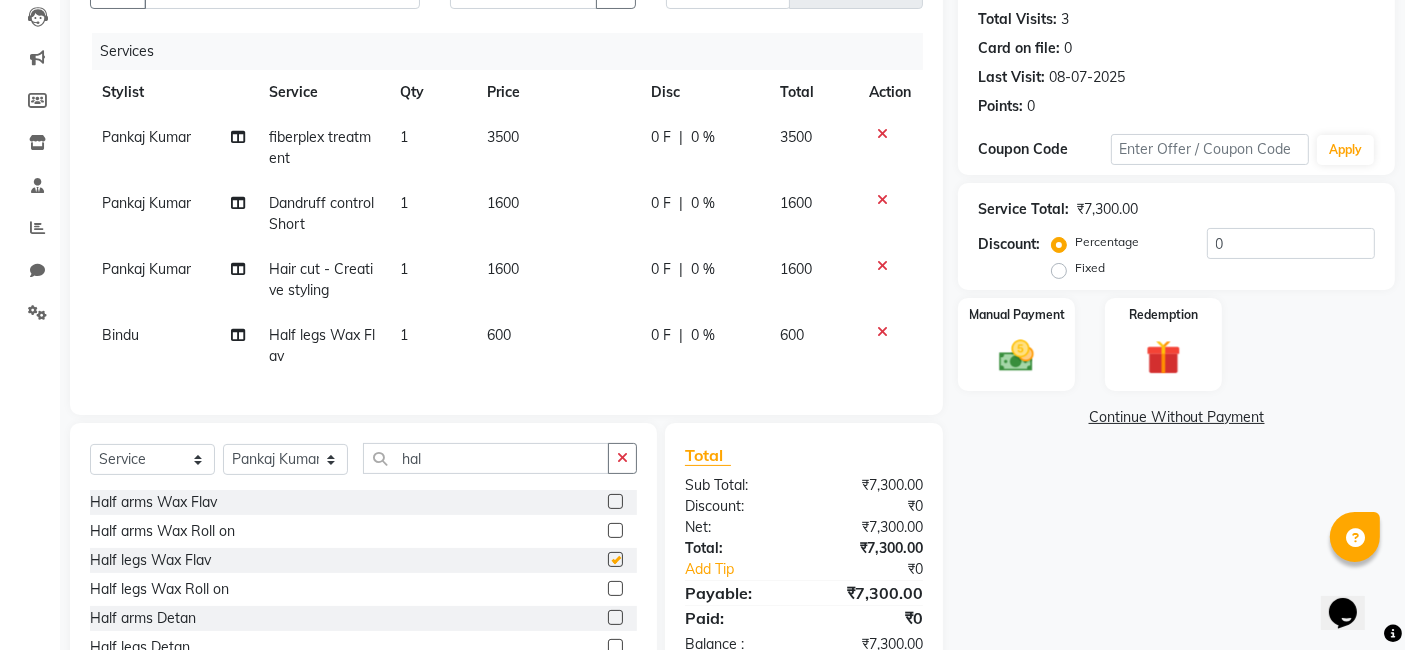 checkbox on "false" 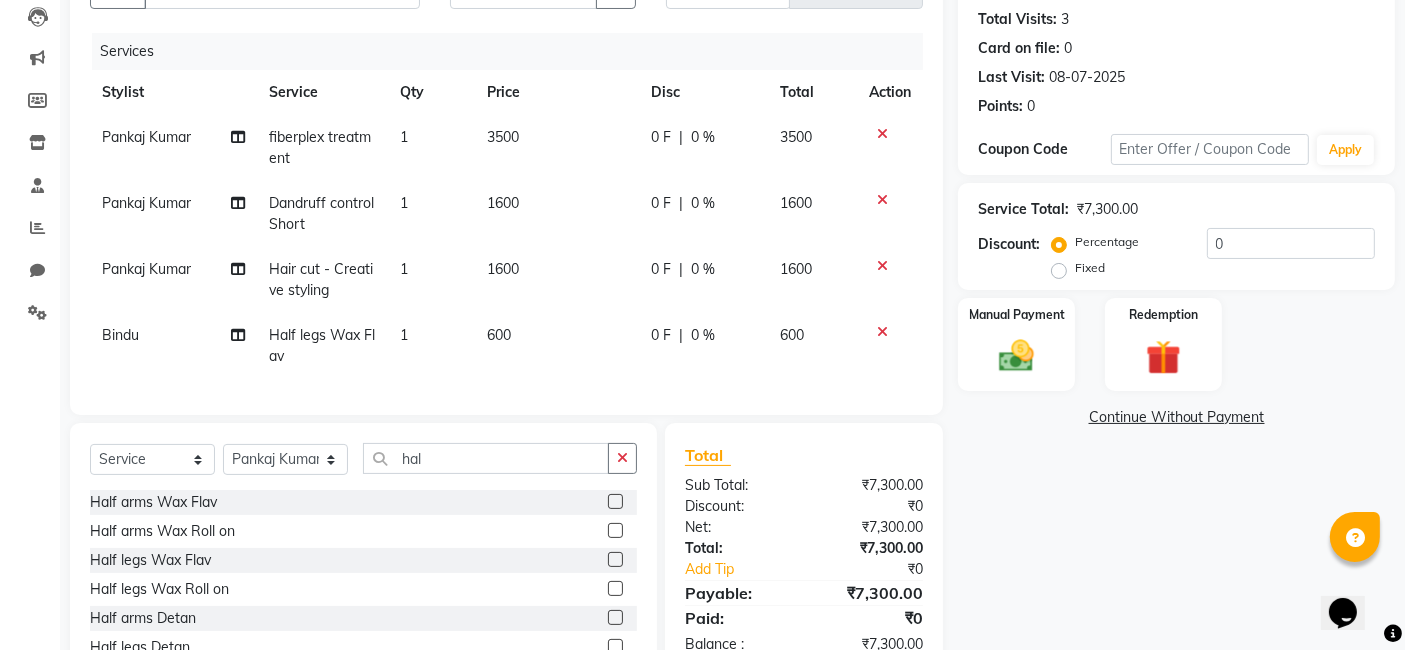 click 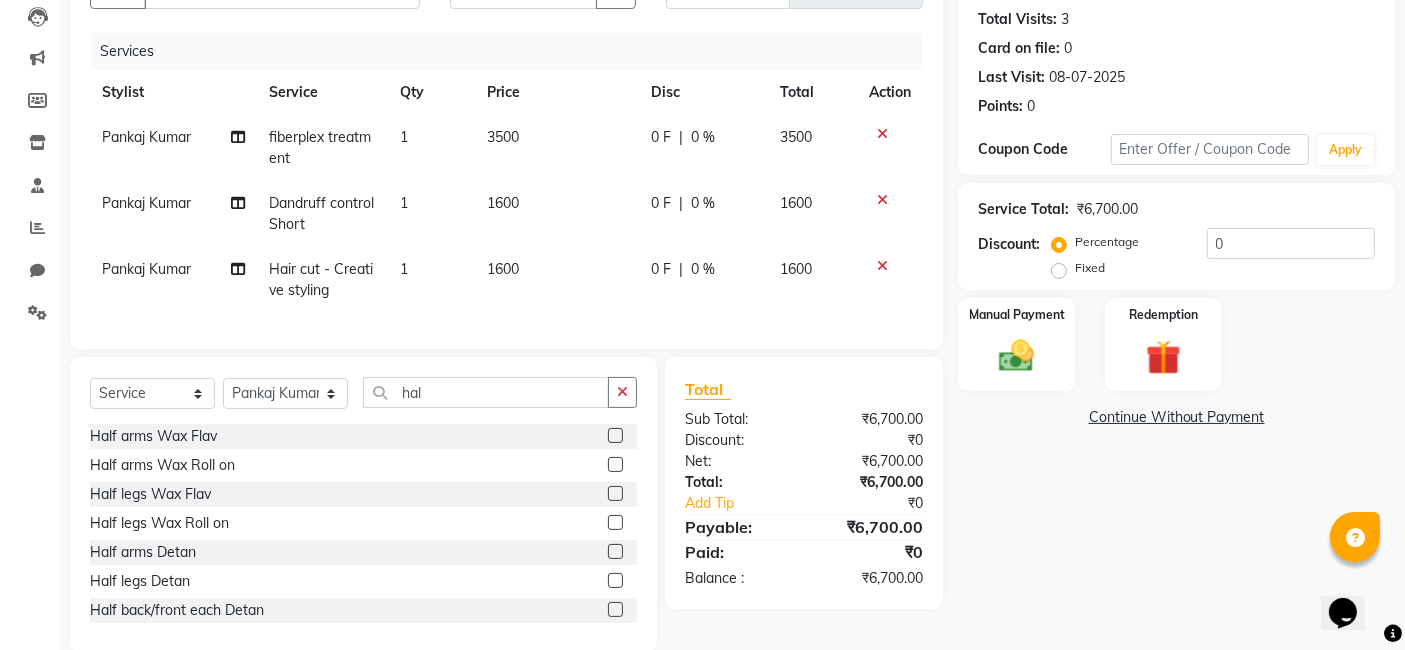 click 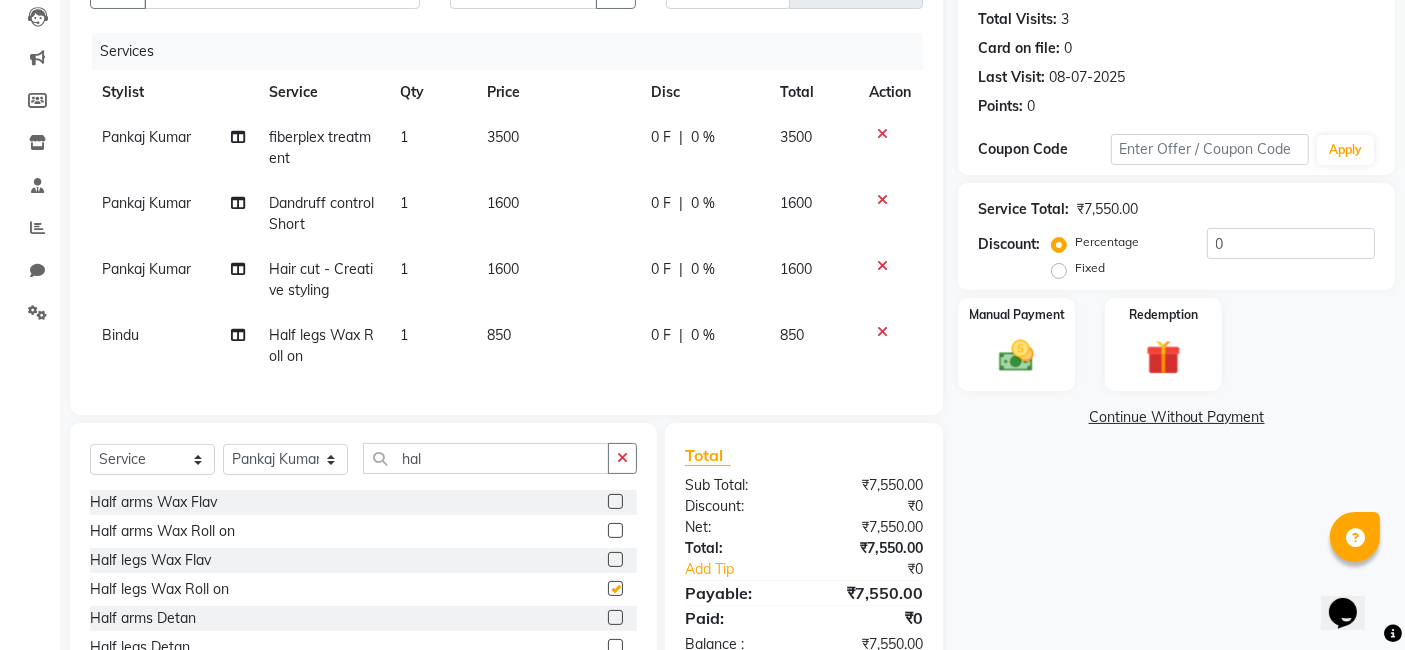 checkbox on "false" 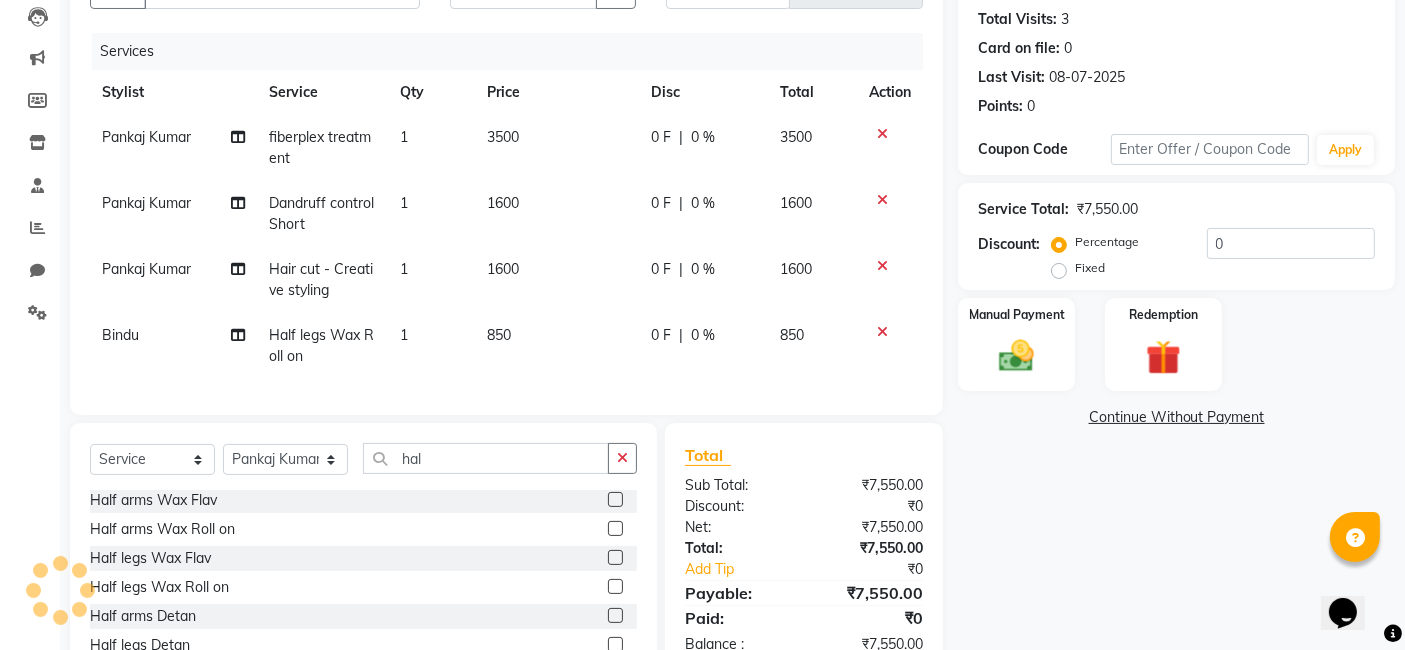 scroll, scrollTop: 0, scrollLeft: 0, axis: both 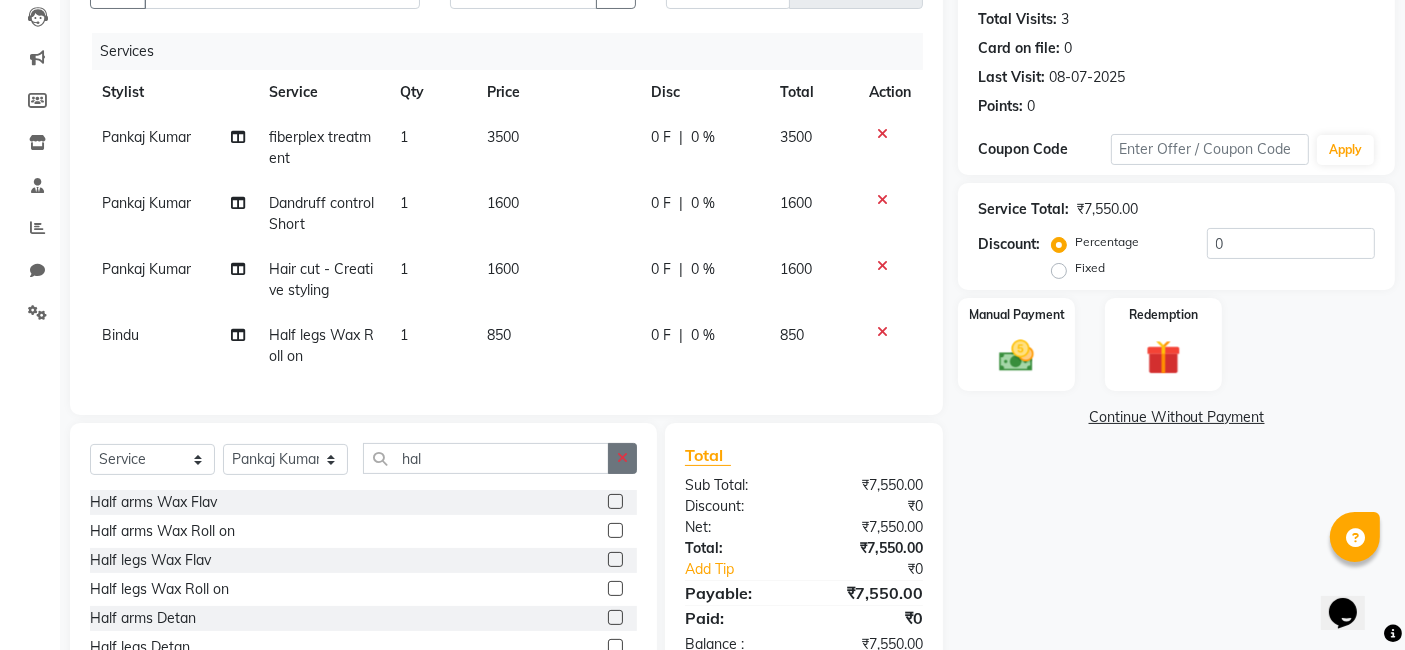 click 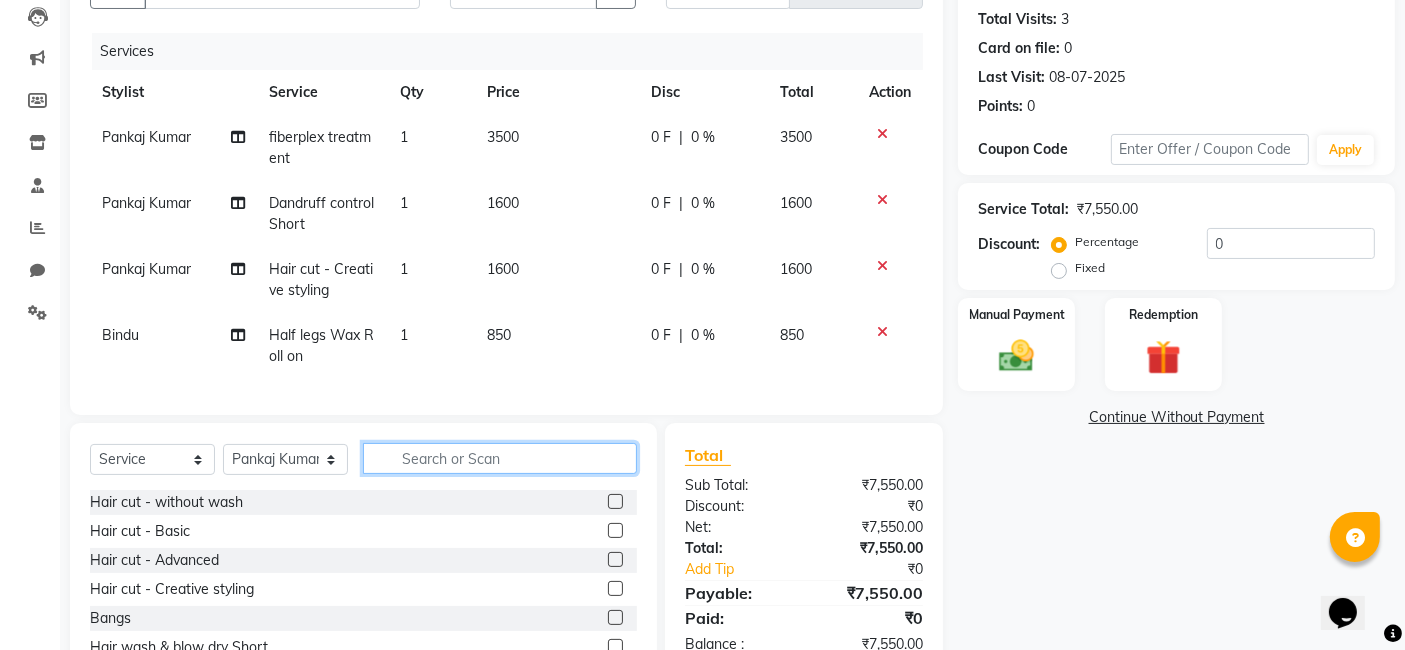 click 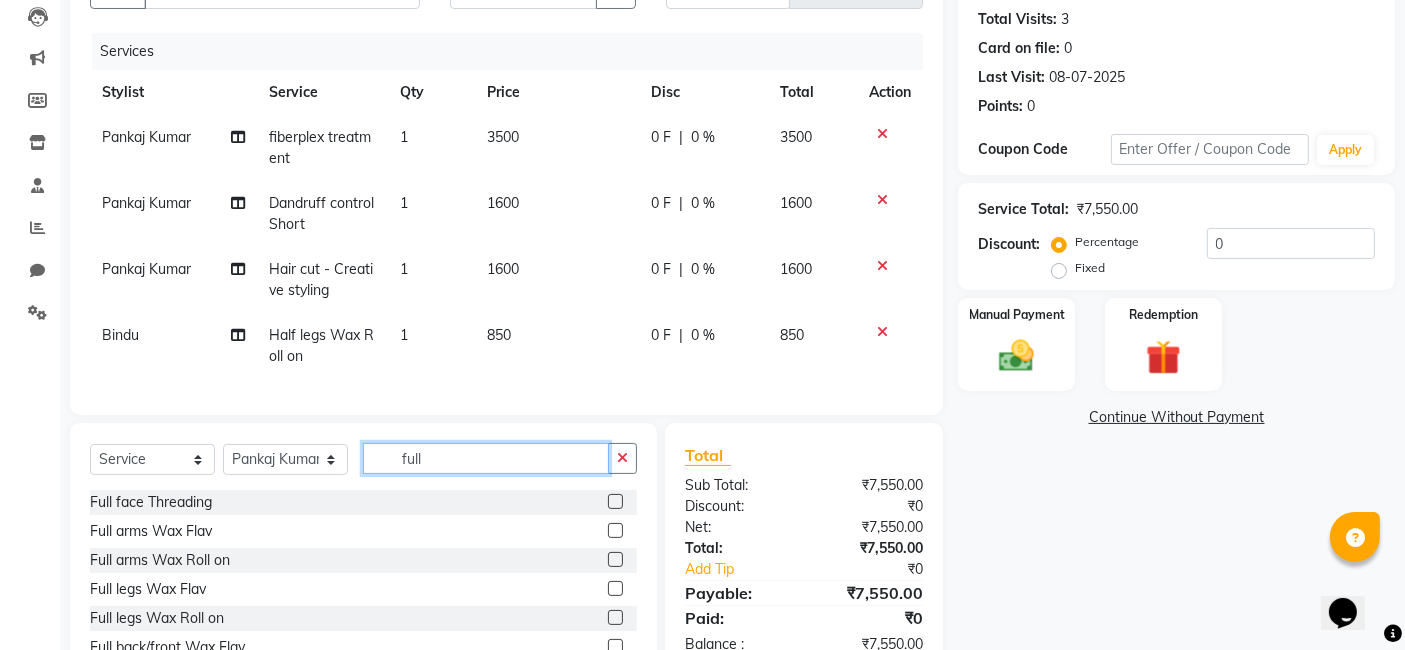 type on "full" 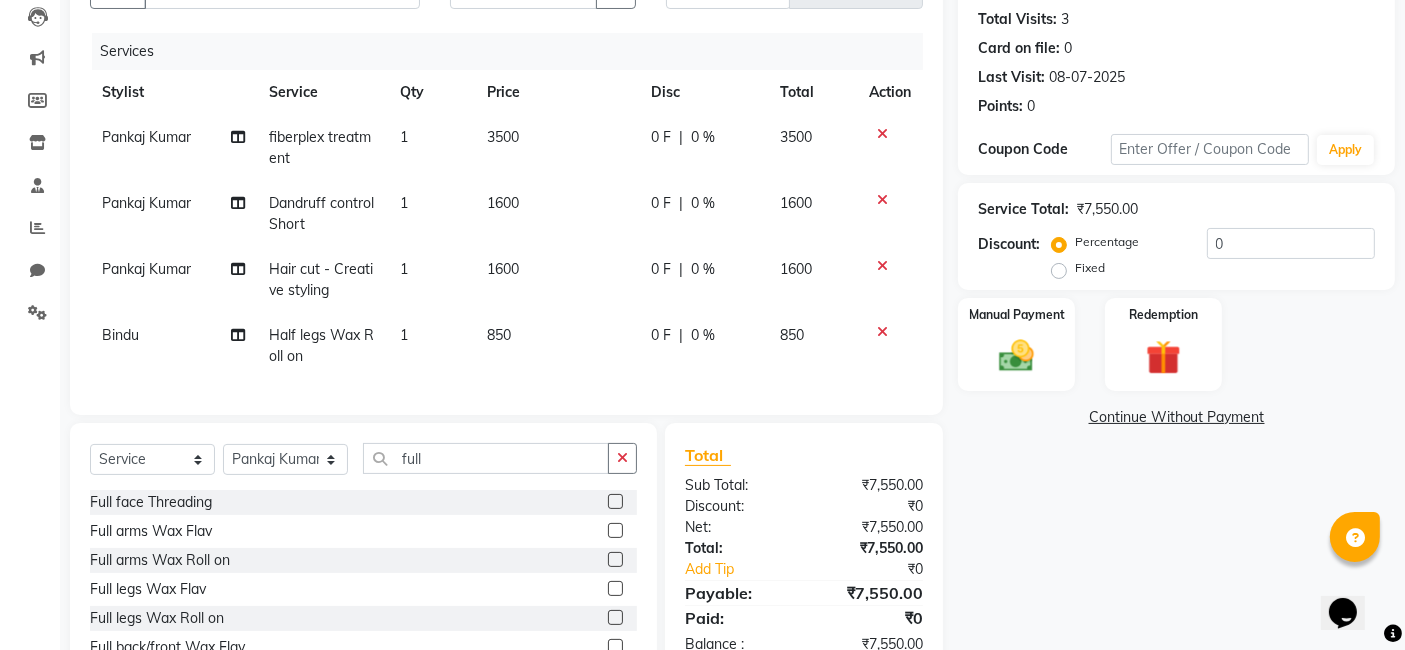 click 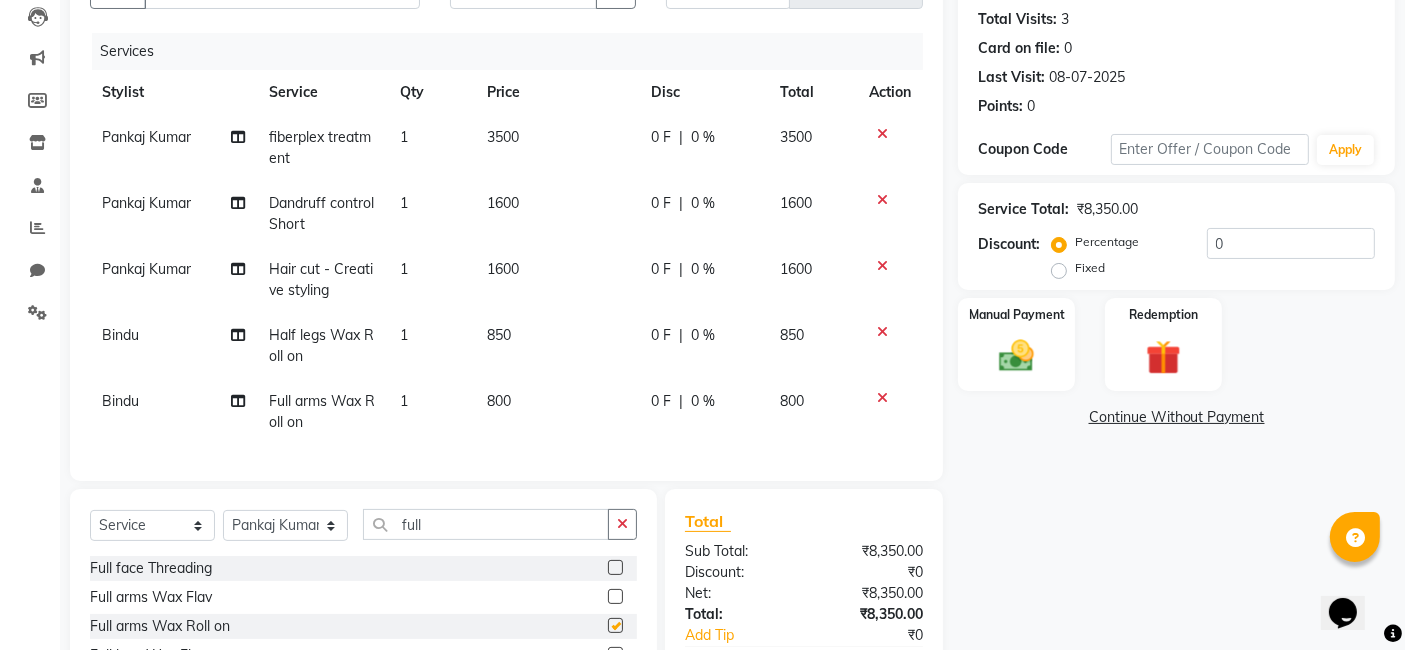 checkbox on "false" 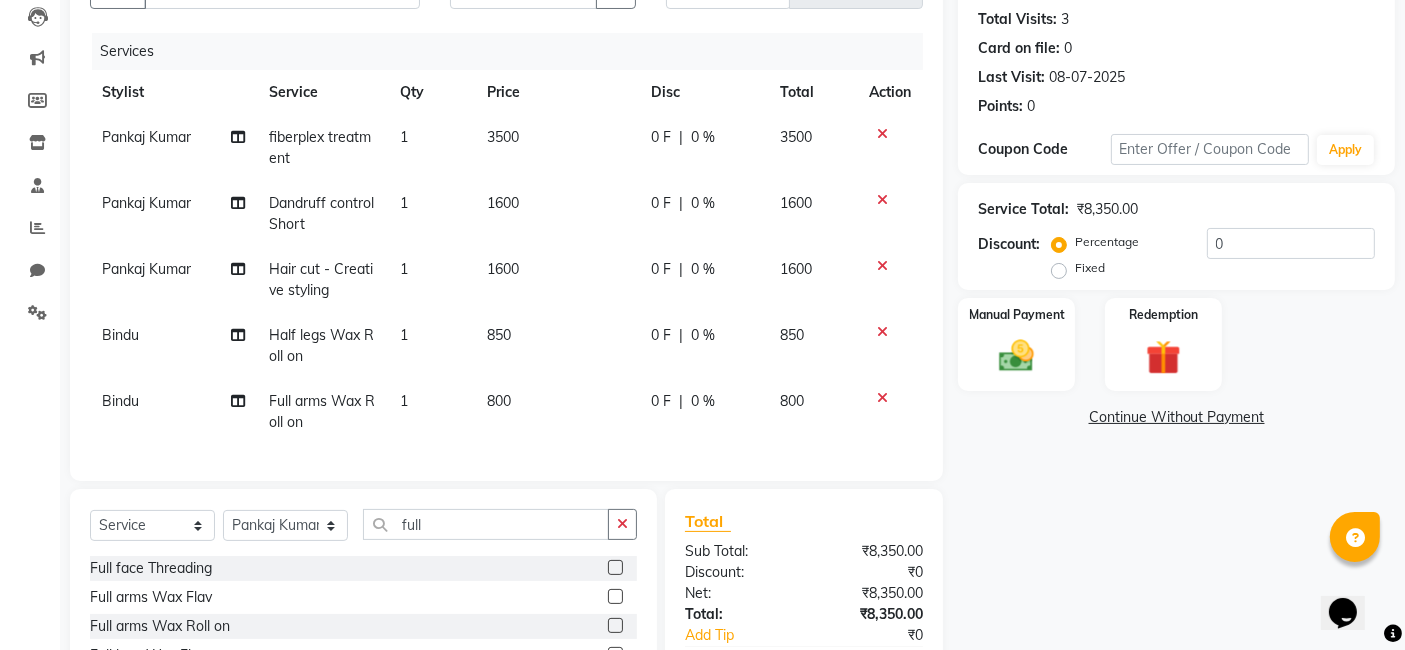 click on "850" 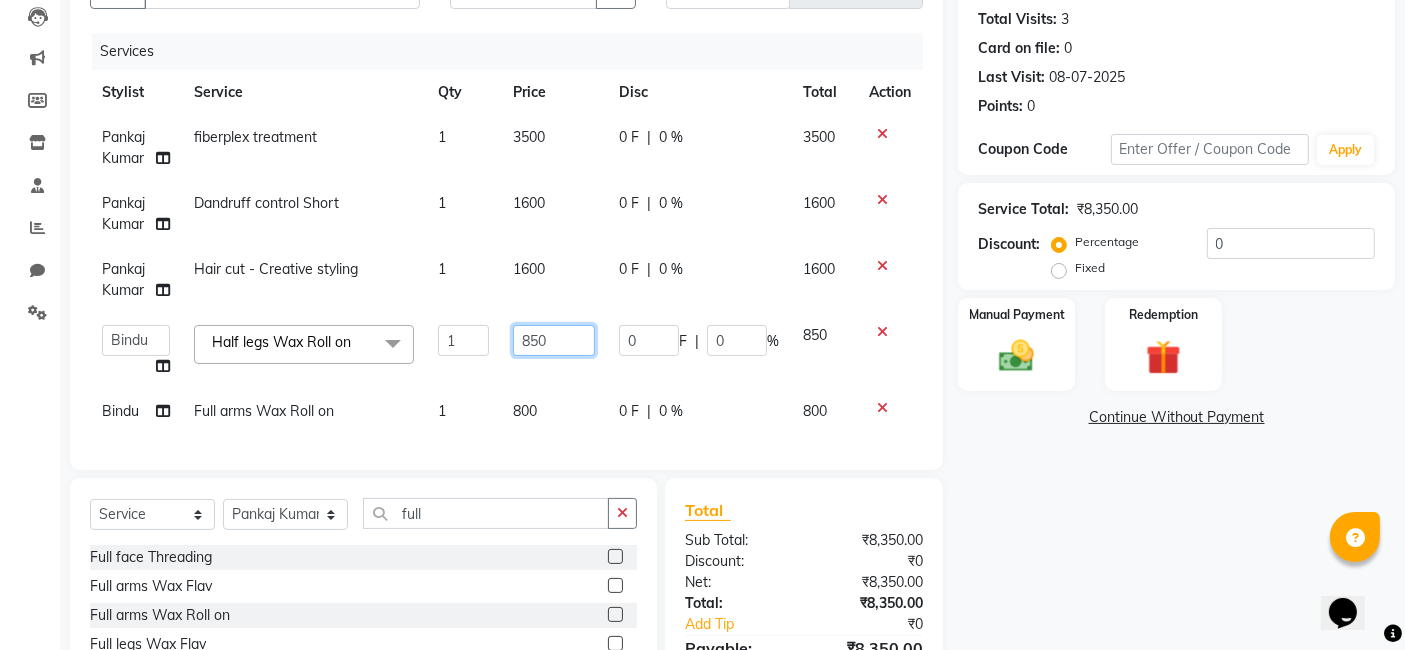 click on "850" 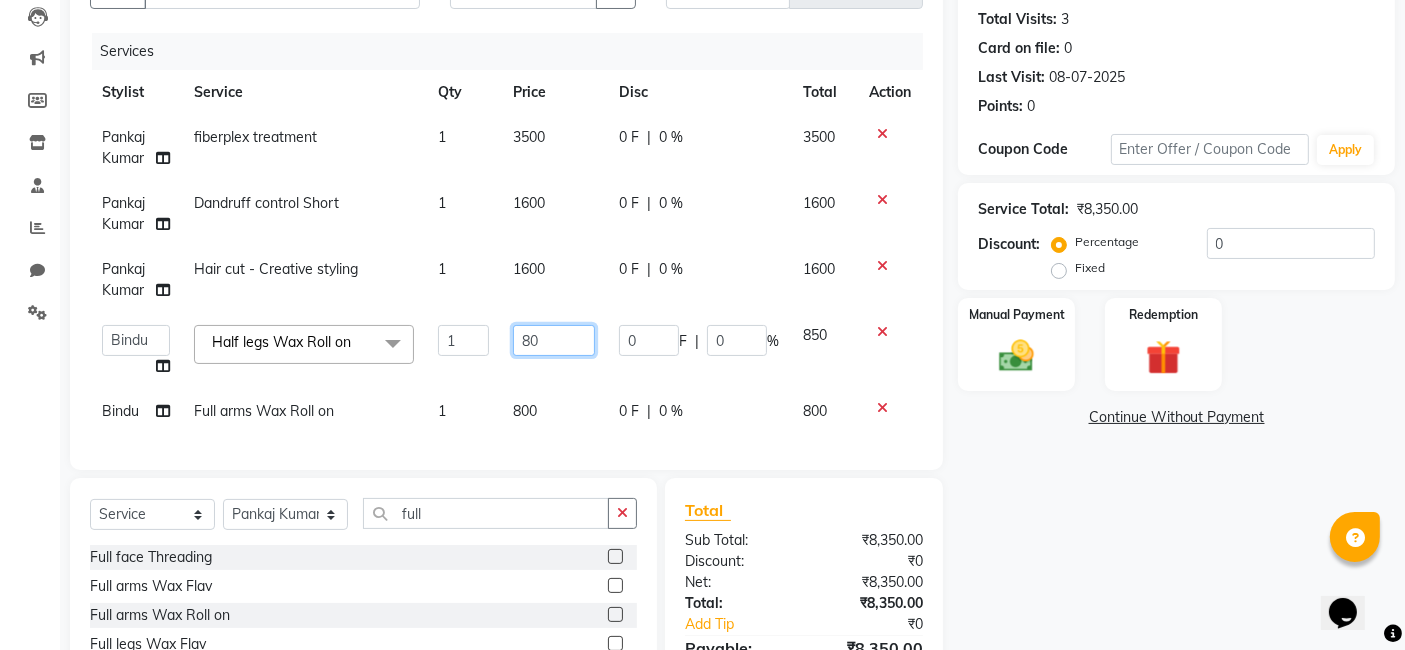 type on "800" 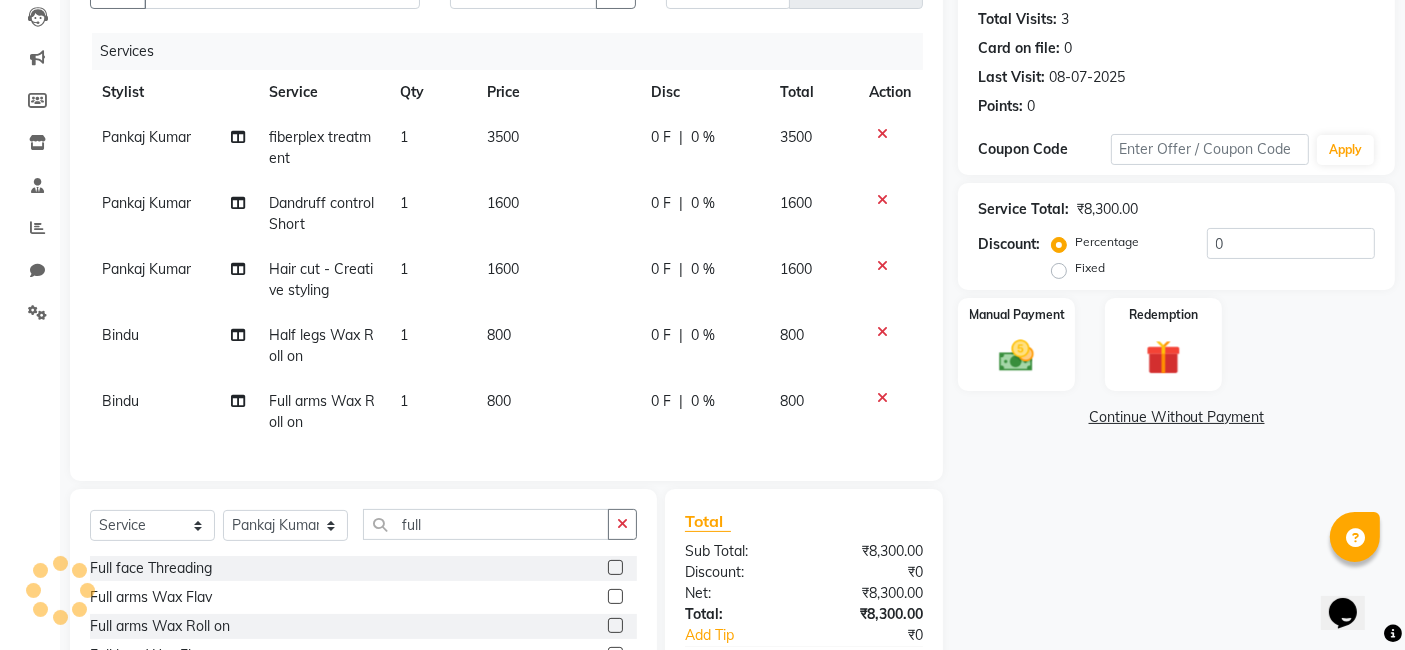 click on "[FIRST] [LAST] fiberplex treatment 1 3500 0 F | 0 % 3500 [FIRST] [LAST] Dandruff control Short 1 1600 0 F | 0 % 1600 [FIRST] [LAST] Hair cut - Creative styling 1 1600 0 F | 0 % 1600 [FIRST] Half legs Wax Roll on 1 800 0 F | 0 % 800 [FIRST] Full arms Wax Roll on 1 800 0 F | 0 % 800" 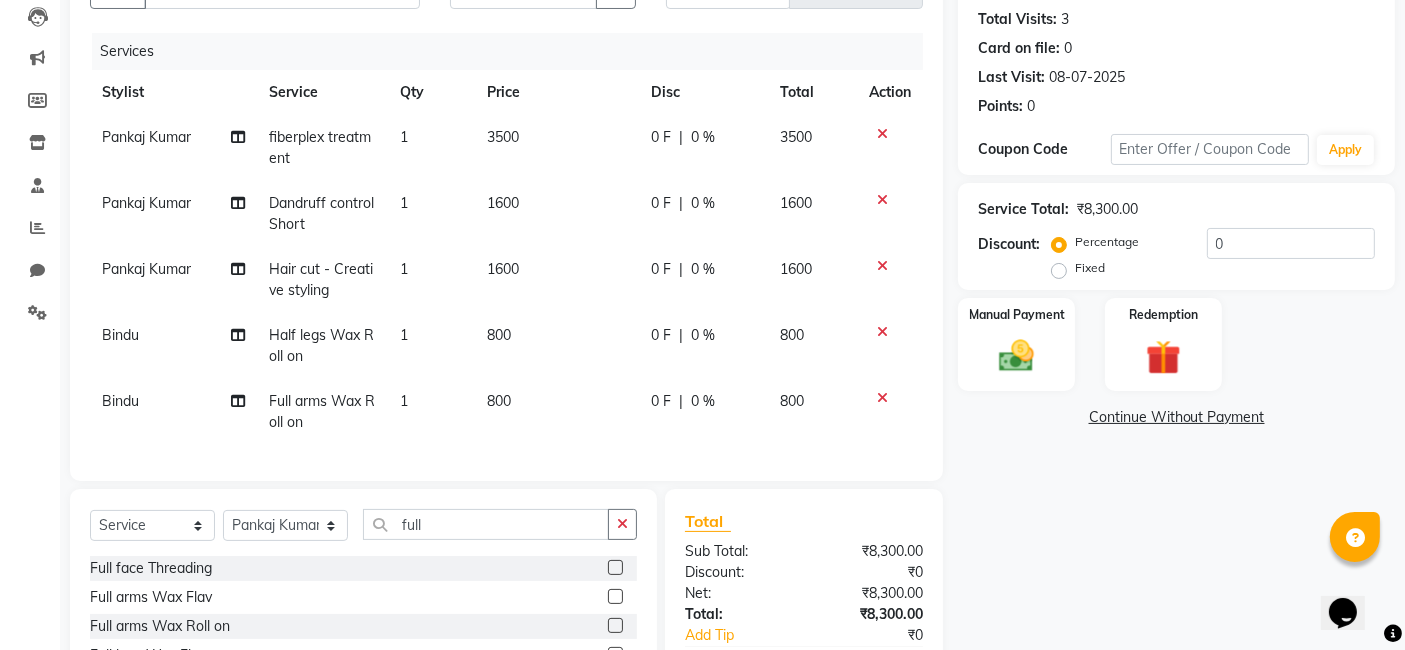 click on "0 F" 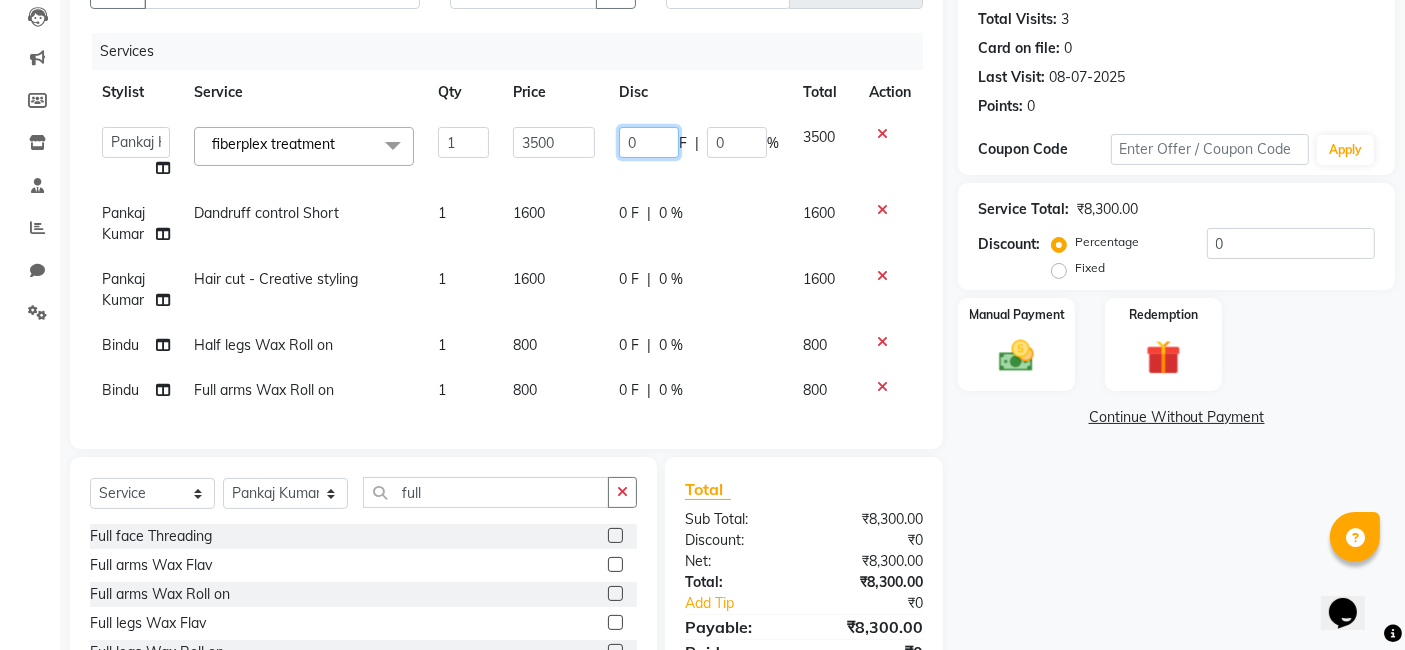 click on "0" 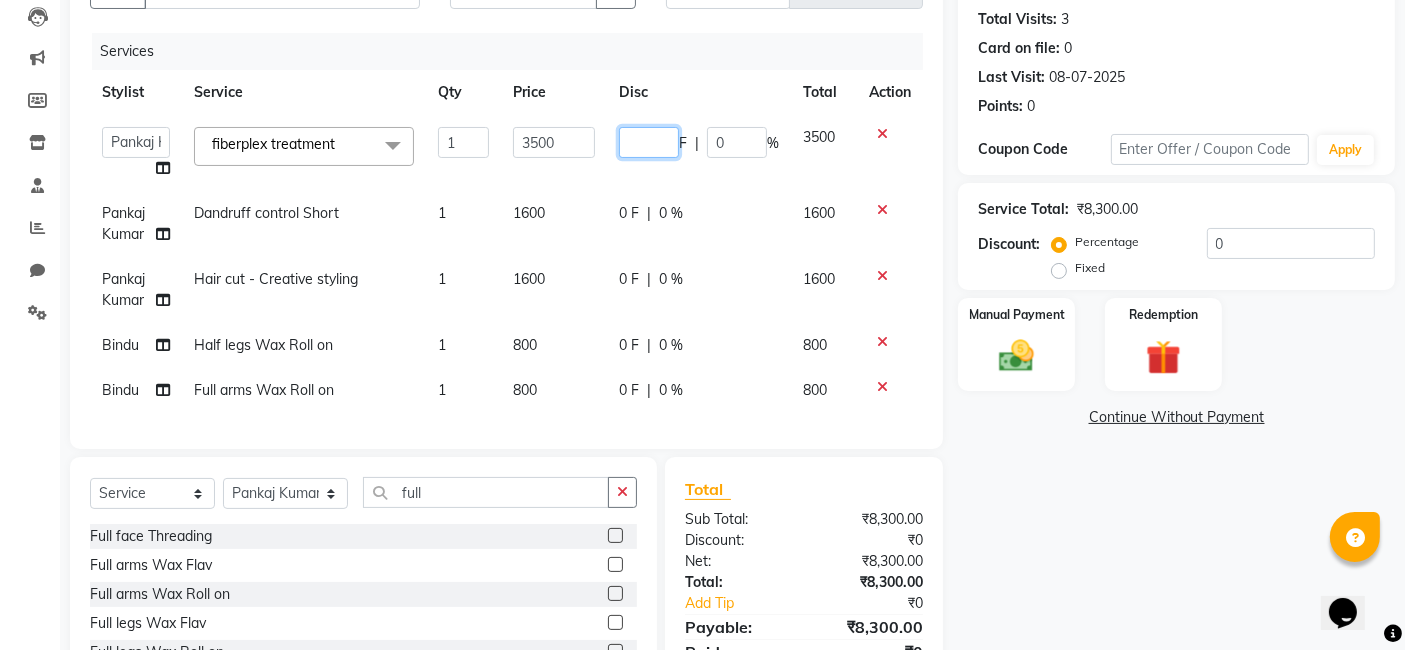 scroll, scrollTop: 362, scrollLeft: 0, axis: vertical 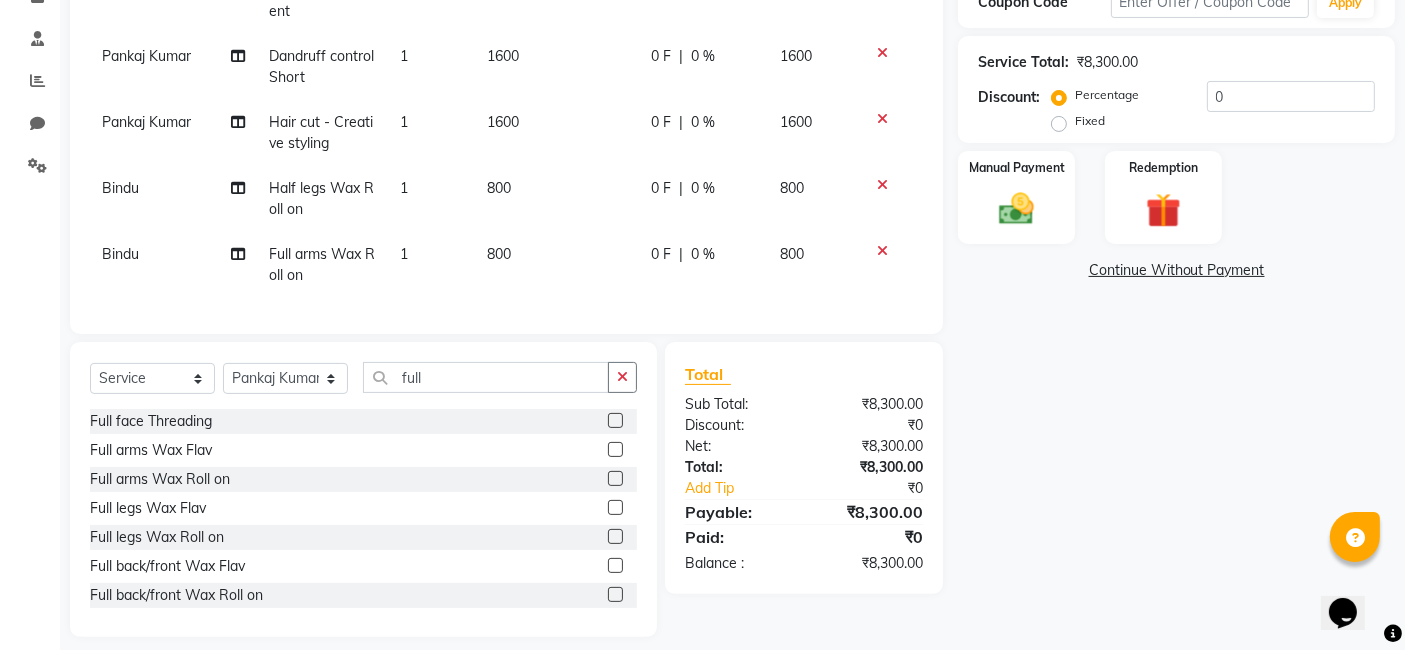 click on "Total Sub Total: ₹[PRICE].00 Discount: ₹0 Net: ₹[PRICE].00 Total: ₹[PRICE].00 Add Tip ₹0 Payable: ₹[PRICE].00 Paid: ₹0 Balance   : ₹[PRICE].00" 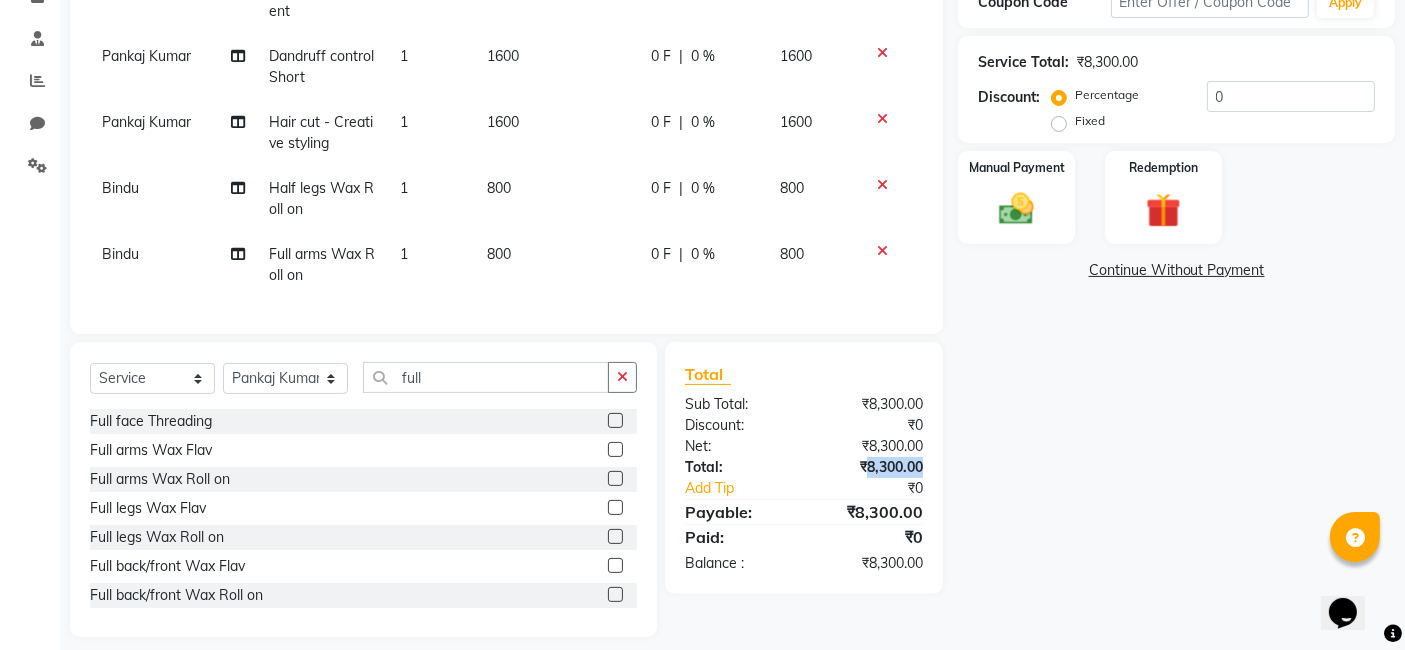 click on "₹8,300.00" 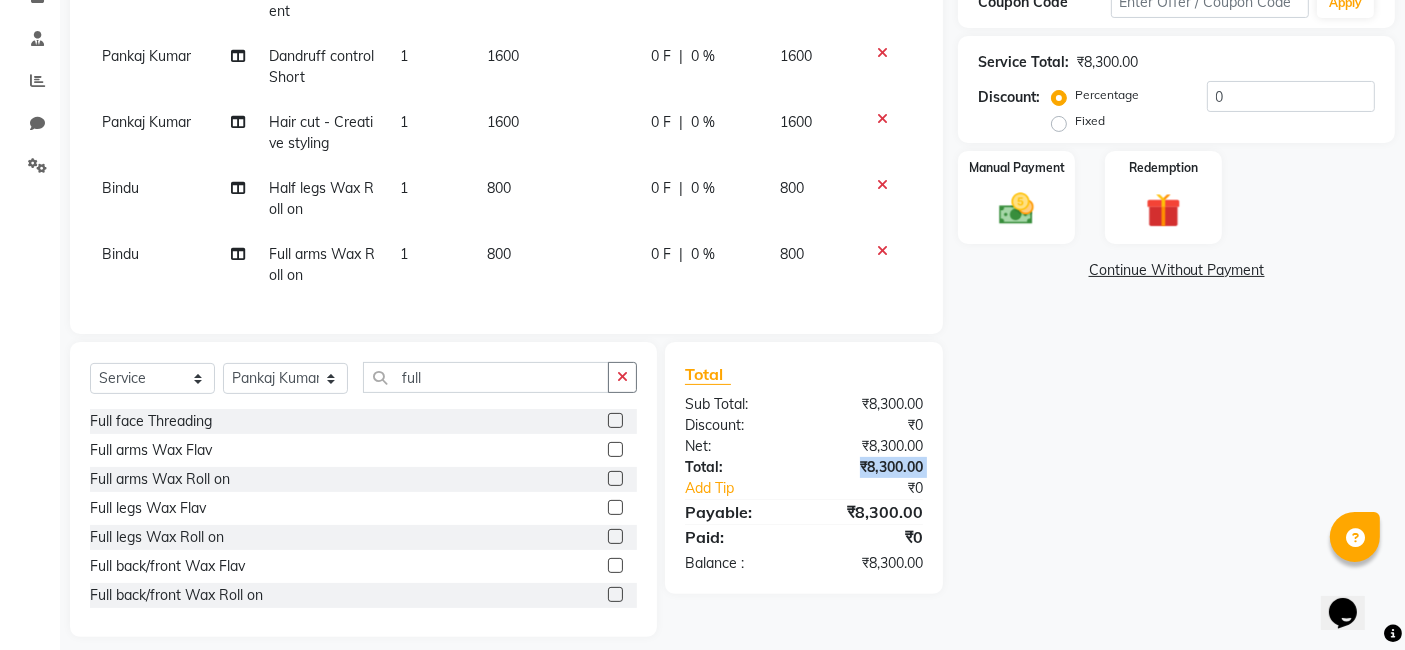 click on "₹8,300.00" 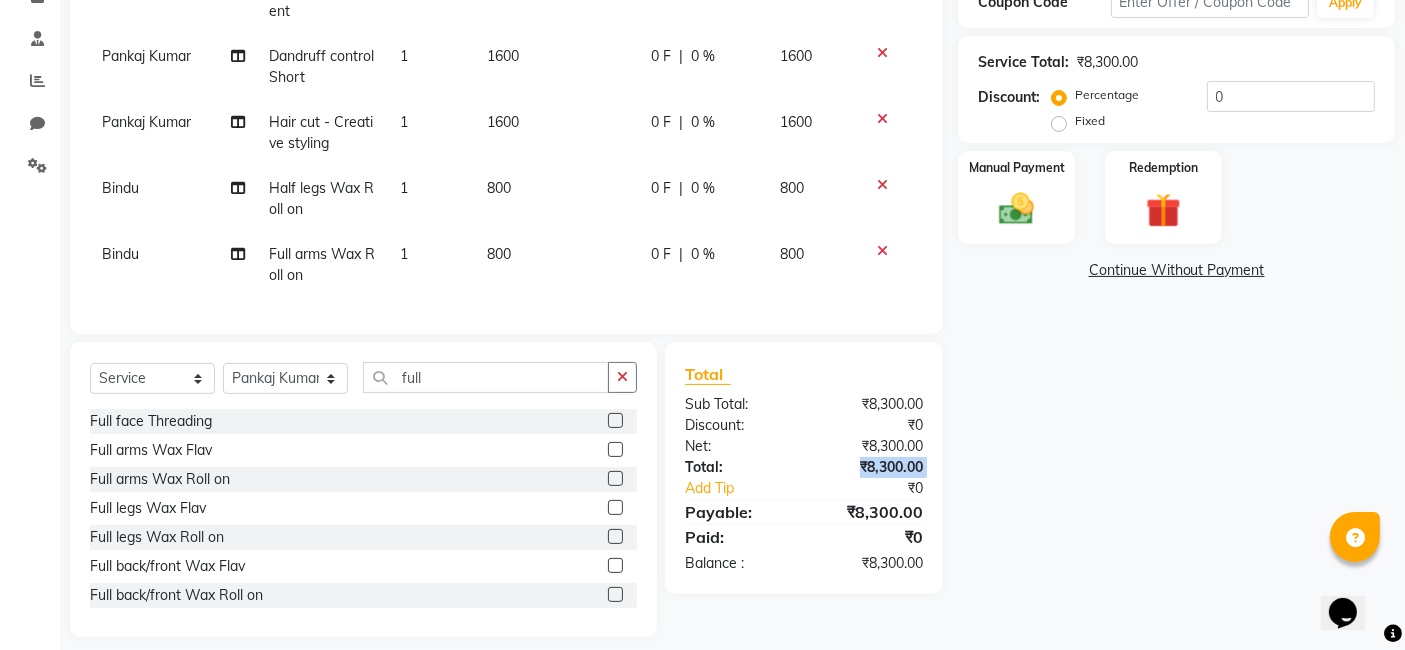 click on "₹8,300.00" 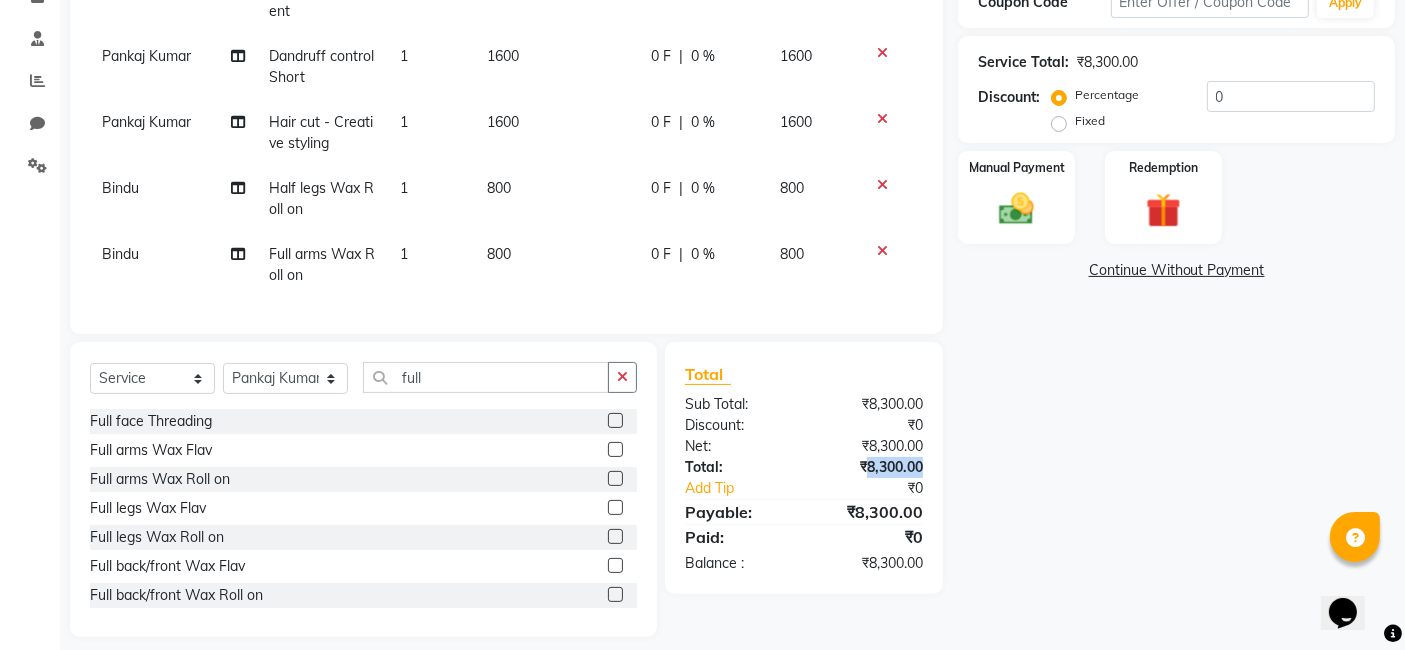 click on "₹8,300.00" 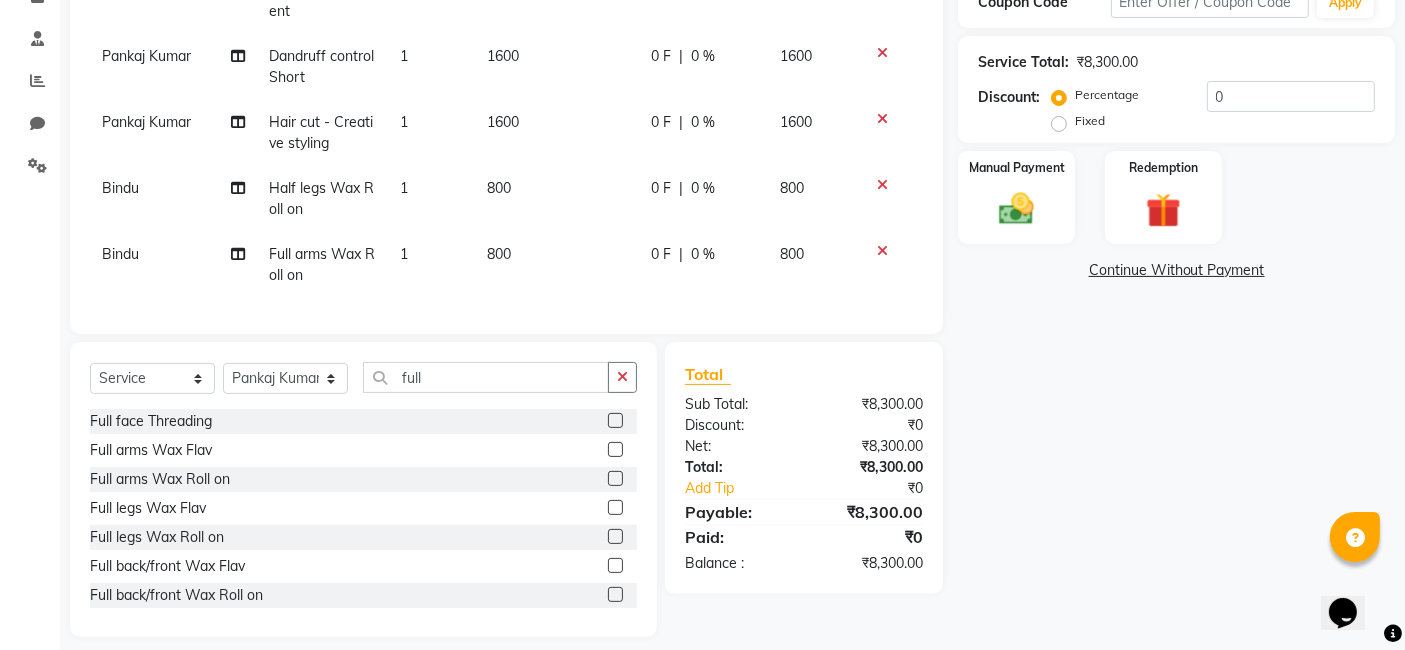 click on "₹8,300.00" 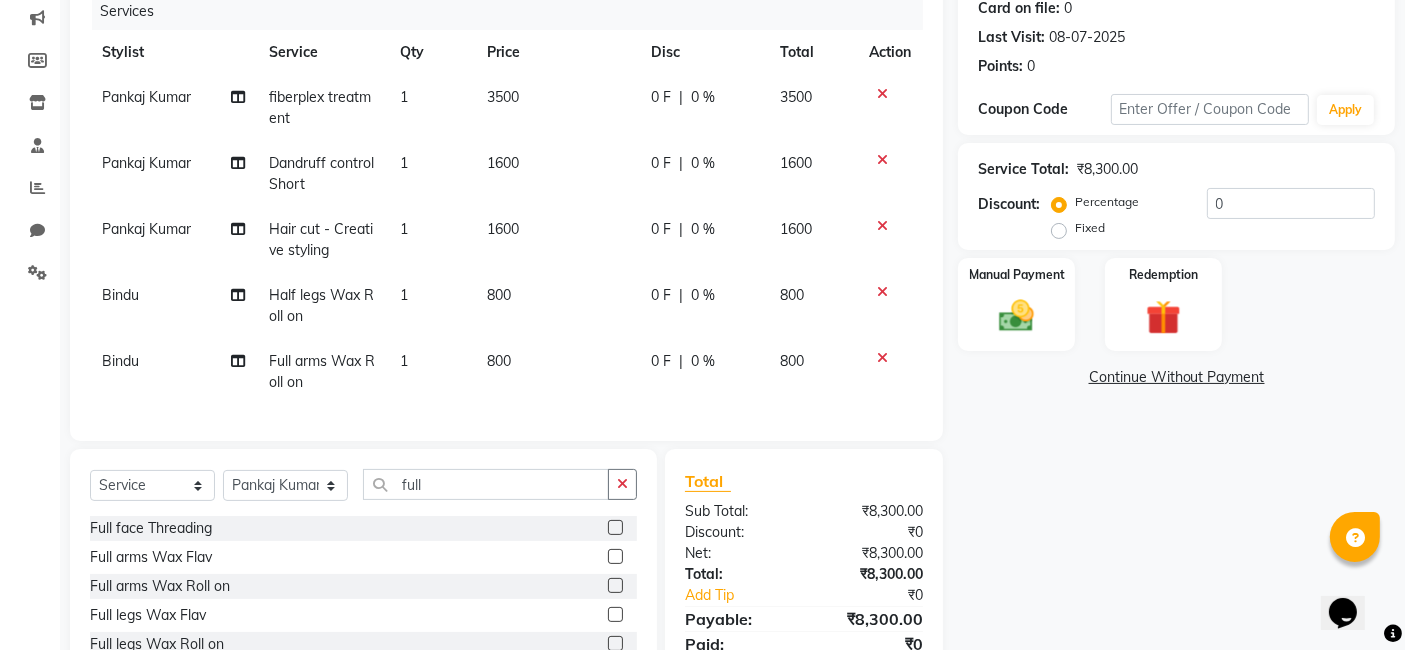 scroll, scrollTop: 251, scrollLeft: 0, axis: vertical 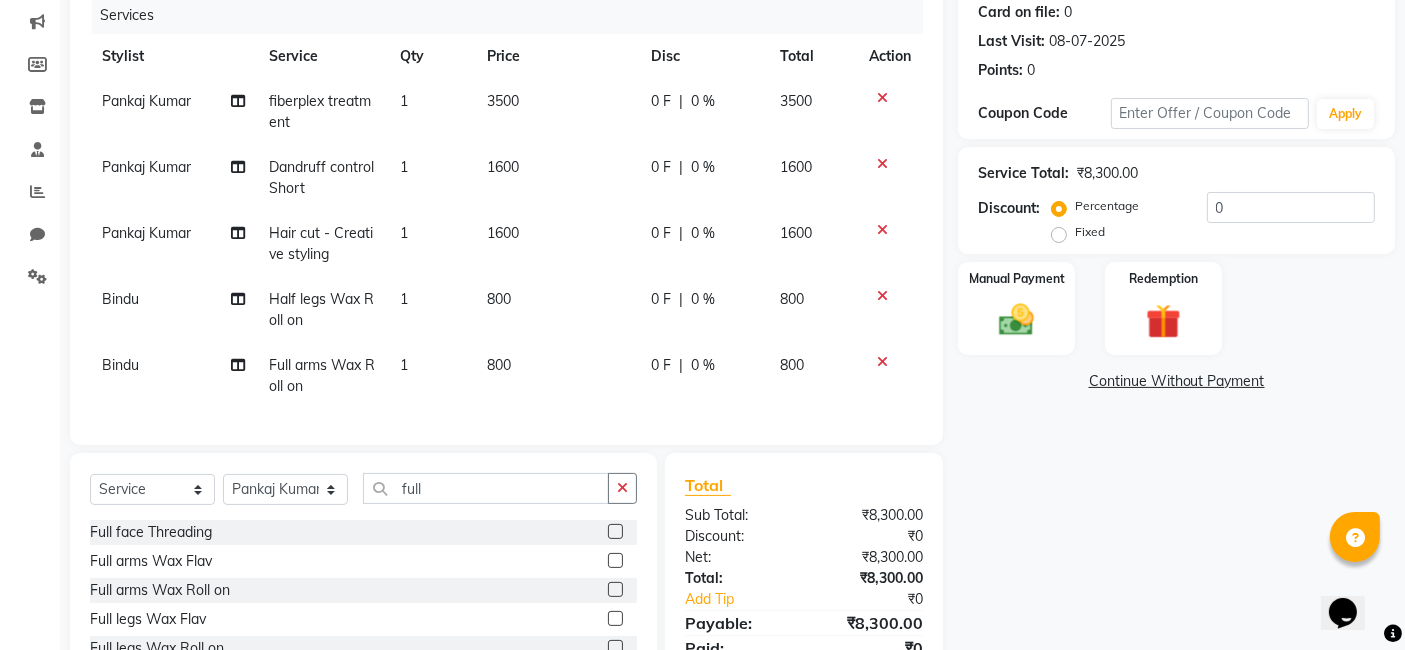 click on "0 F" 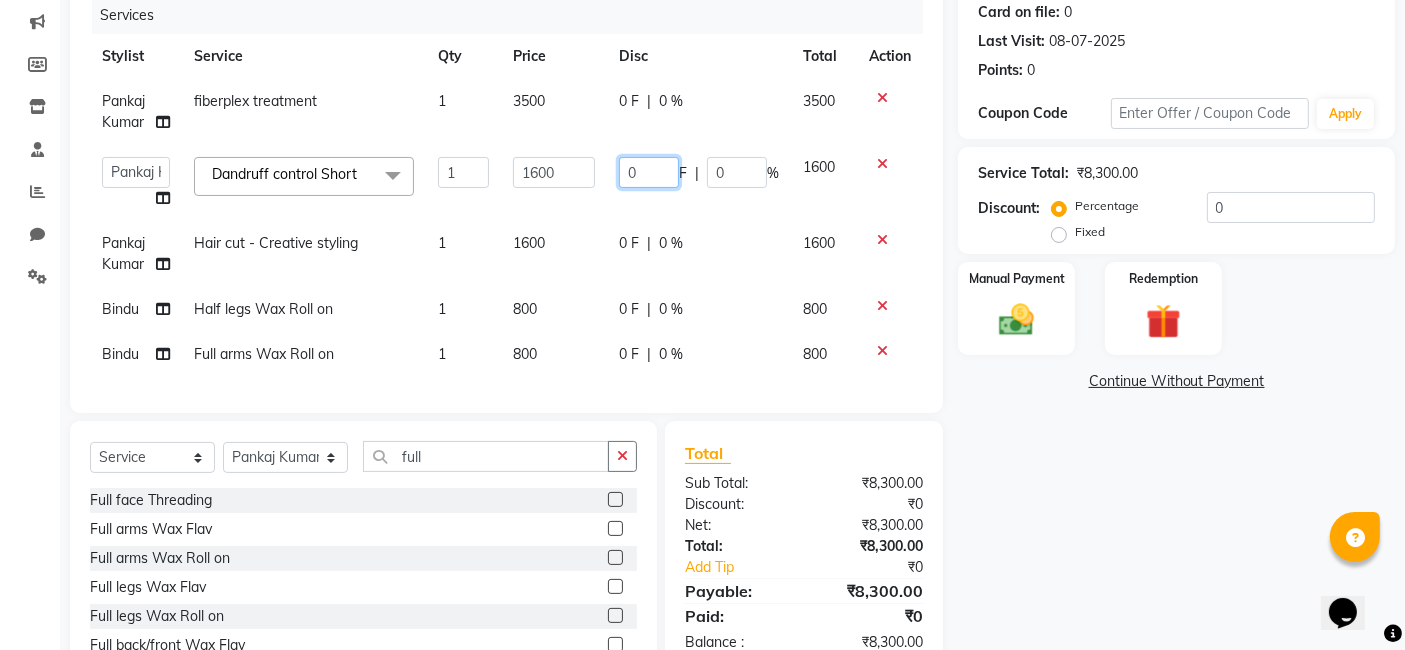 click on "0" 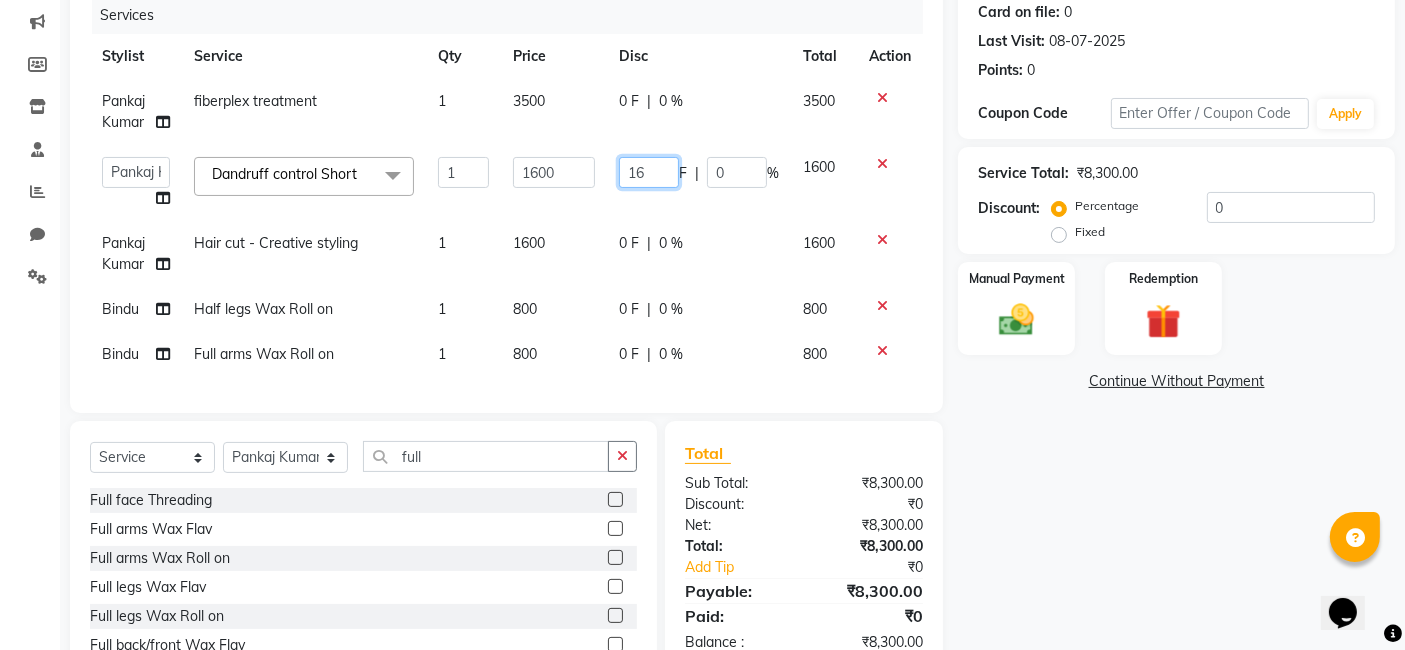 type on "160" 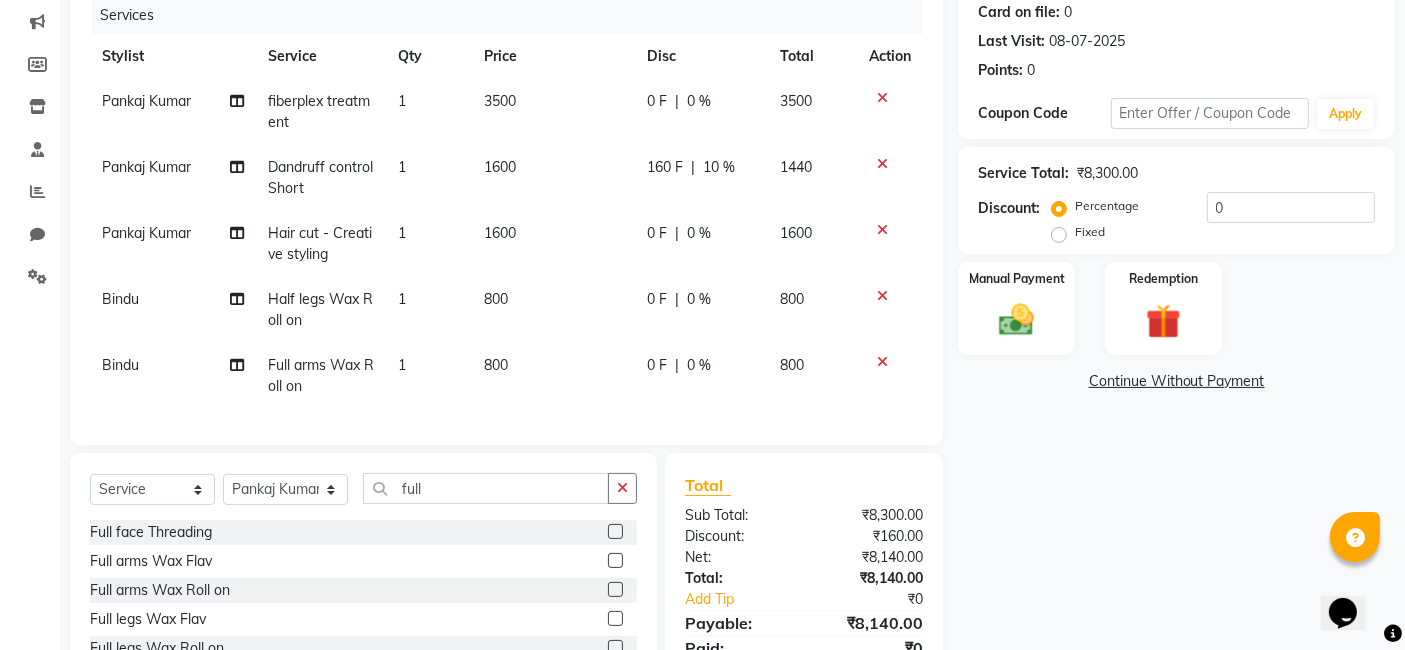 click on "[FIRST] [LAST] fiberplex treatment 1 3500 0 F | 0 % 3500 [FIRST] [LAST] Dandruff control Short 1 1600 0 F | 0 % 1600 [FIRST] [LAST] Hair cut - Creative styling 1 1600 0 F | 0 % 1600 [FIRST] Half legs Wax Roll on 1 800 0 F | 0 % 800 [FIRST] Full arms Wax Roll on 1 800 0 F | 0 % 800" 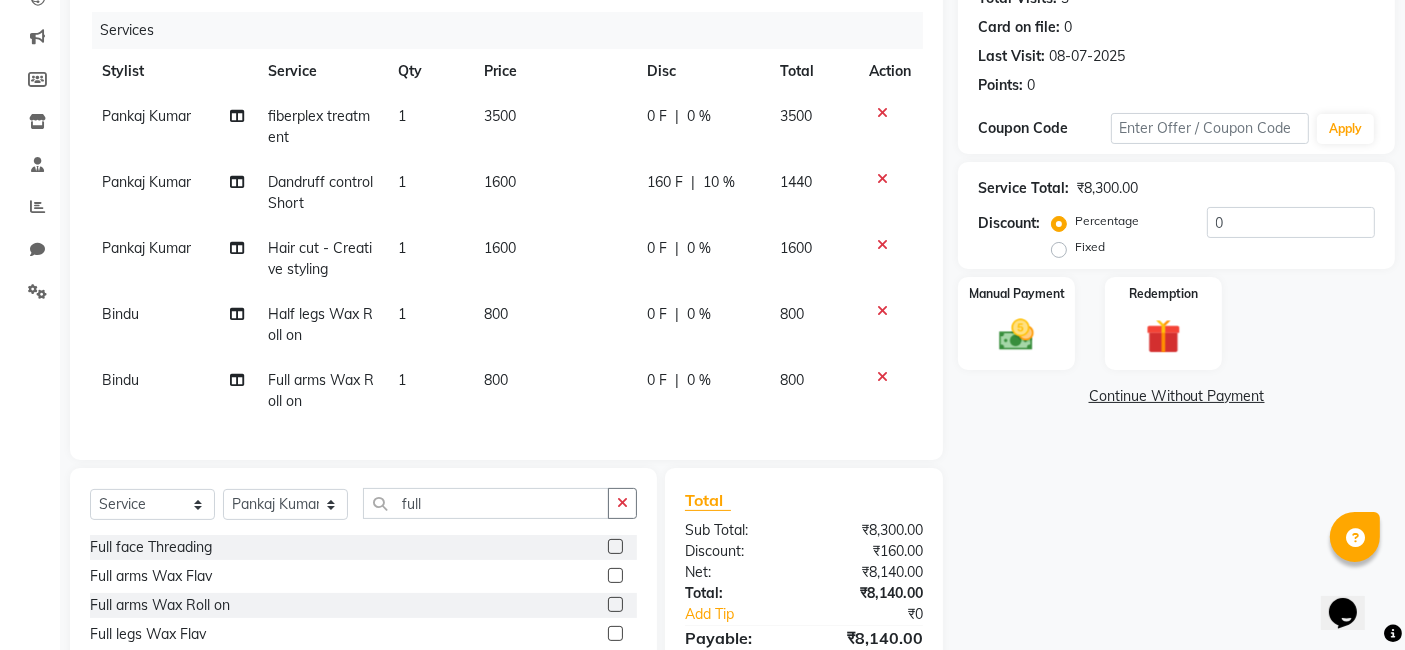 scroll, scrollTop: 235, scrollLeft: 0, axis: vertical 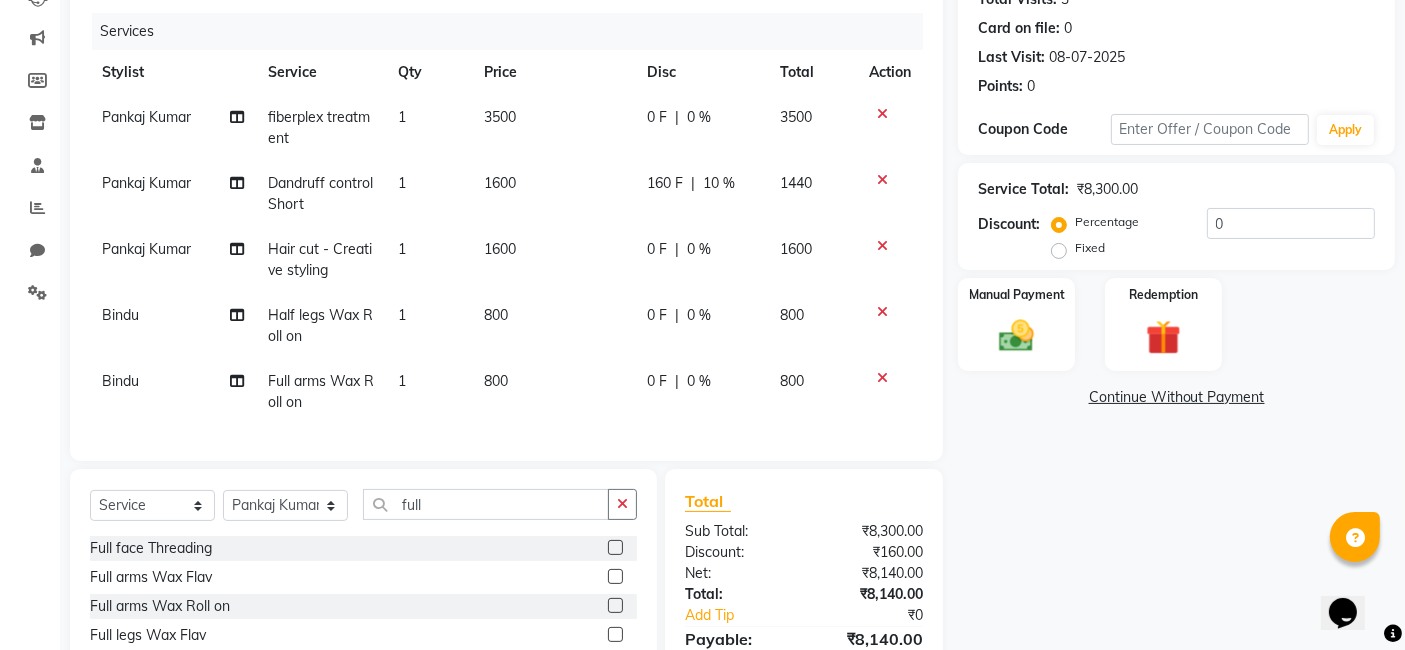 click on "0 %" 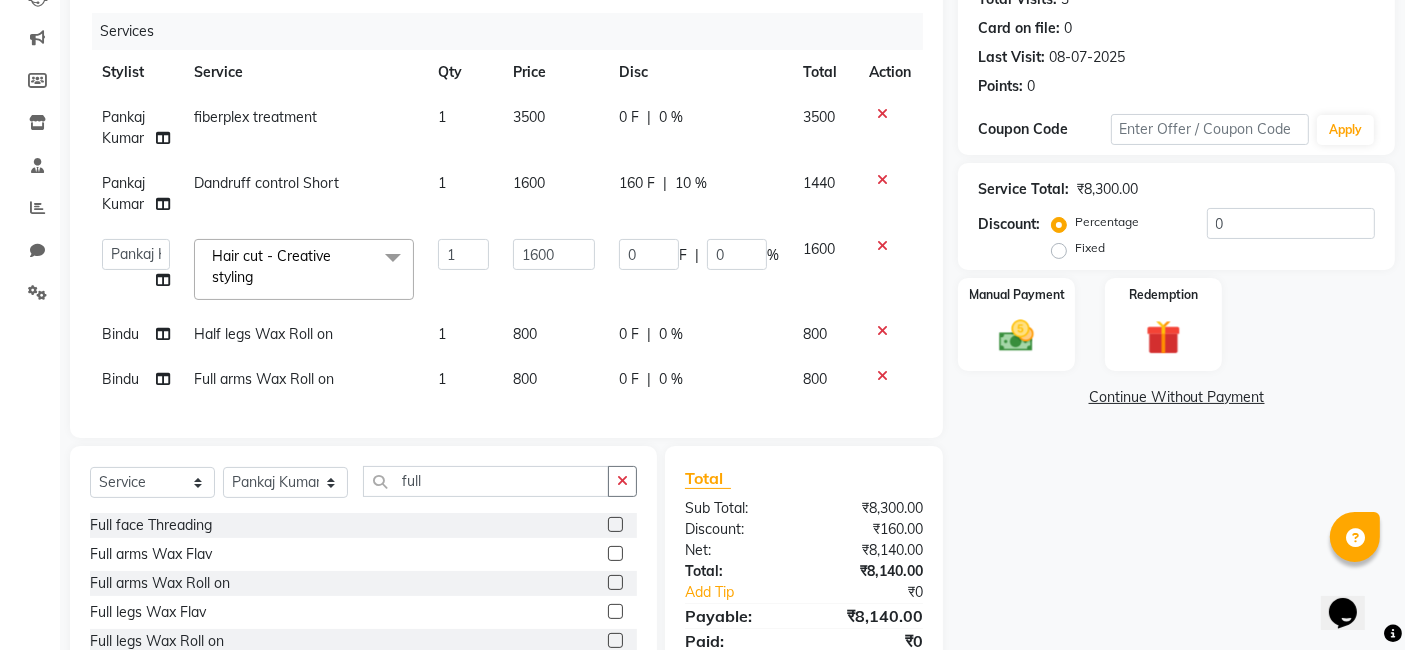 click on "0 F" 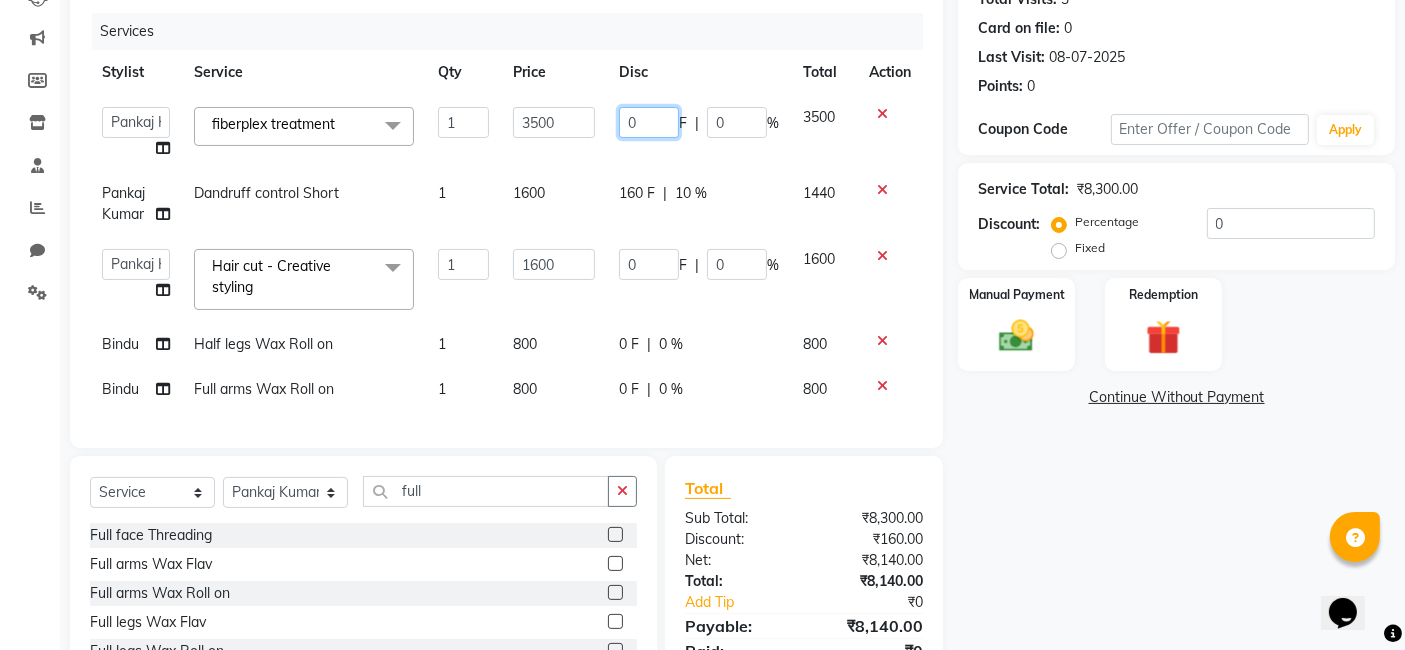 click on "0" 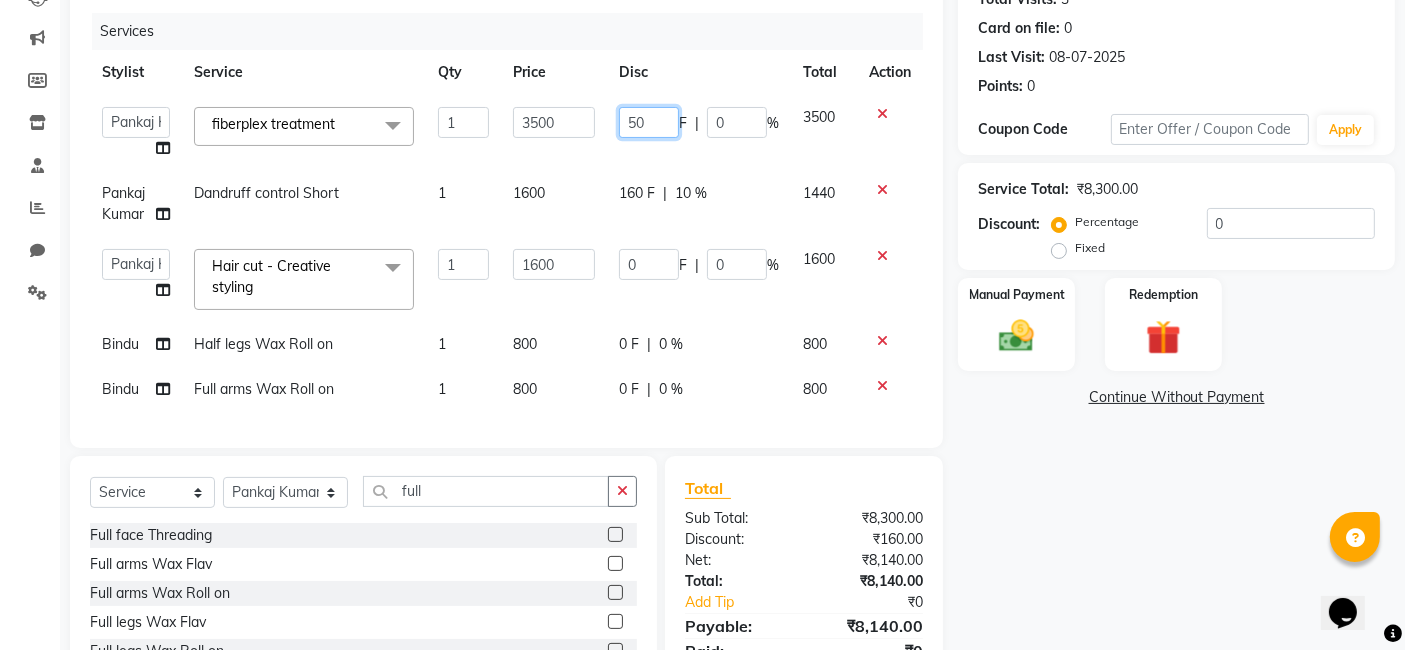 type on "500" 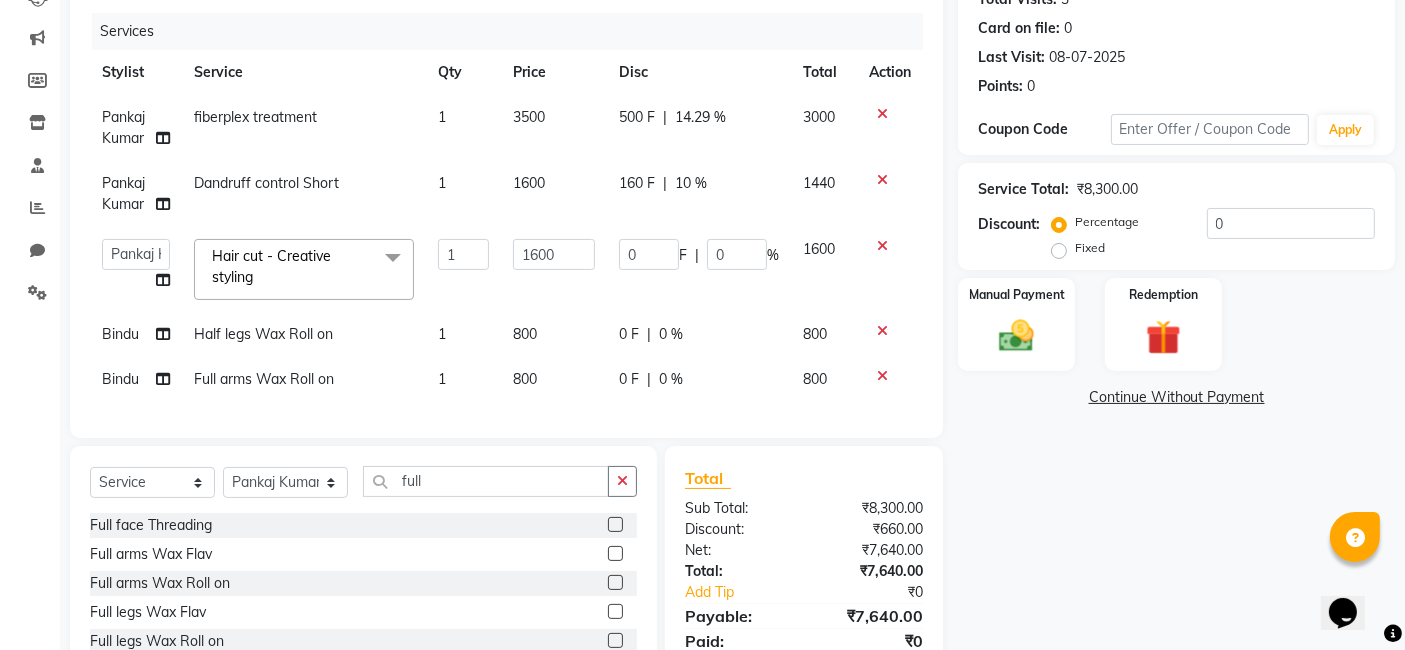 click on "500 F | 14.29 %" 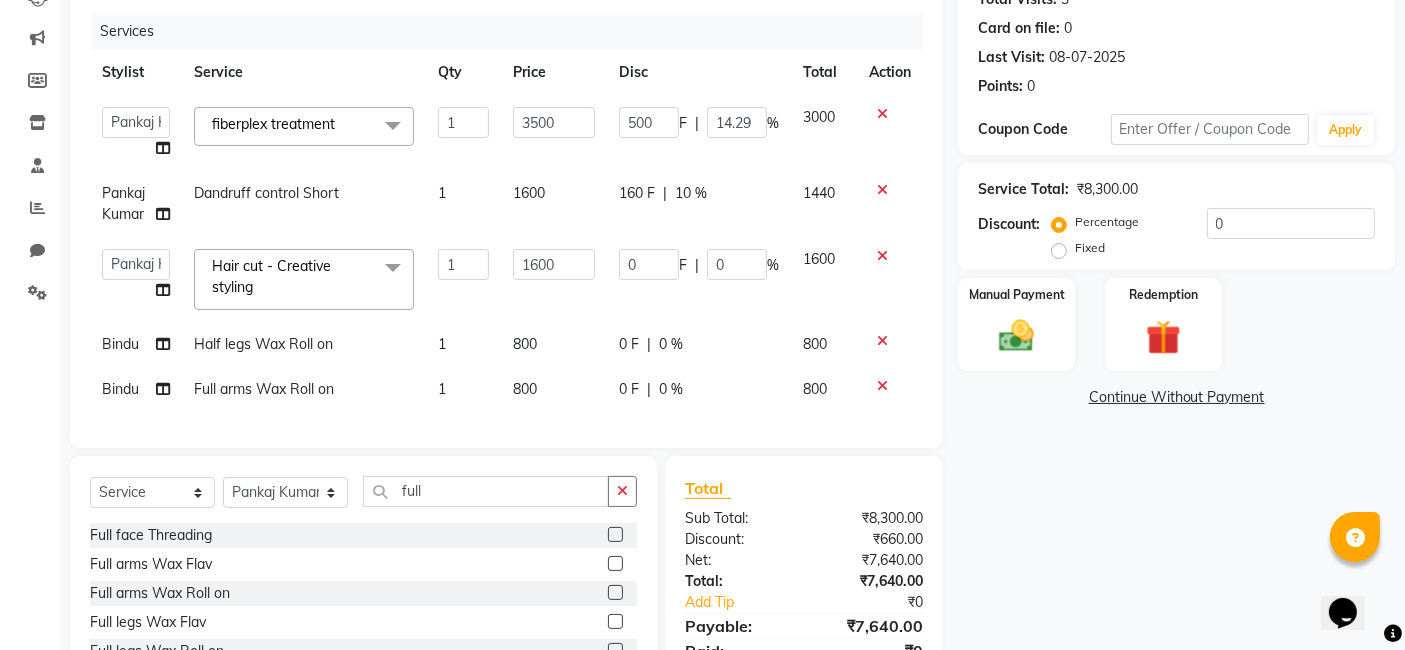 click on "500 F | 14.29 %" 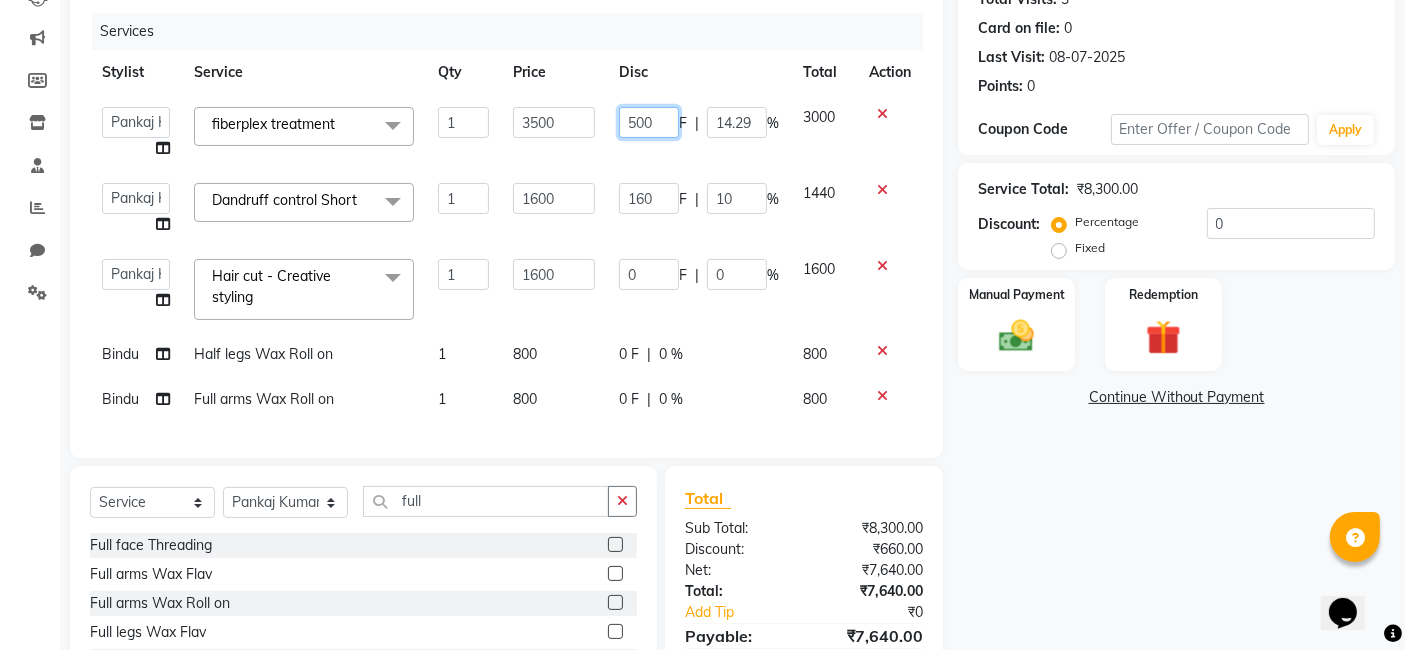 click on "500" 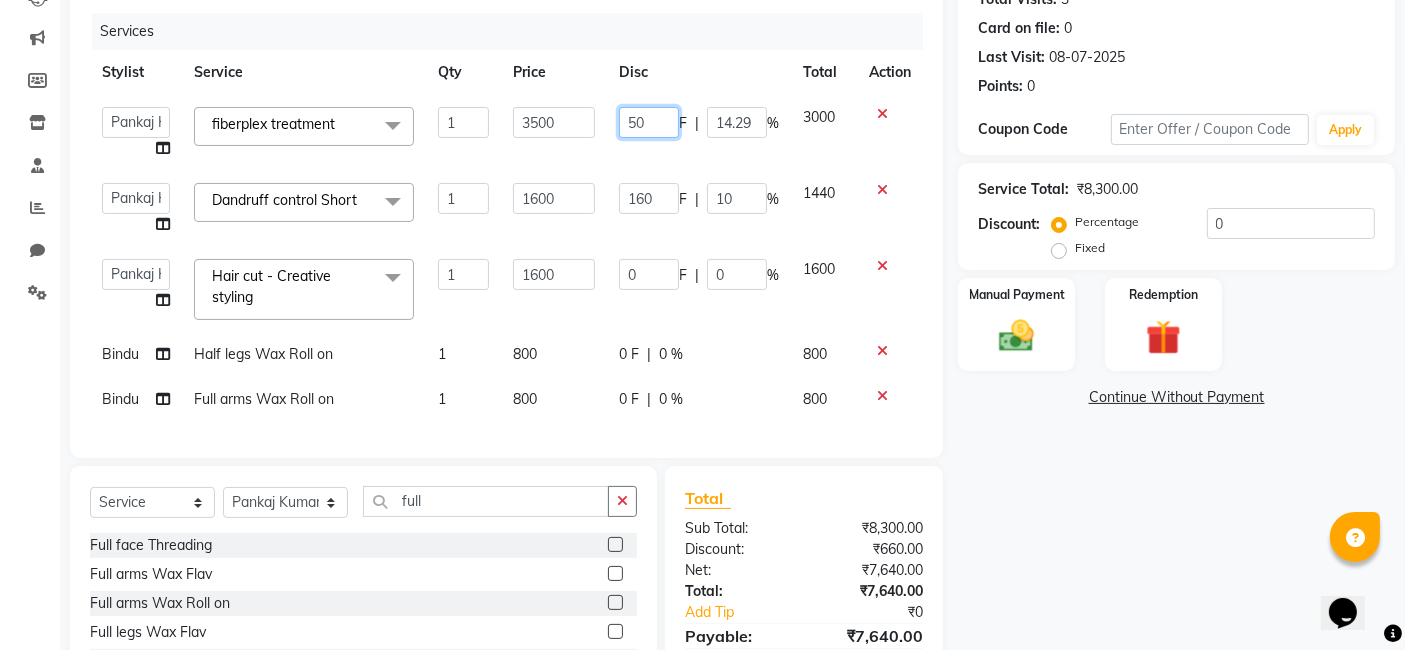 type on "5" 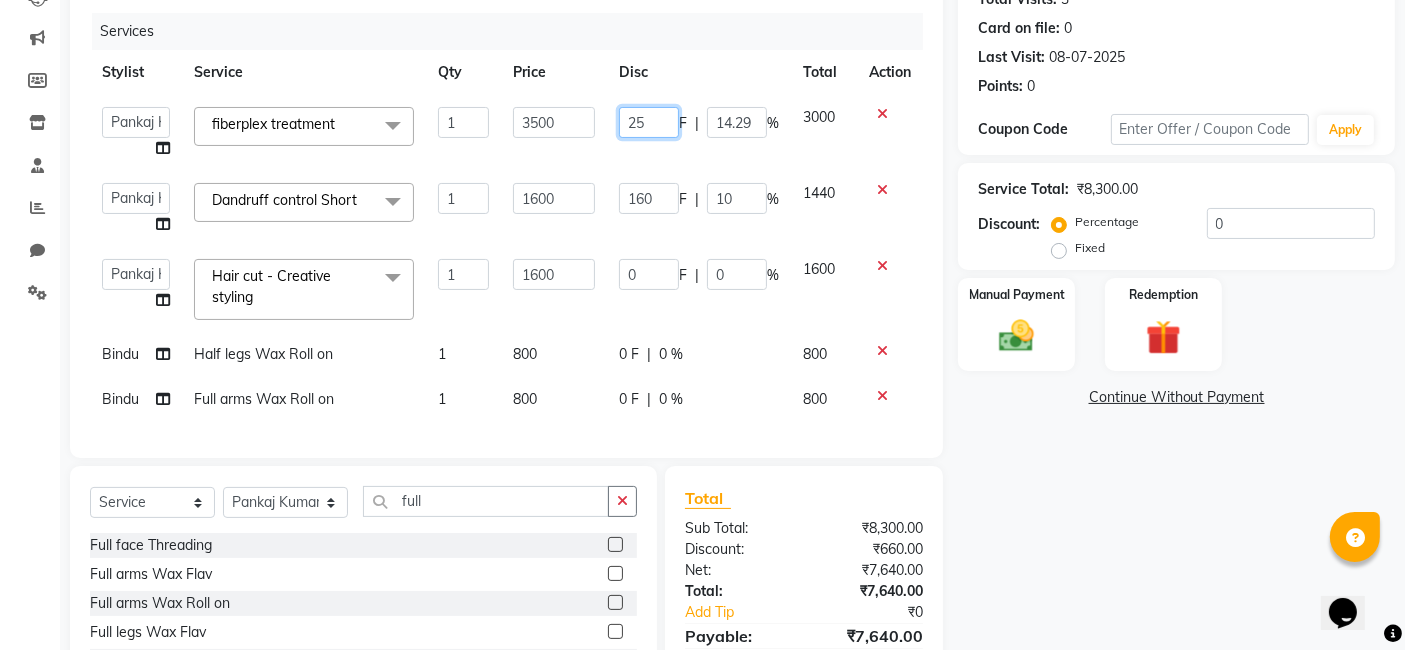 type on "250" 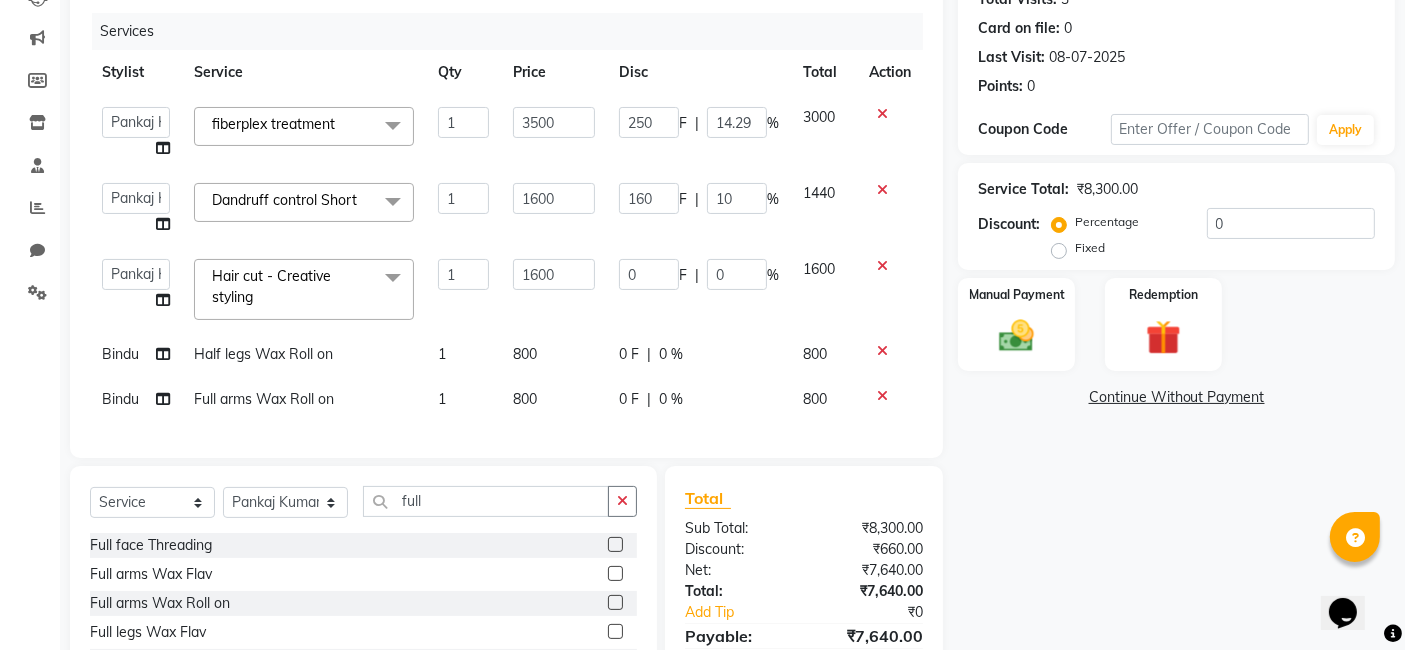 click on "250 F | 14.29 %" 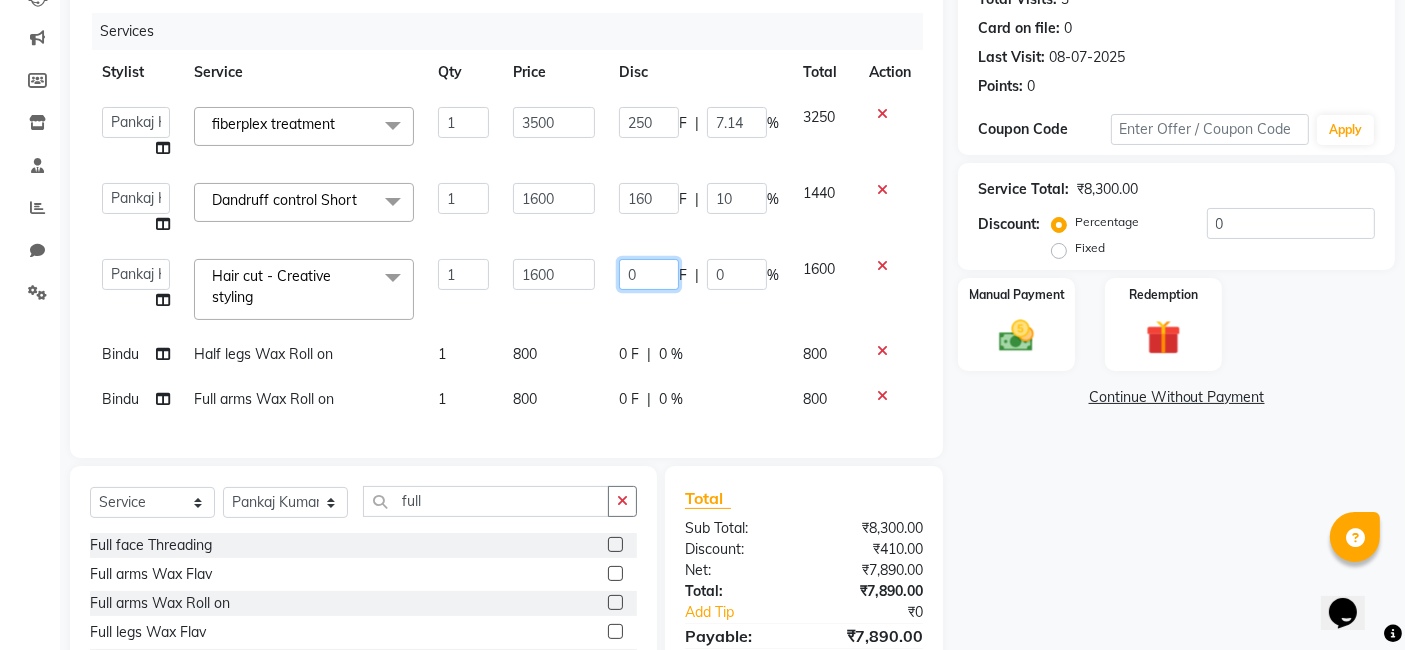 click on "0" 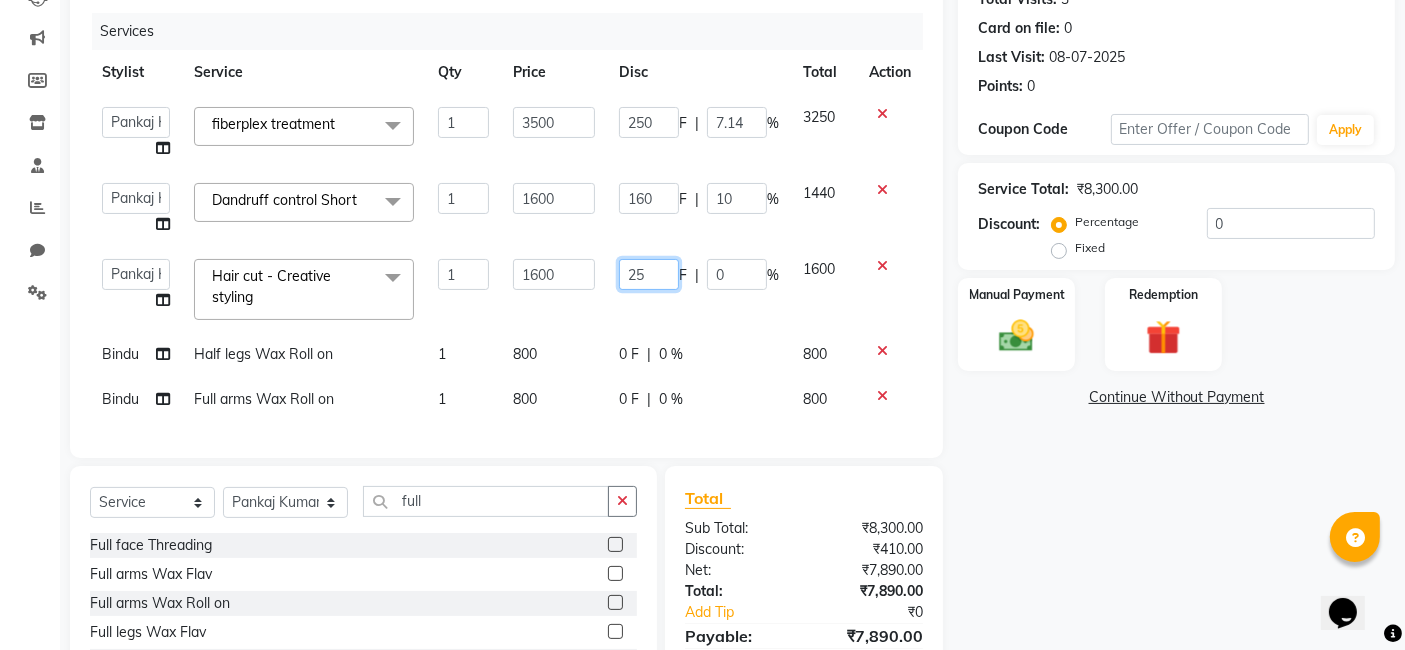 type on "250" 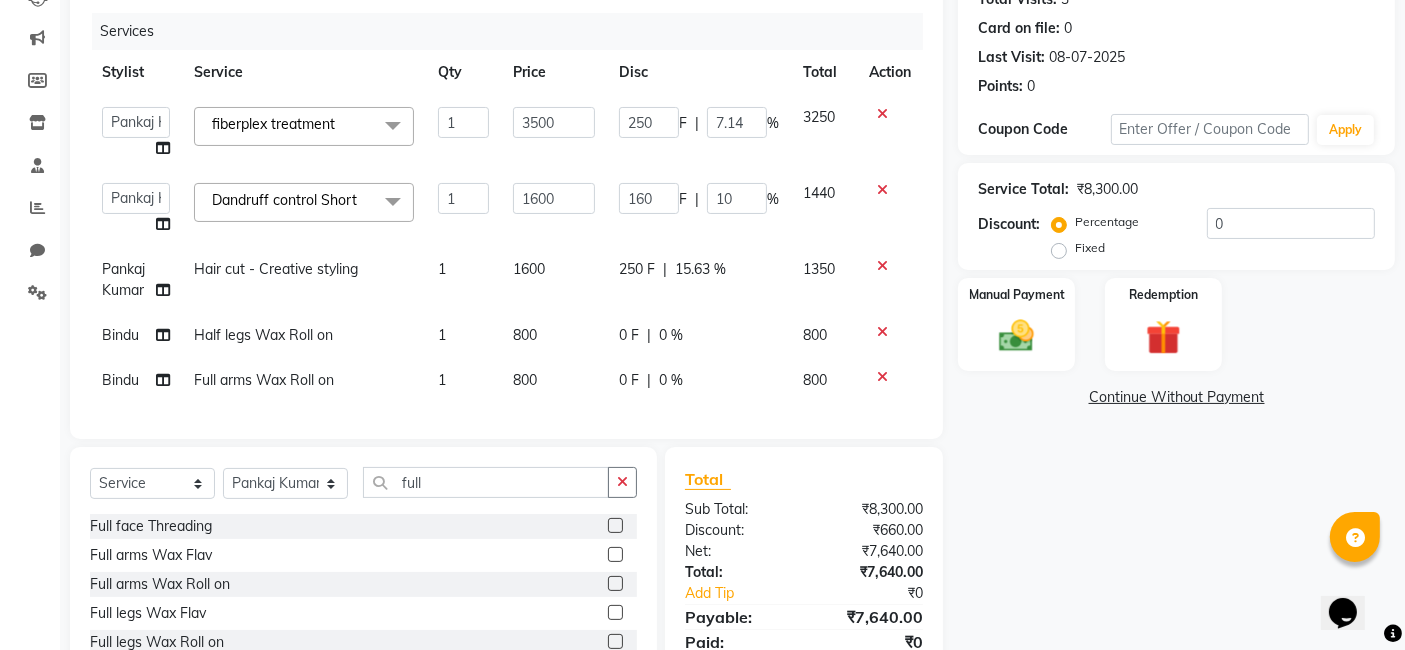 click on "[FIRST] [LAST] [LAST] [FIRST] [LAST] [LAST] fiberplex treatment  x Hair cut - without wash Hair cut - Basic Hair cut - Advanced Hair cut - Creative styling Bangs Hair wash & blow dry Short Hair wash & blow dry Med Hair wash & blow dry Long Hair wash & blow dry (nashi) Short Hair wash & blow dry (nashi) Med Hair wash & blow dry (nashi) Long Tongs Short Tongs Med Tongs Long Iron Short Iron Med Iron Long Party styling face wash men hairtstyling men haircut dray men - advance beard trim scalp masage almond / olive oil scalp oil masage coconut loreal - mythic oil beard styling regular shave  hairwash men premium hairwash (nashi) men hairwash & styling fiberplex treatment haircut men Global color ammonia Short Global color ammonia Med Global color ammonia Long Global color non ammonia Short Global color non ammonia Med Global color non ammonia Long Highlights Short Highlights Med Highlights Long Highlights per Foil Ombre / Balayage Root touch up ammonia 1 Inch Root touchup non ammonia 1 Inch Dandruff control Short" 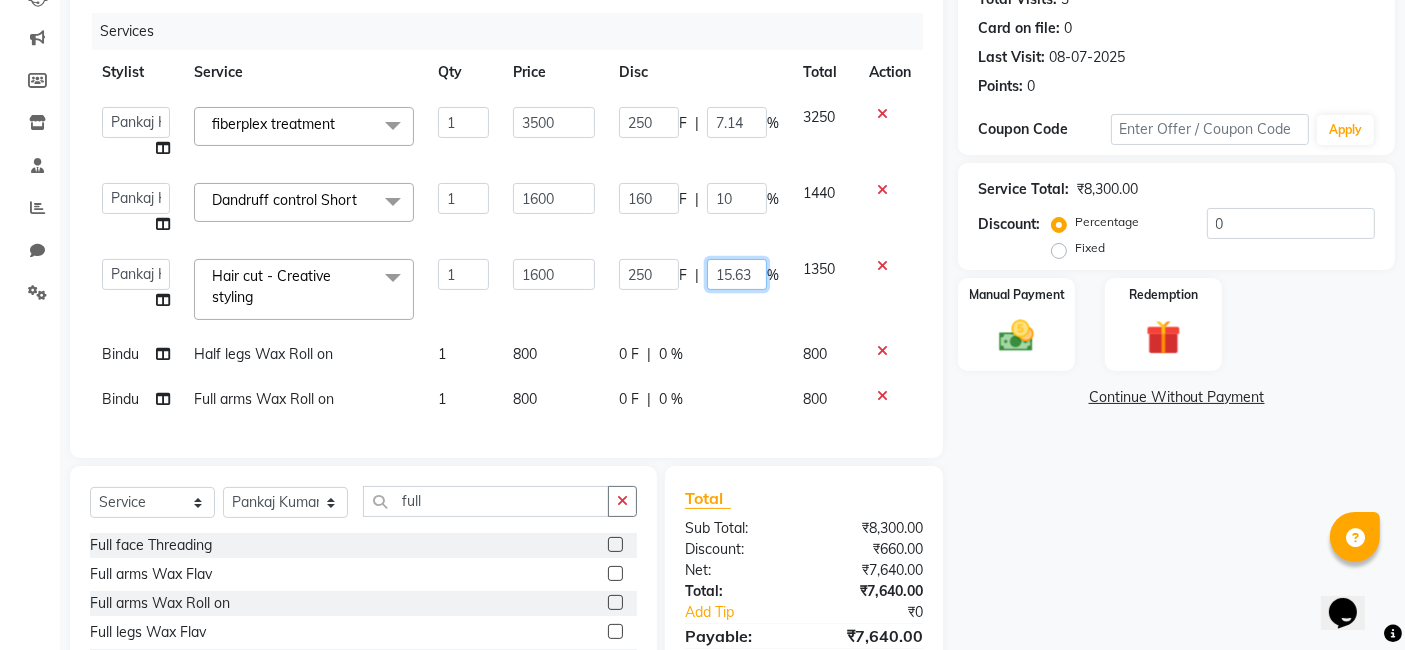 click on "15.63" 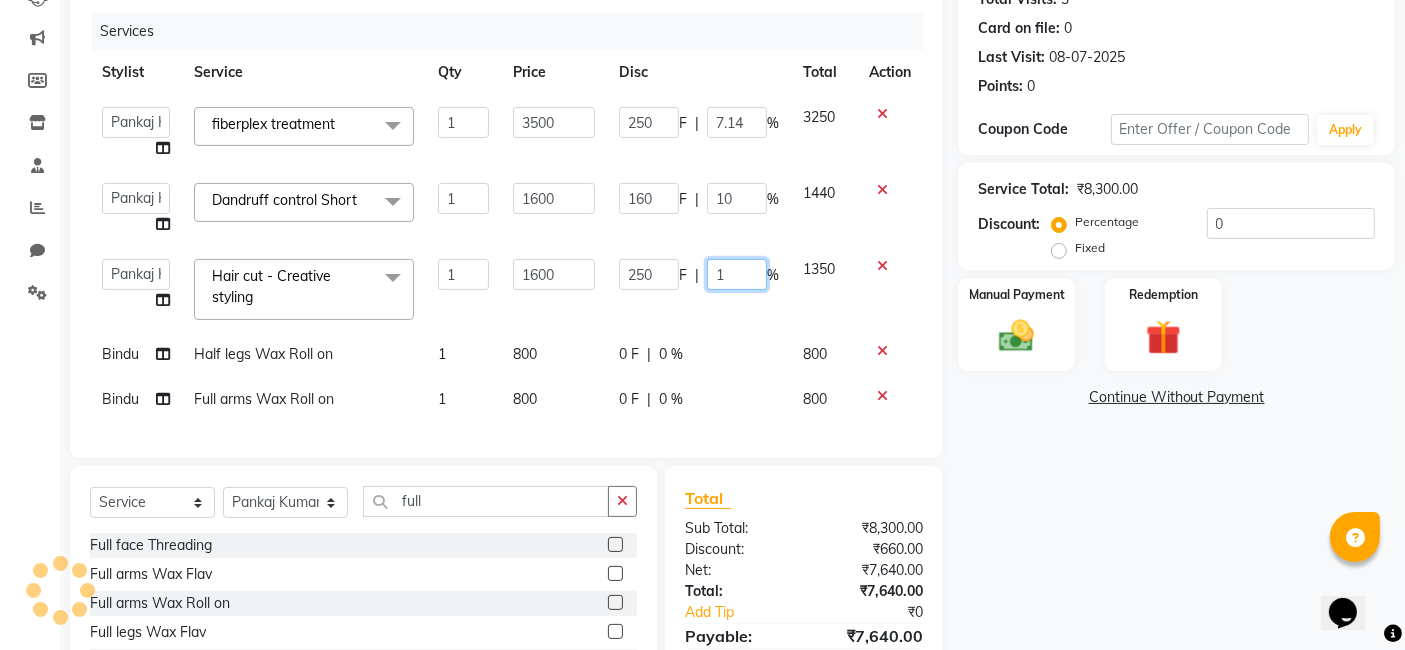 type on "10" 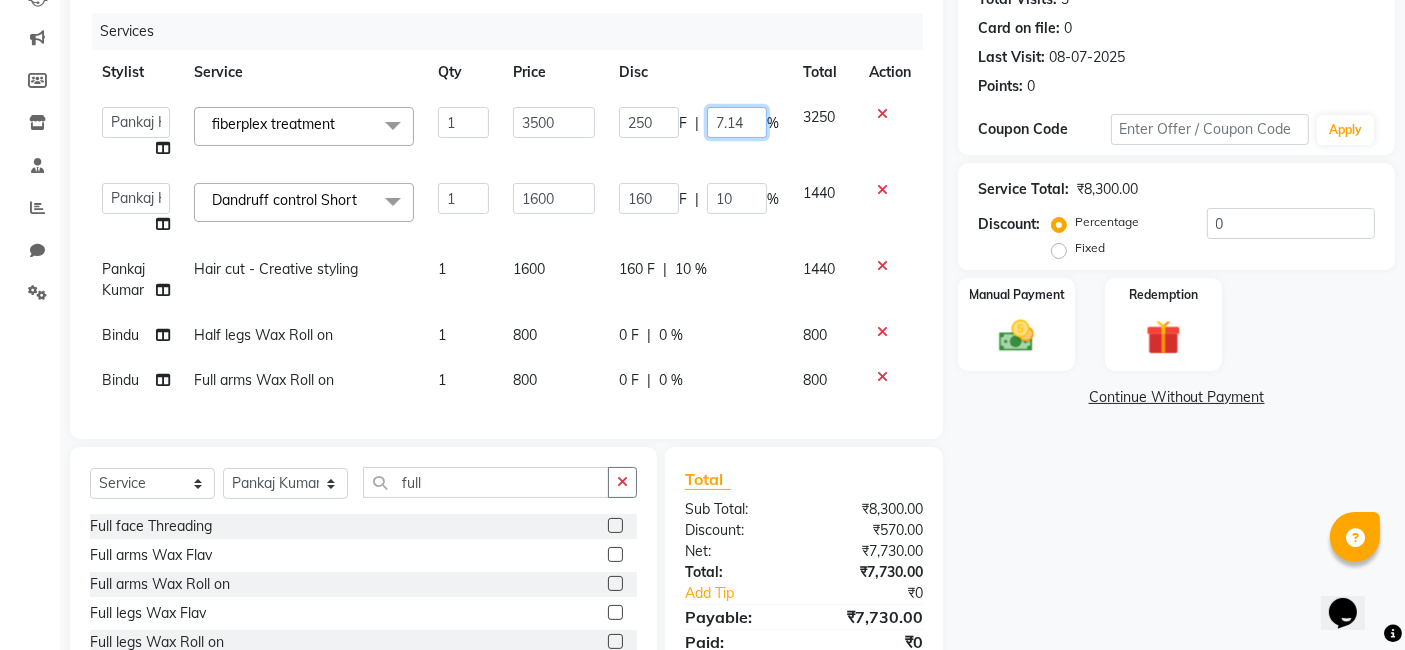 click on "7.14" 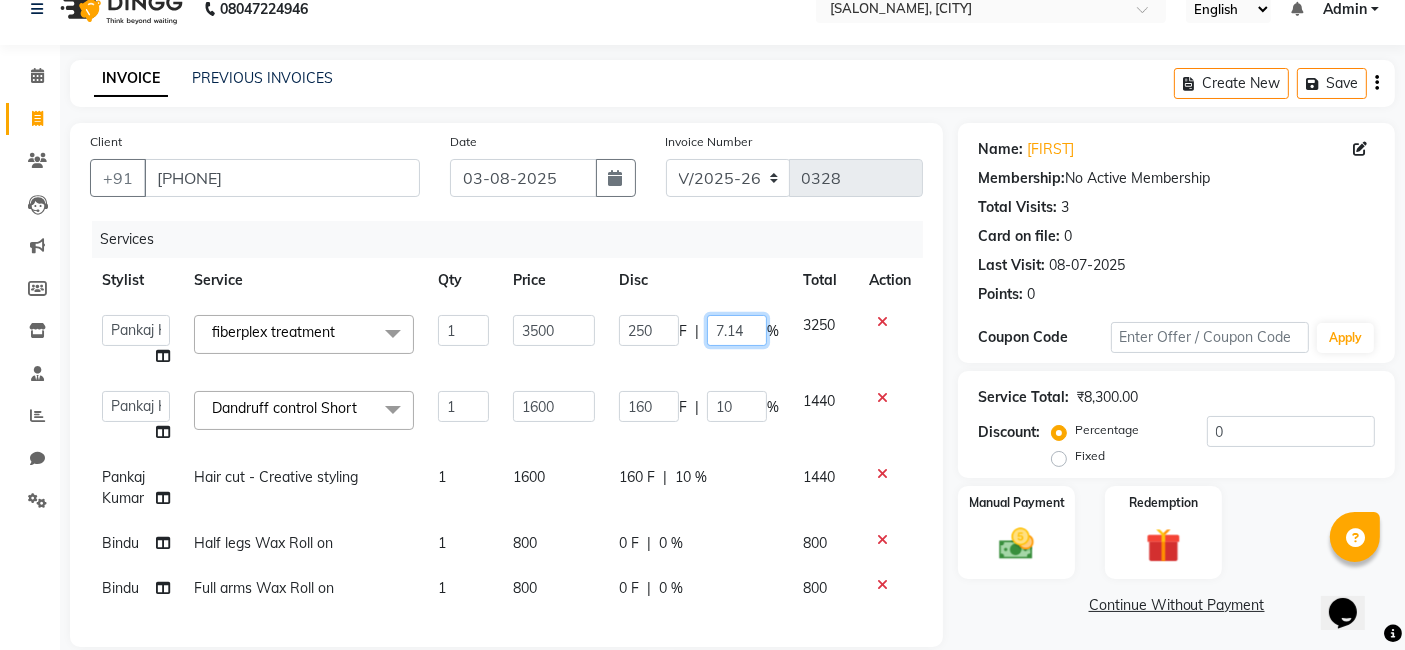 scroll, scrollTop: 26, scrollLeft: 0, axis: vertical 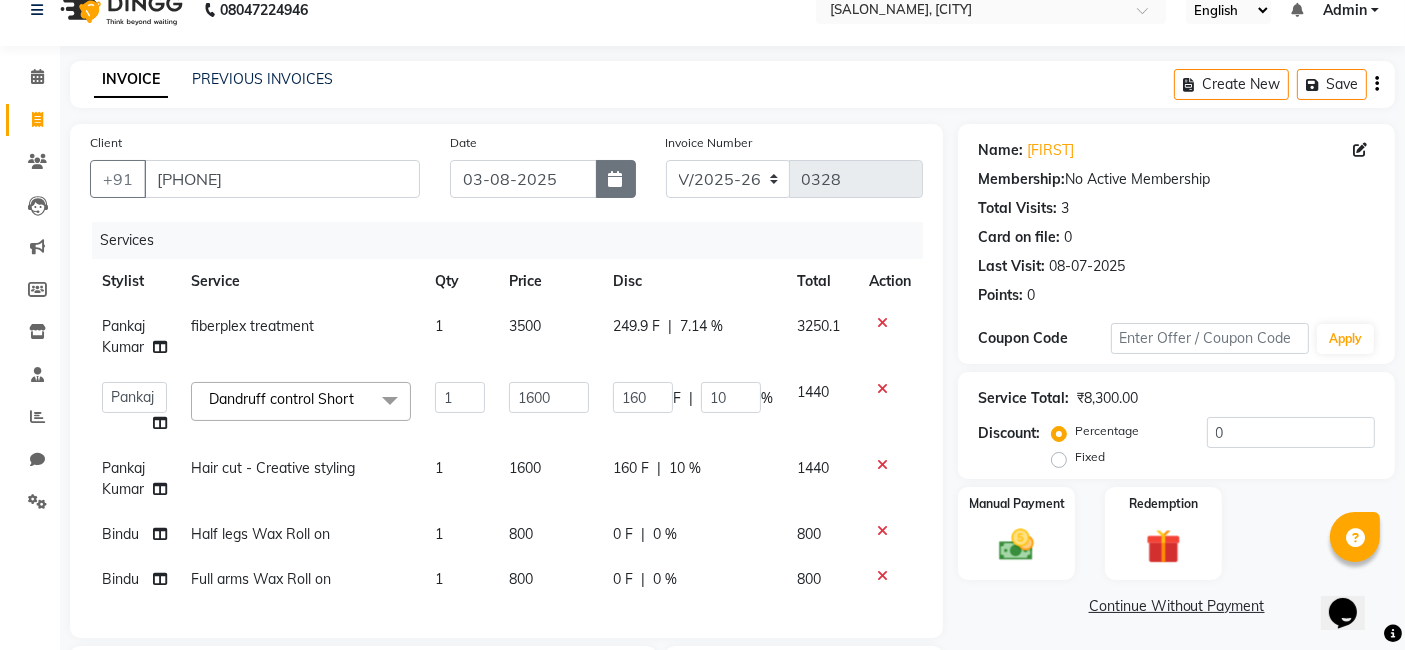 click 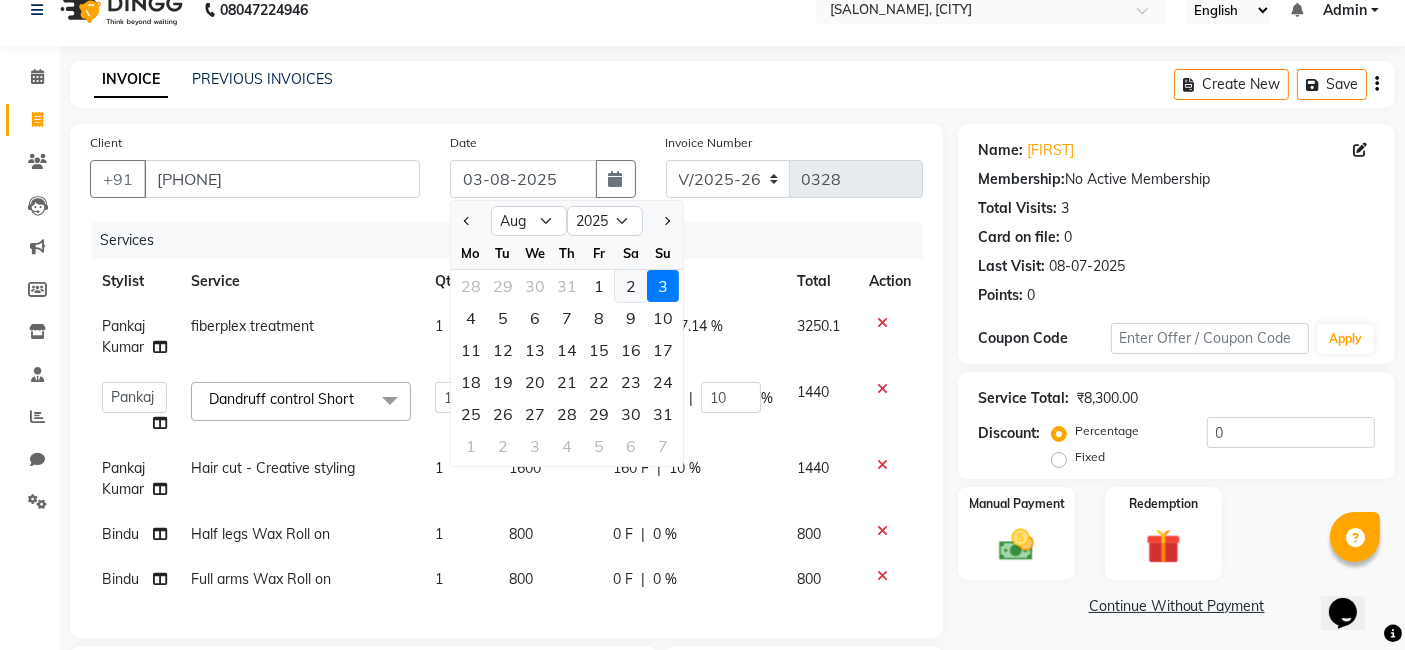 click on "2" 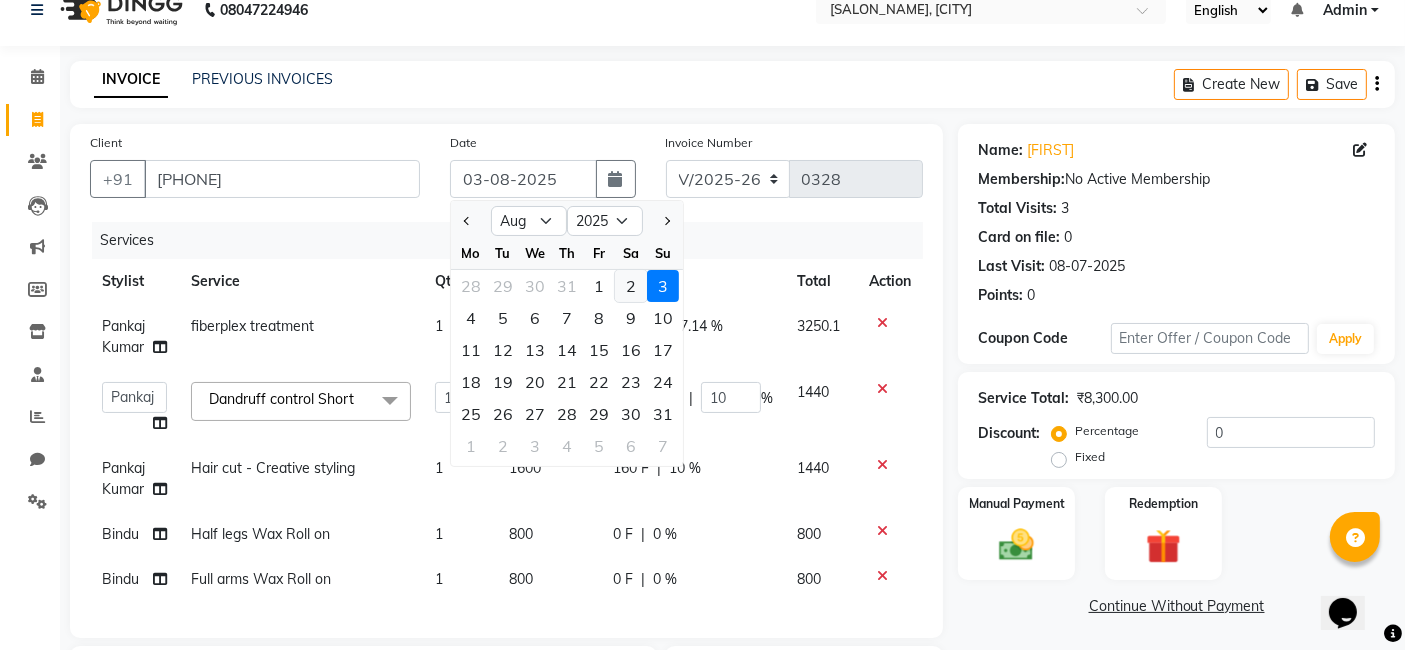 type on "02-08-2025" 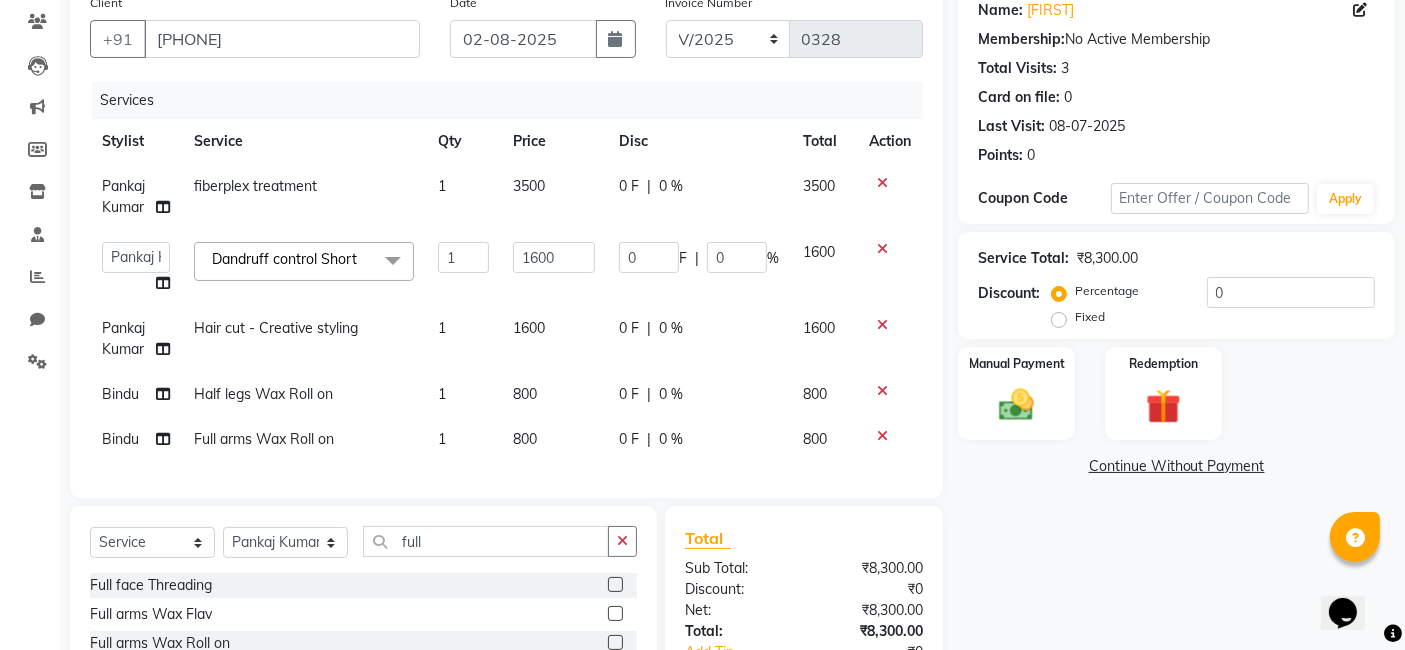 scroll, scrollTop: 185, scrollLeft: 0, axis: vertical 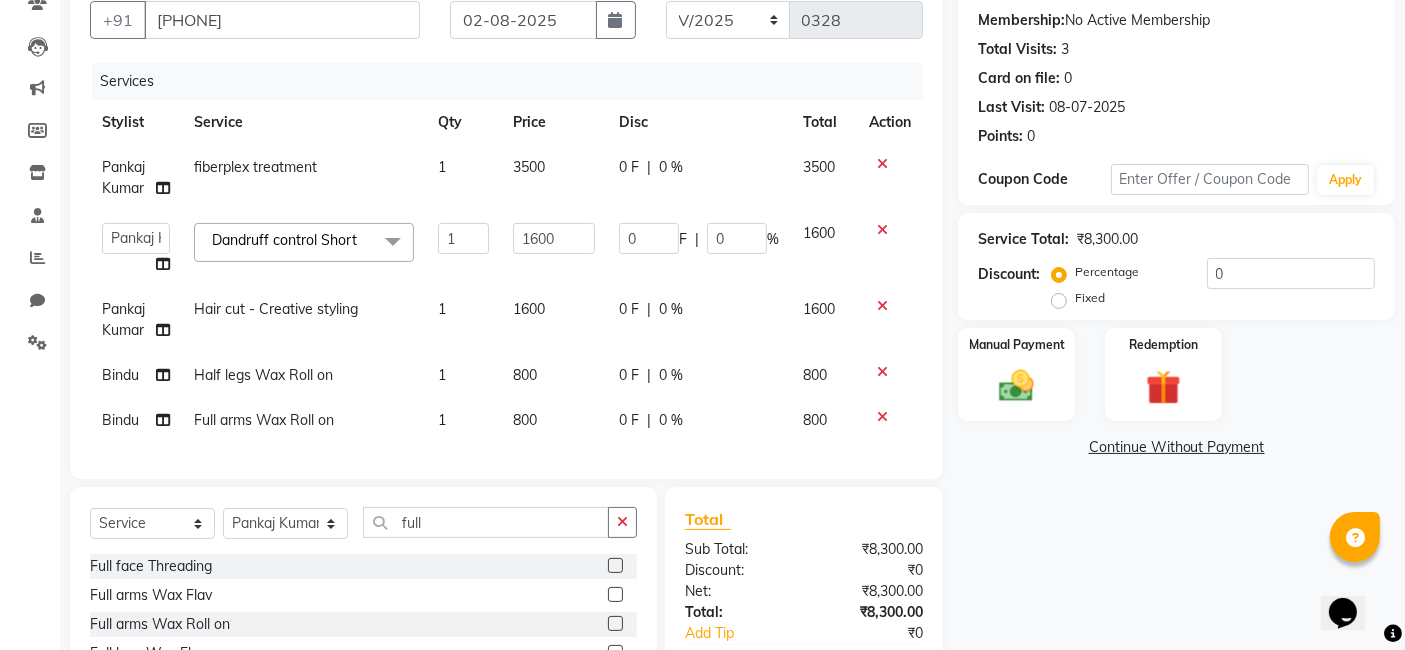 click on "0 F | 0 %" 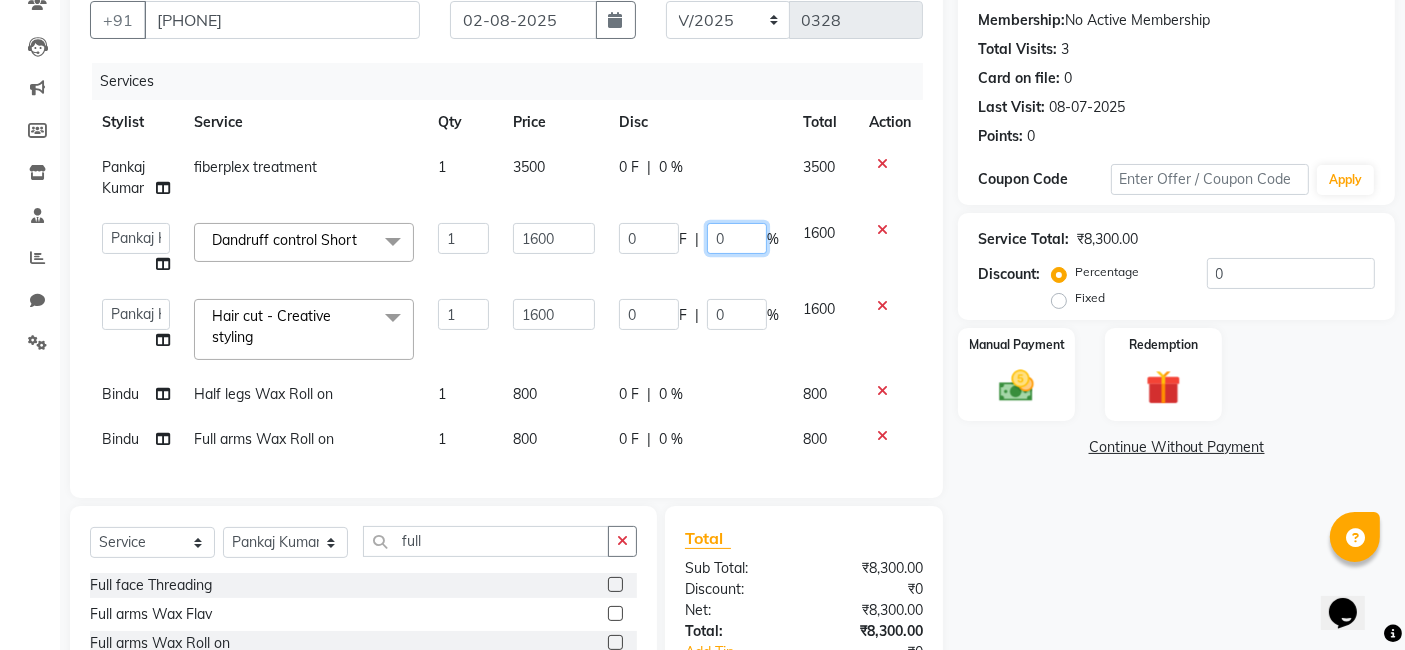 click on "0" 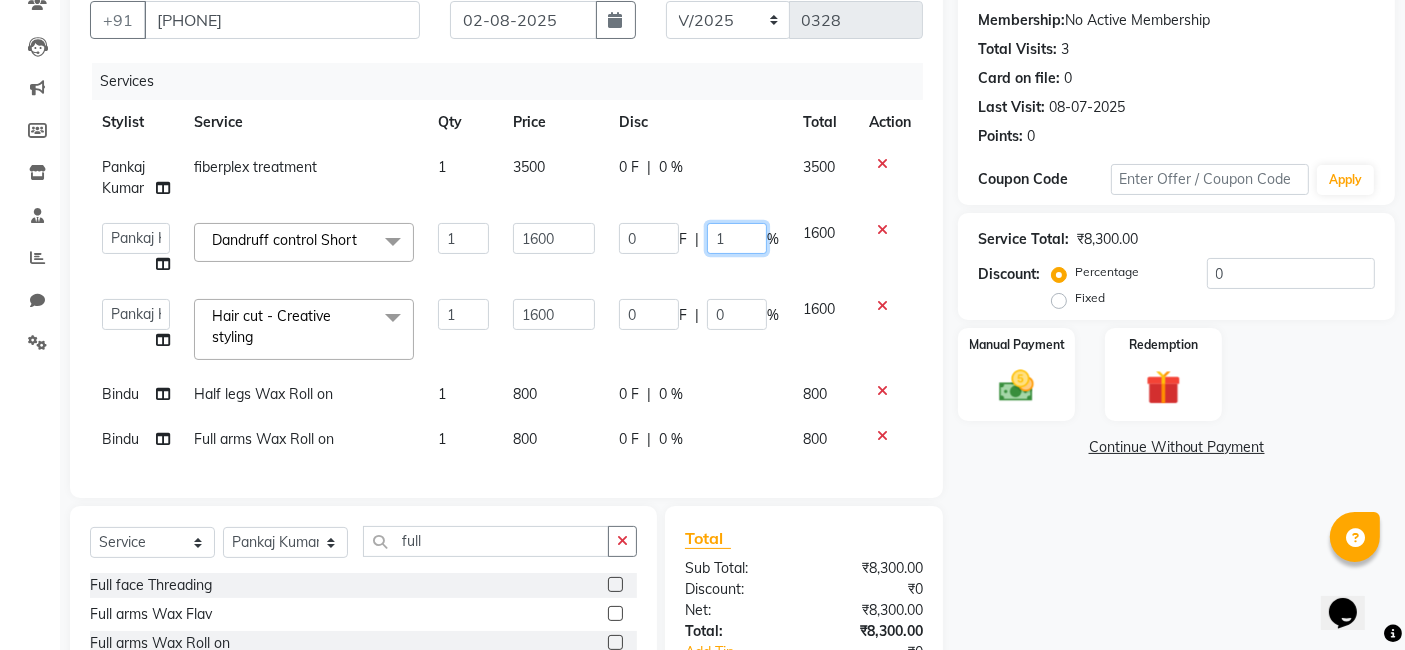 type on "10" 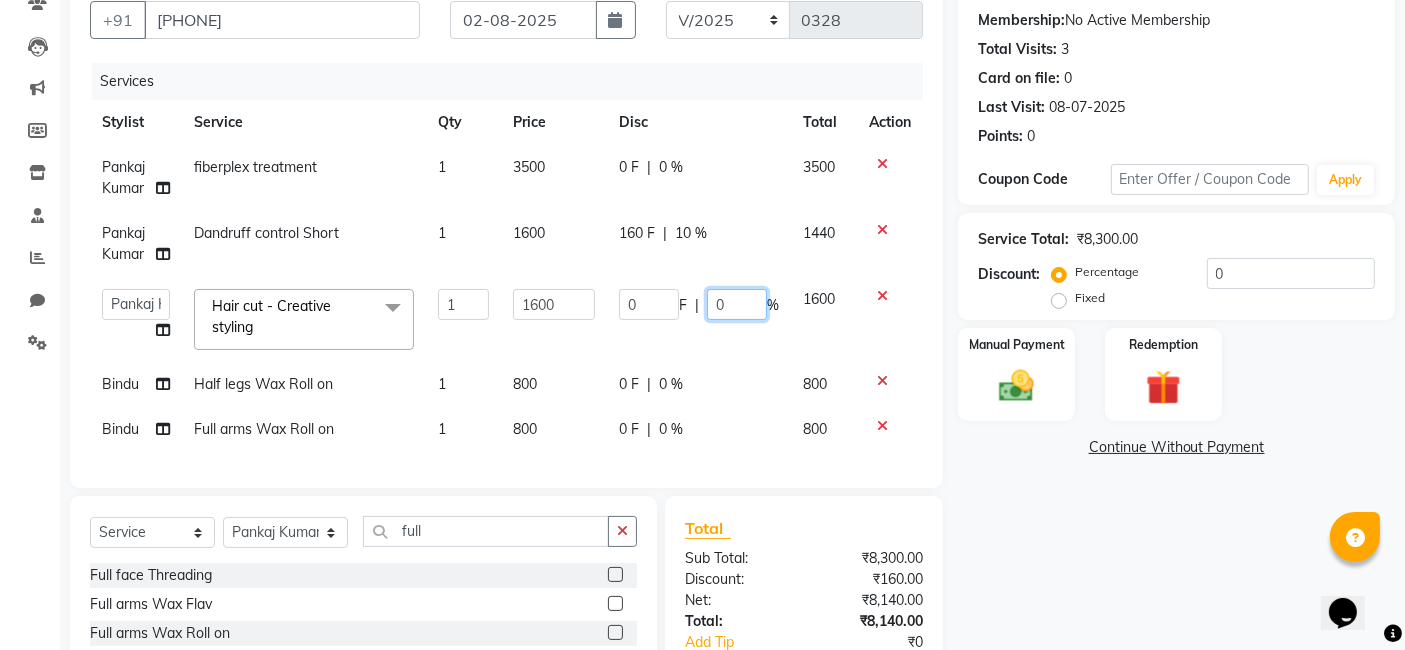 click on "0" 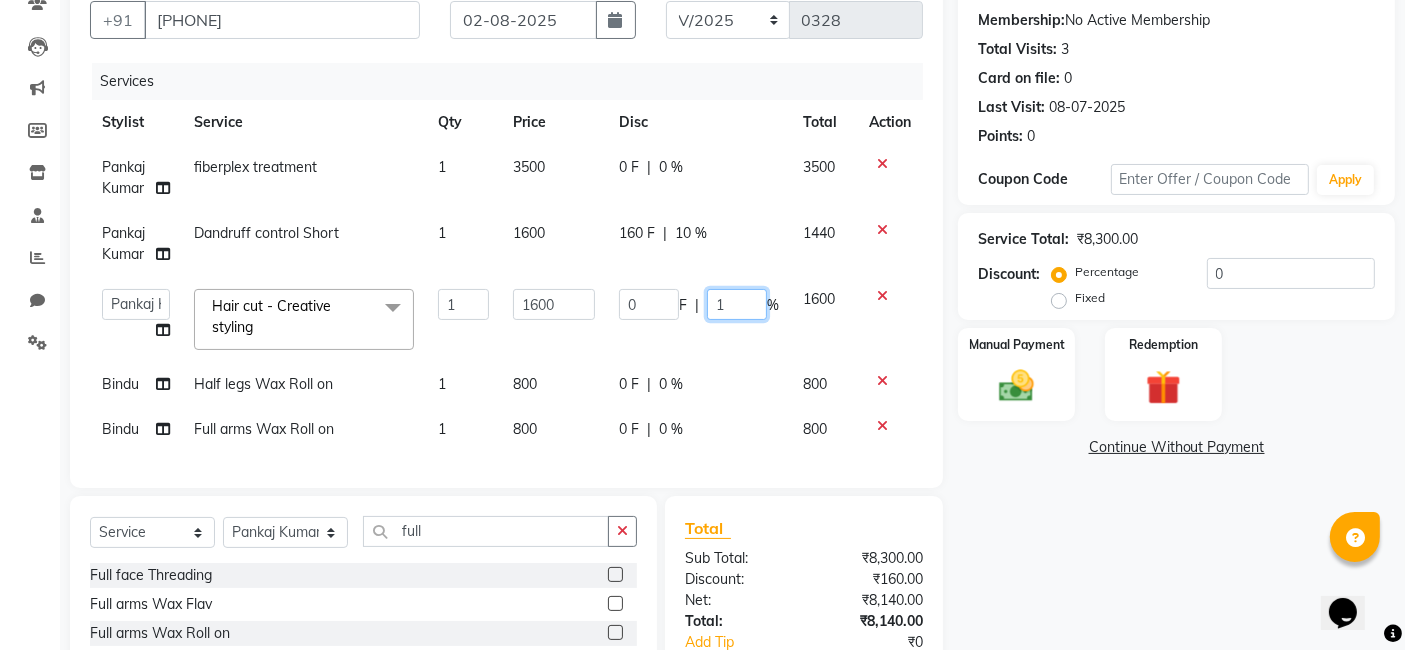 type on "10" 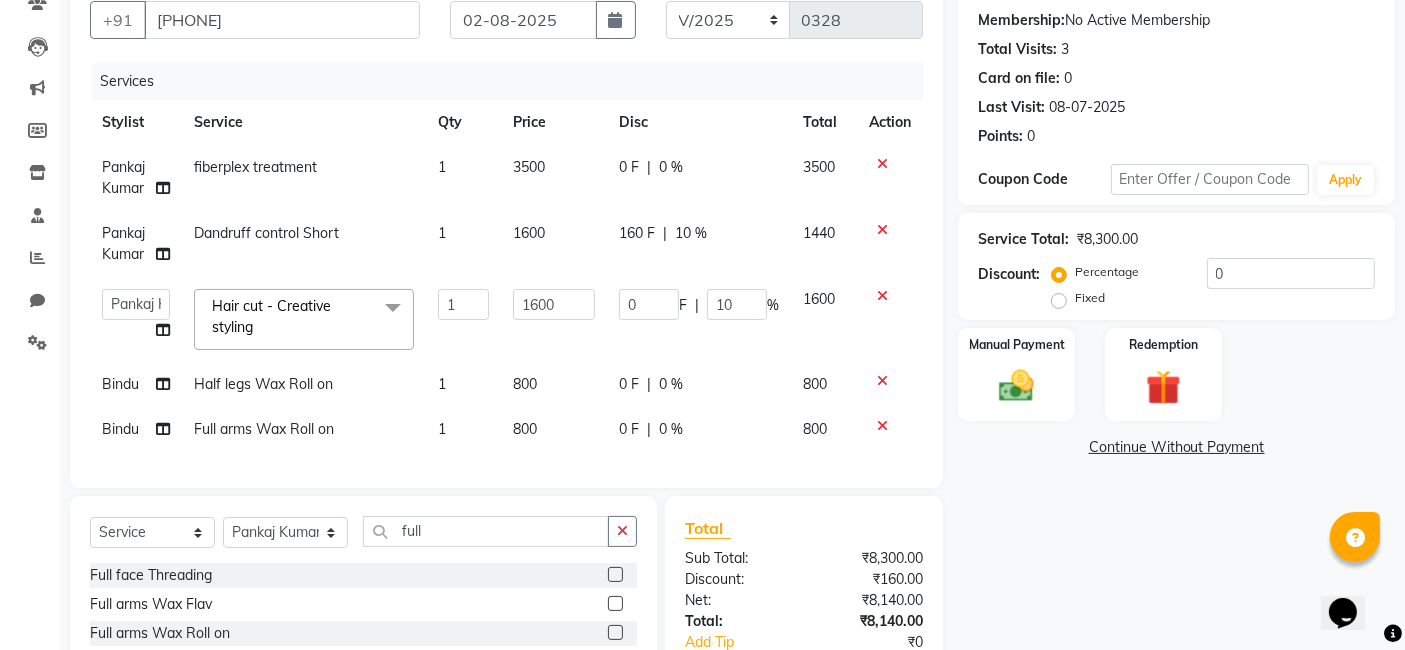 click on "0 F | 10 %" 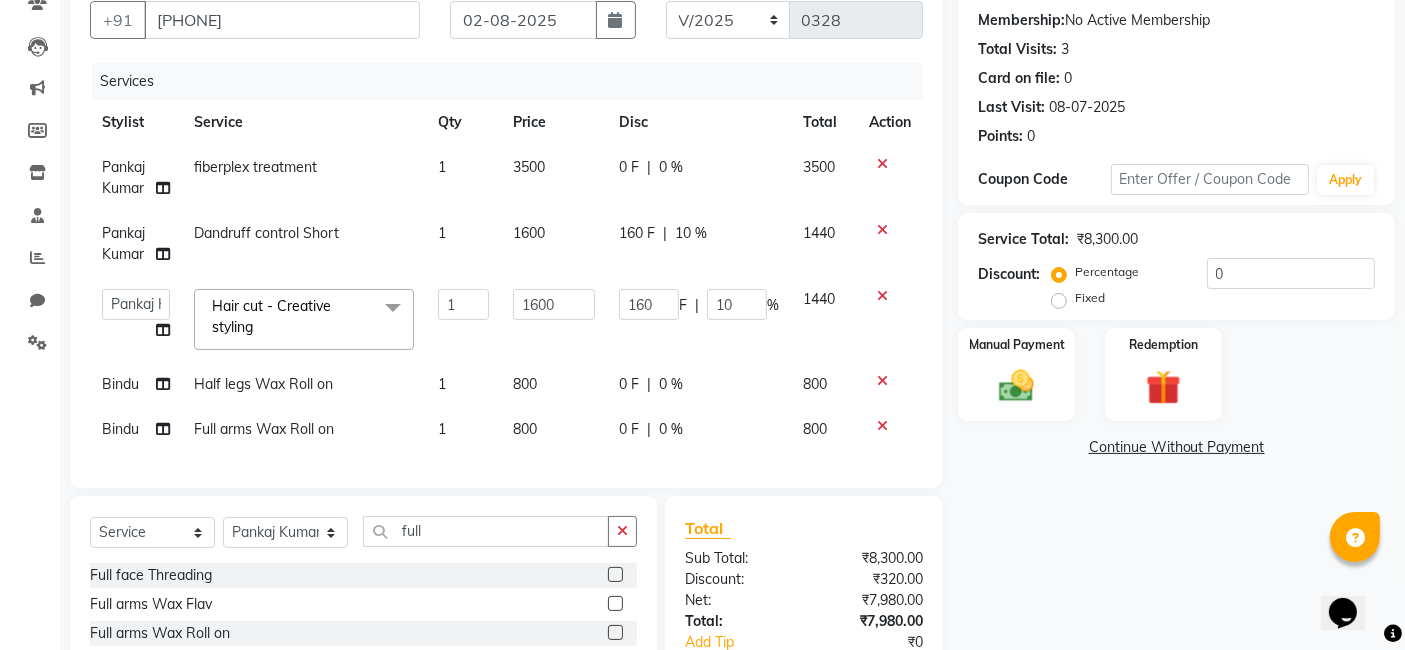 click on "160 F | 10 %" 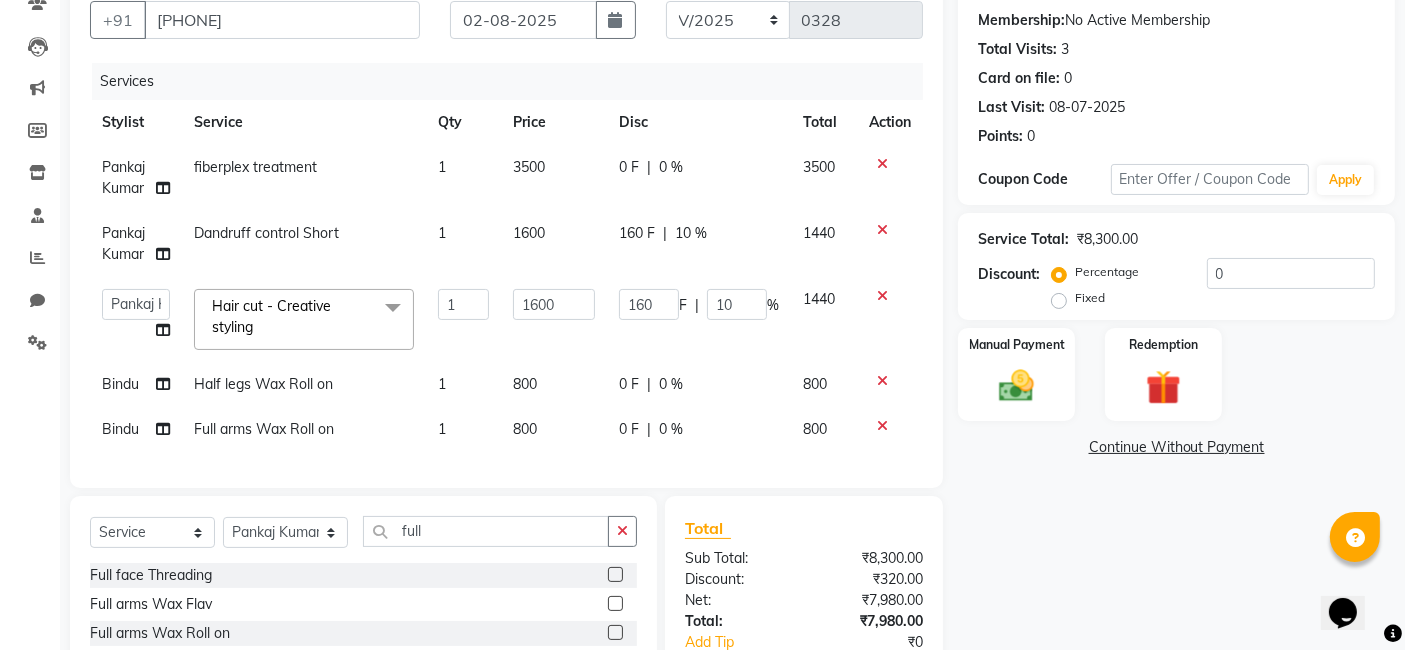 click on "0 F" 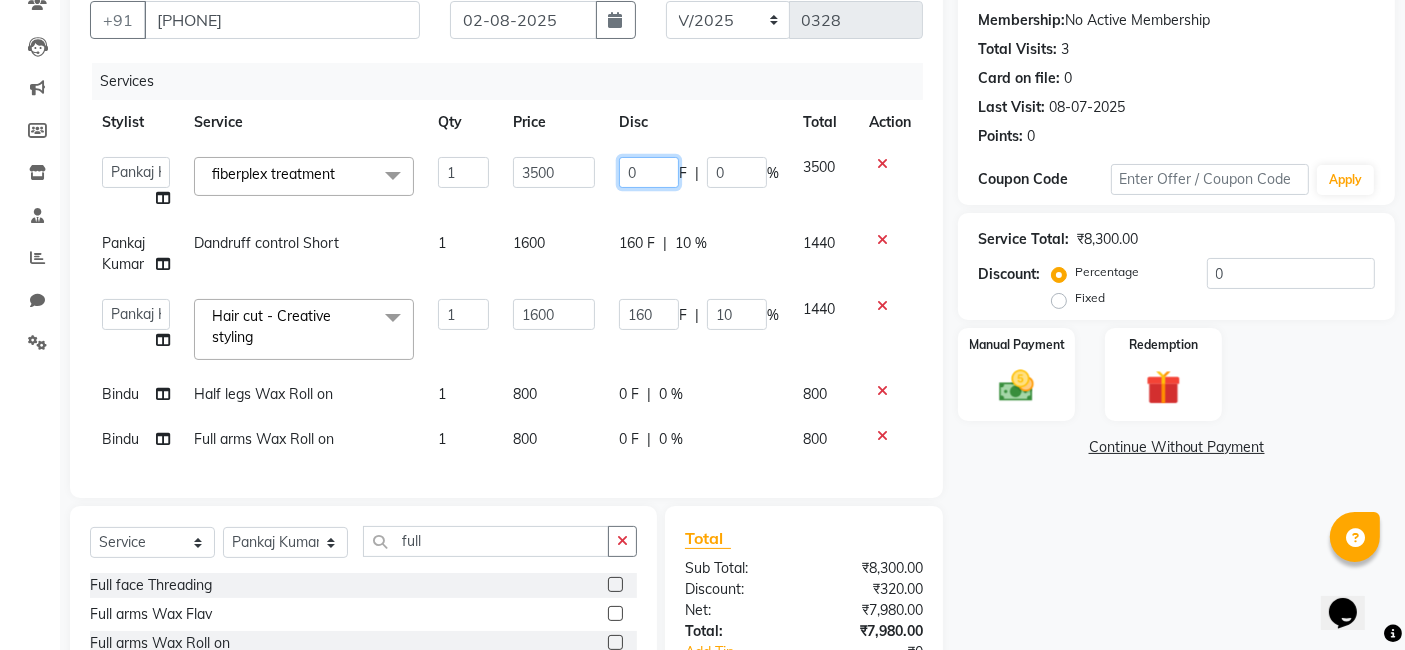 click on "0" 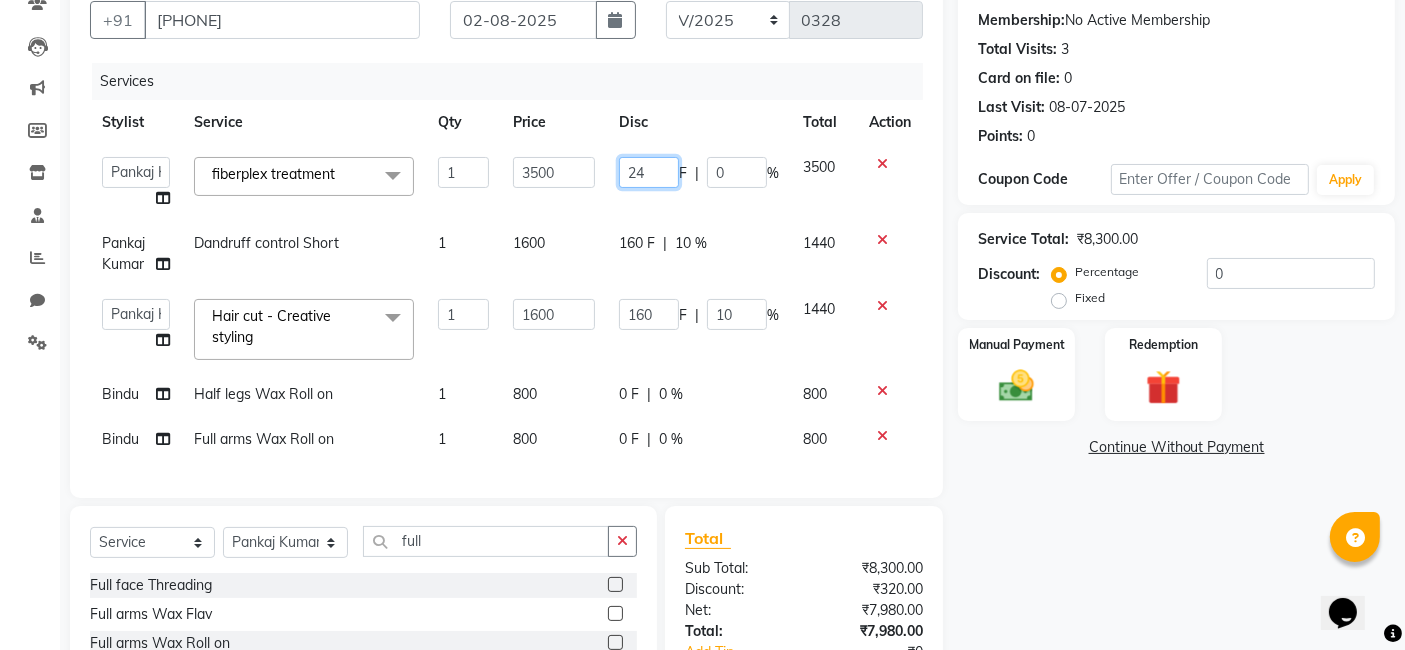 type on "240" 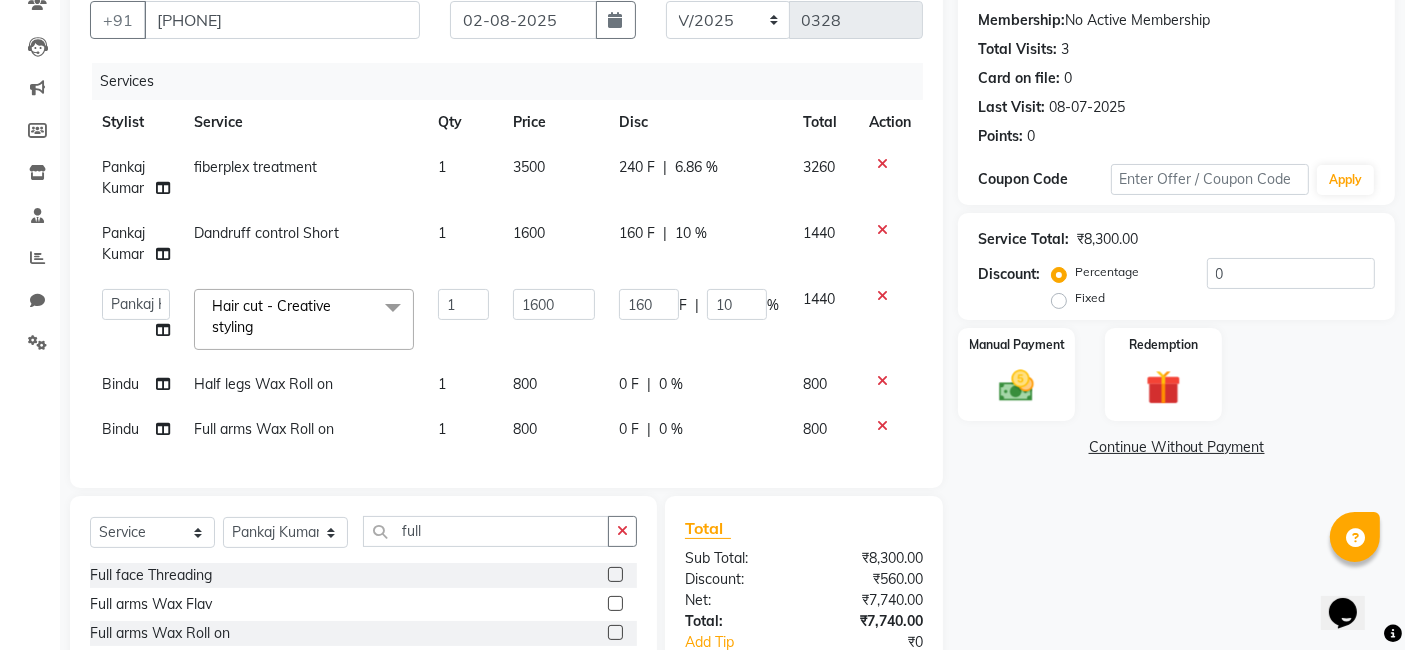 click on "160 F | 10 %" 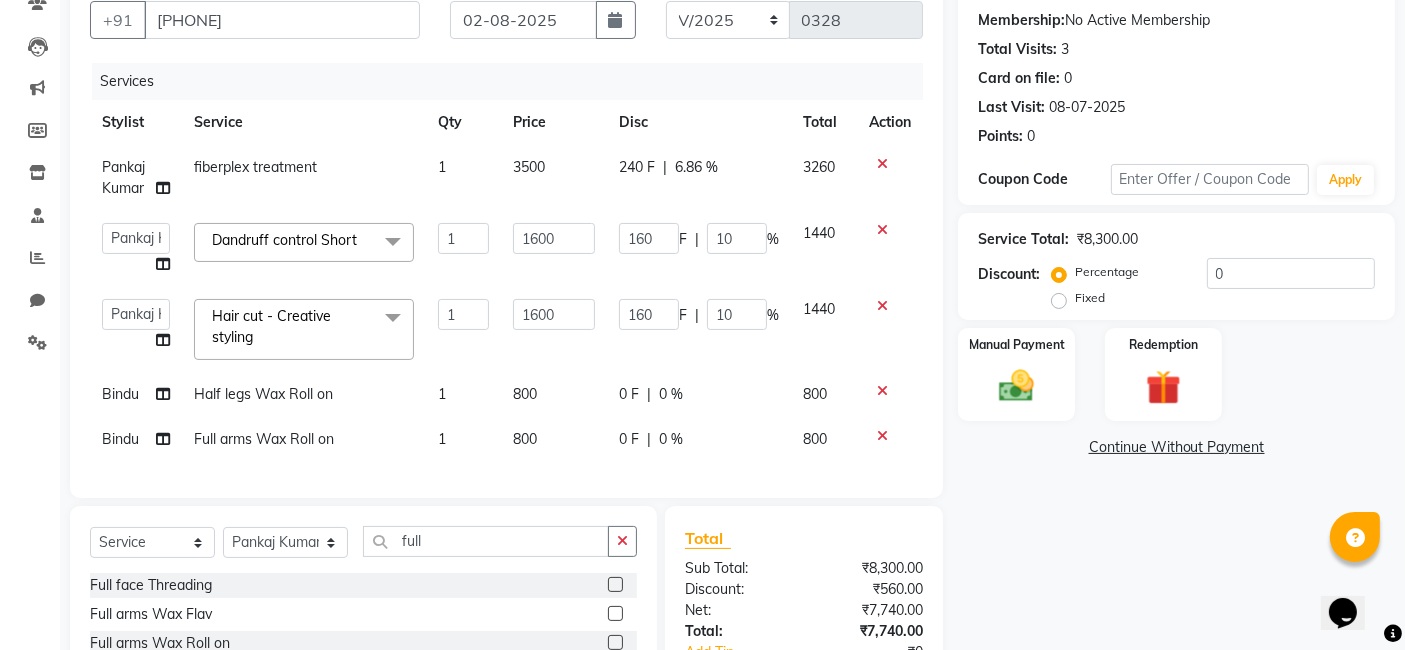 click on "240 F" 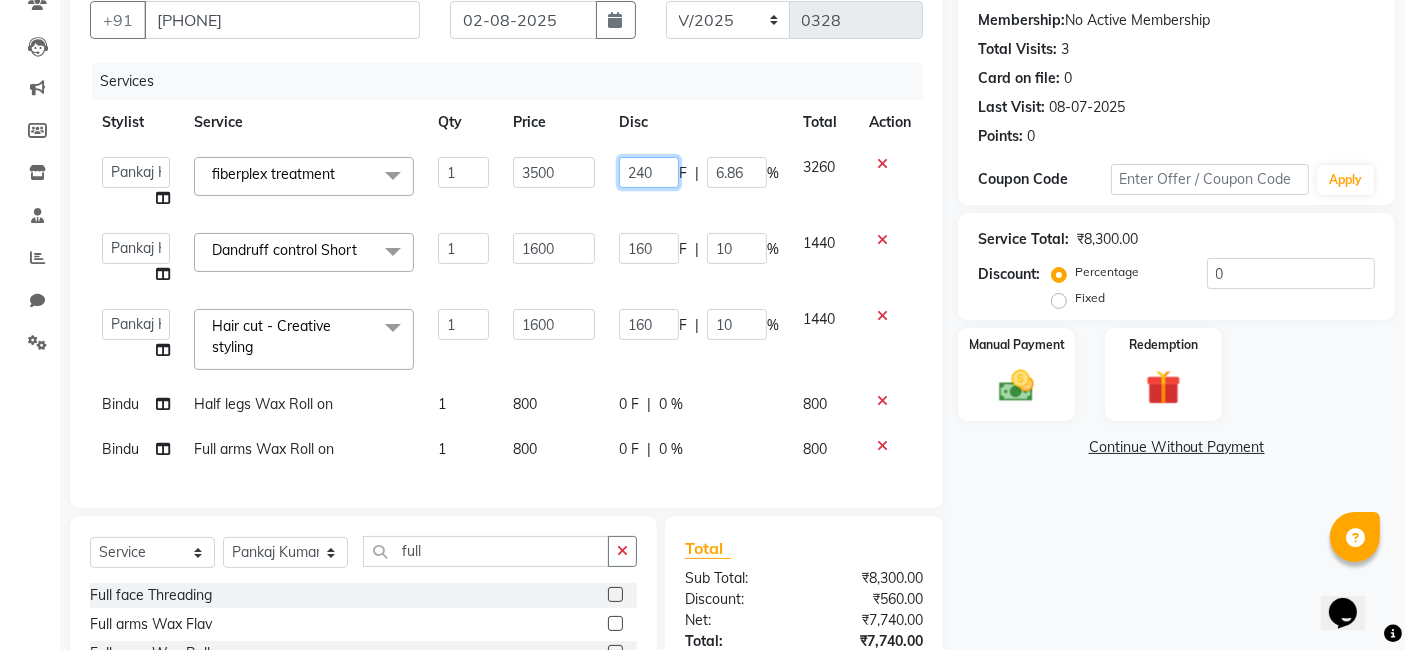 click on "240" 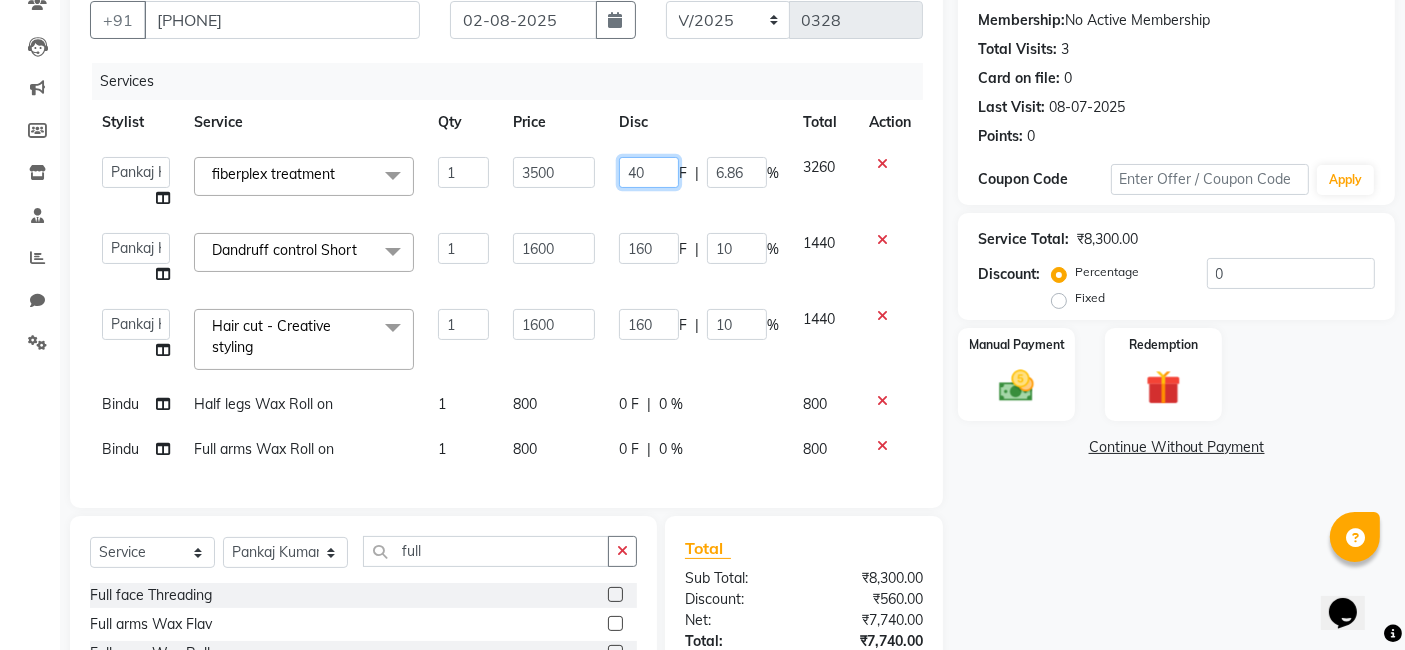 type on "340" 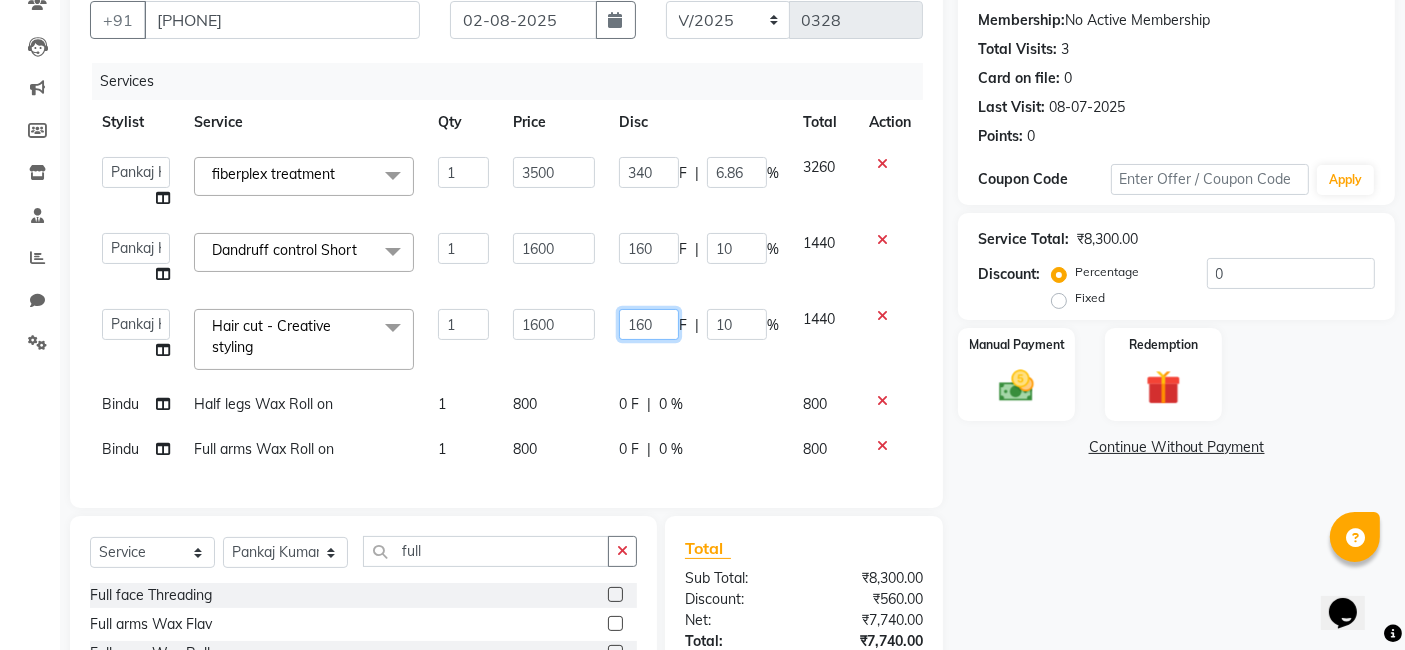 click on "160" 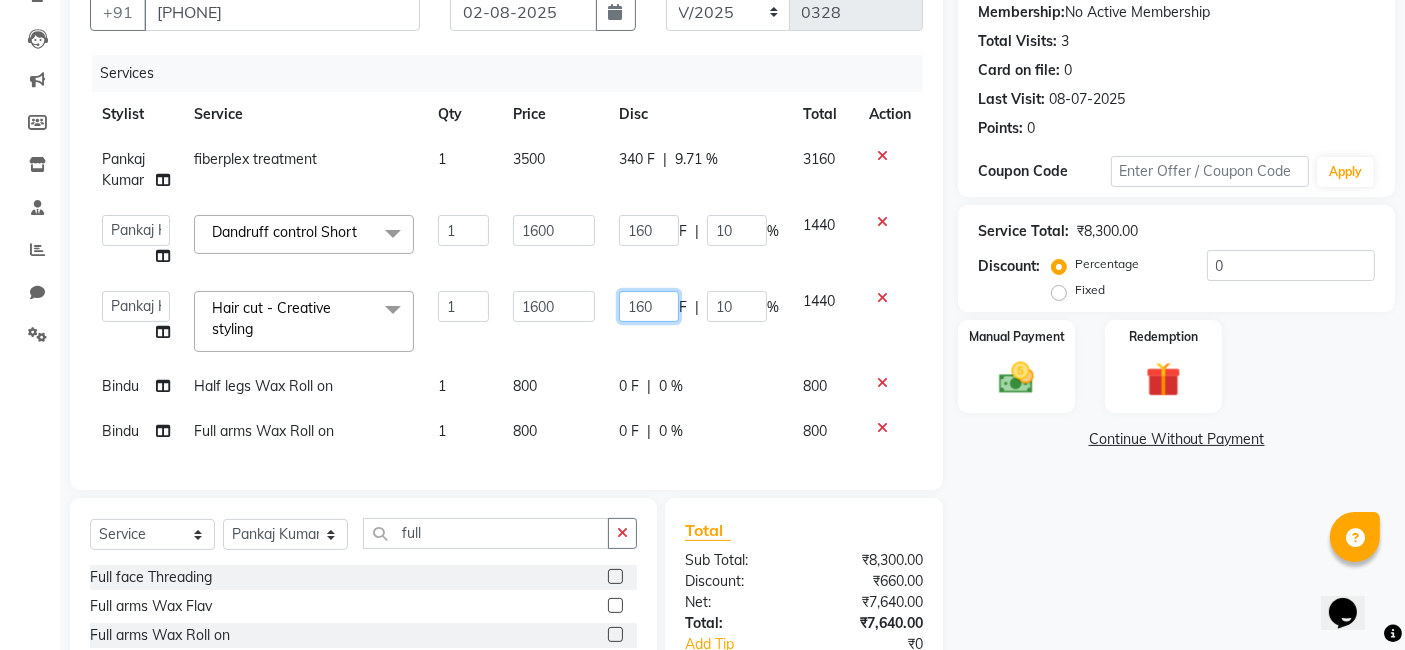scroll, scrollTop: 191, scrollLeft: 0, axis: vertical 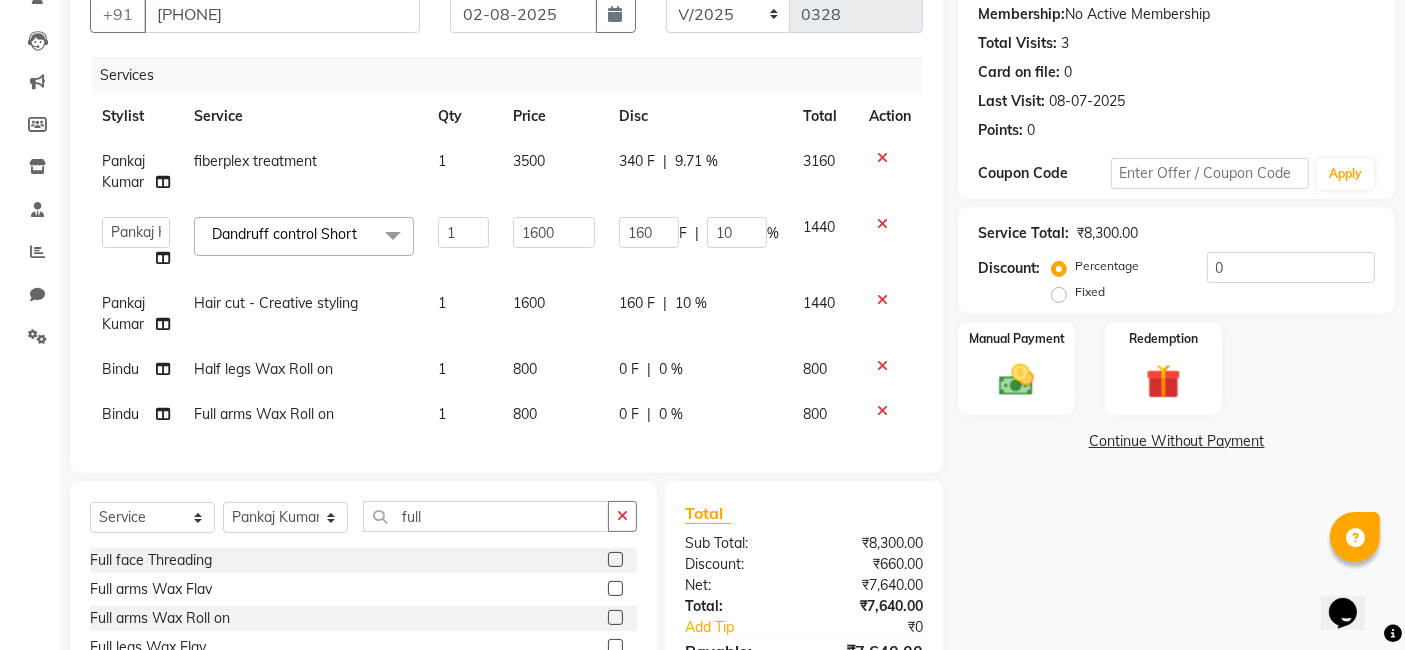click on "1440" 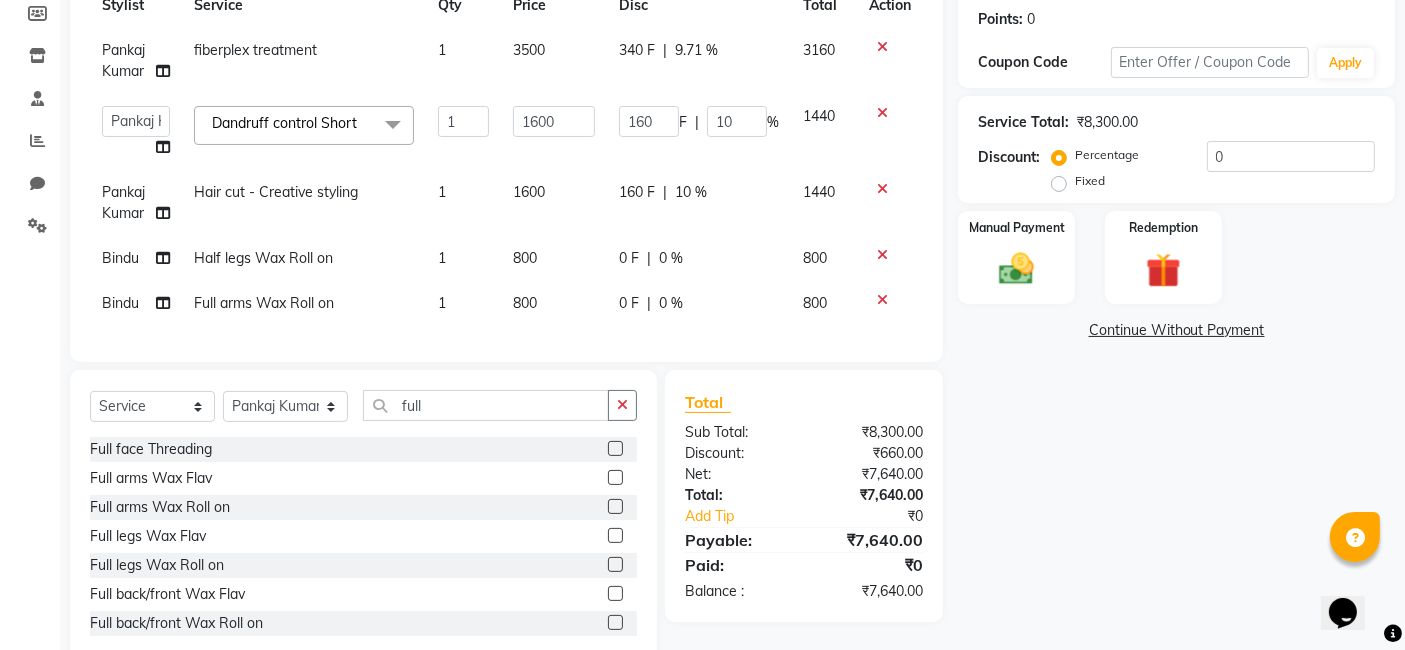 scroll, scrollTop: 191, scrollLeft: 0, axis: vertical 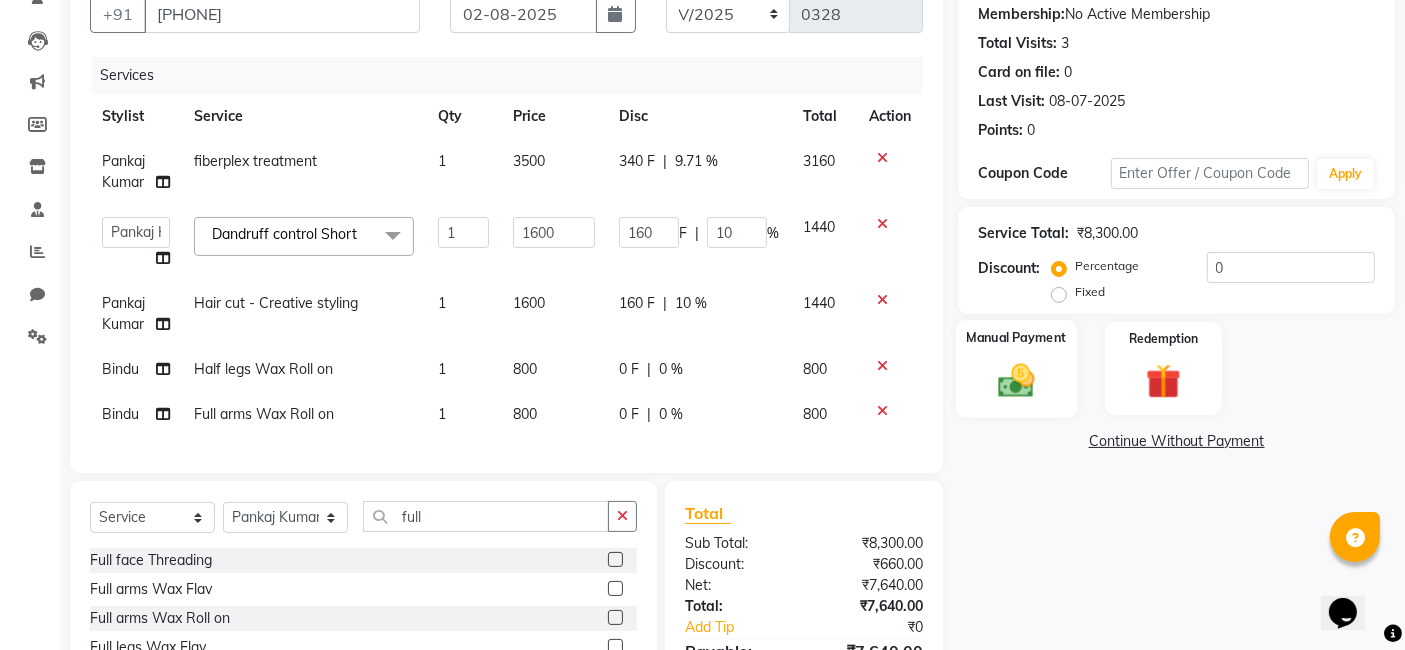 click on "Manual Payment" 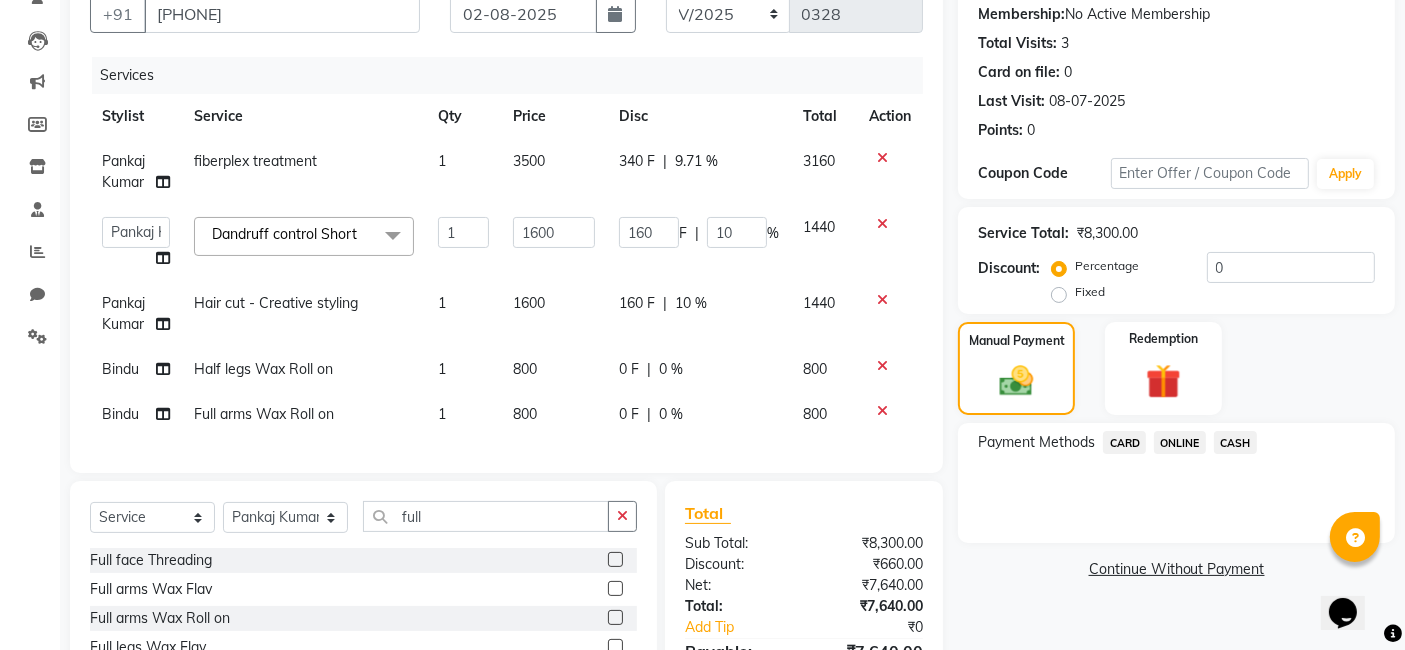 click on "ONLINE" 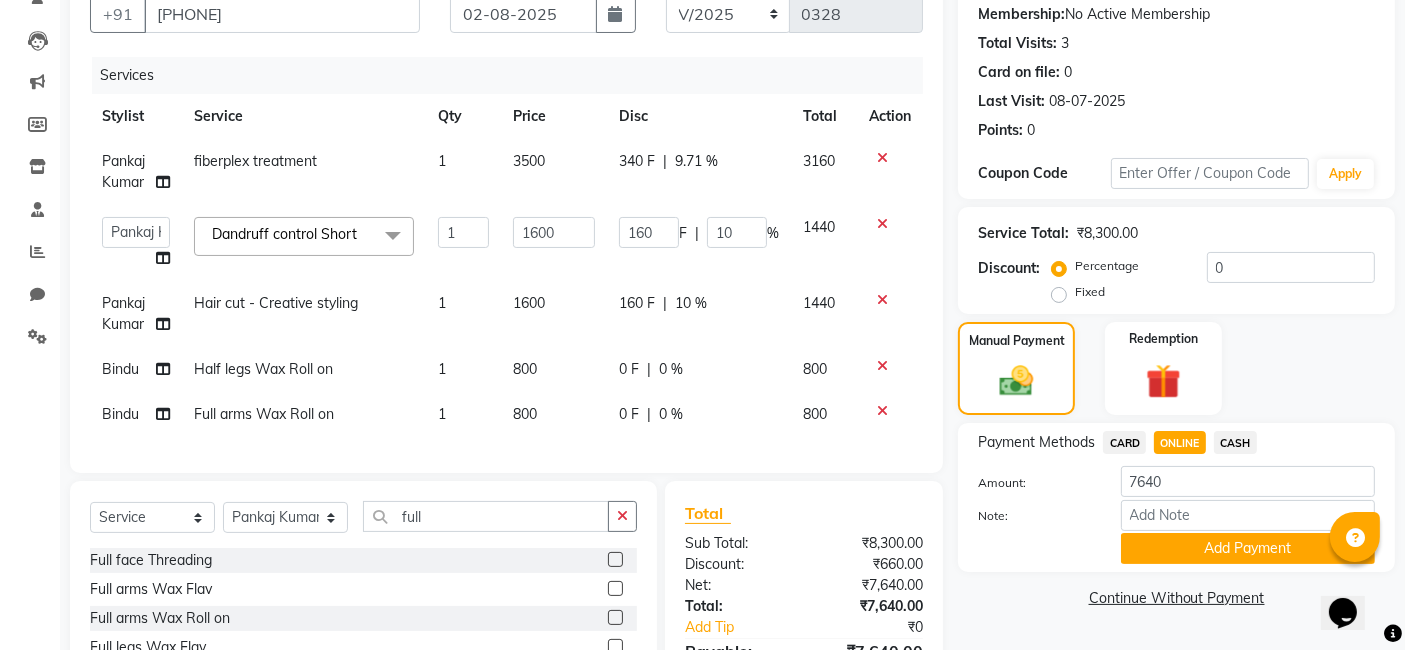 click on "Add Payment" 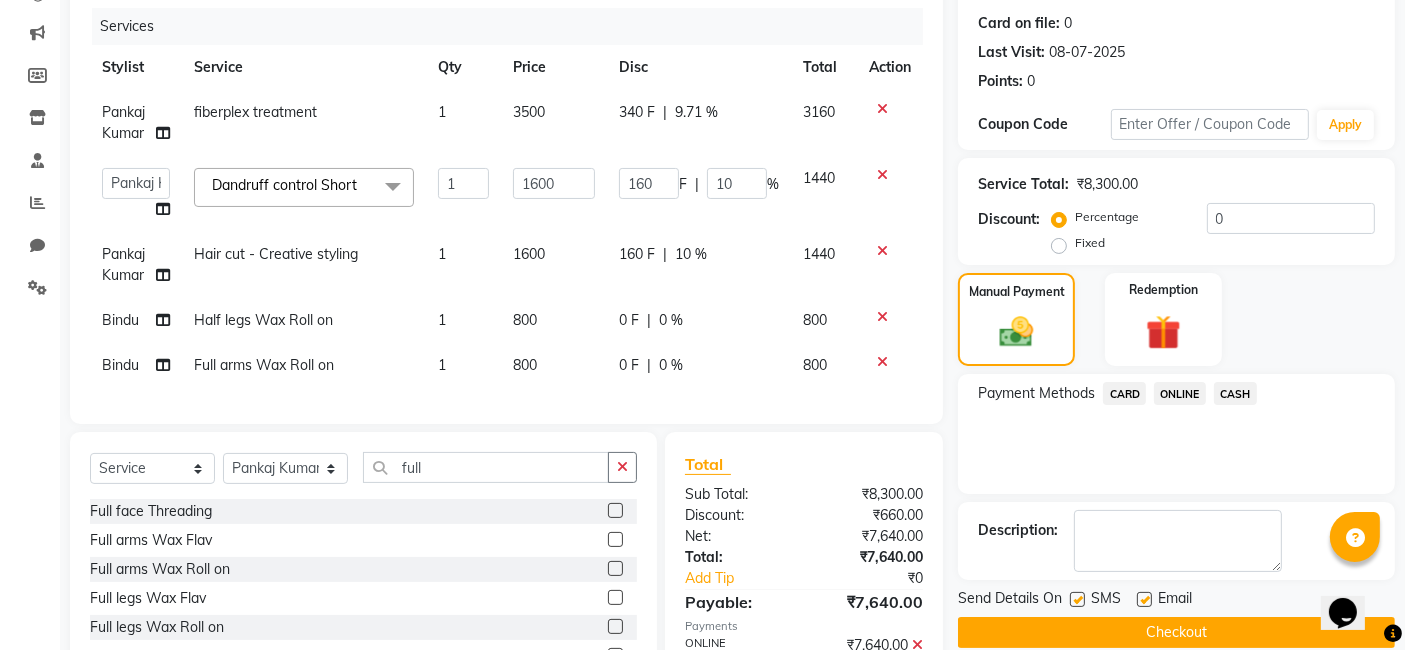 scroll, scrollTop: 362, scrollLeft: 0, axis: vertical 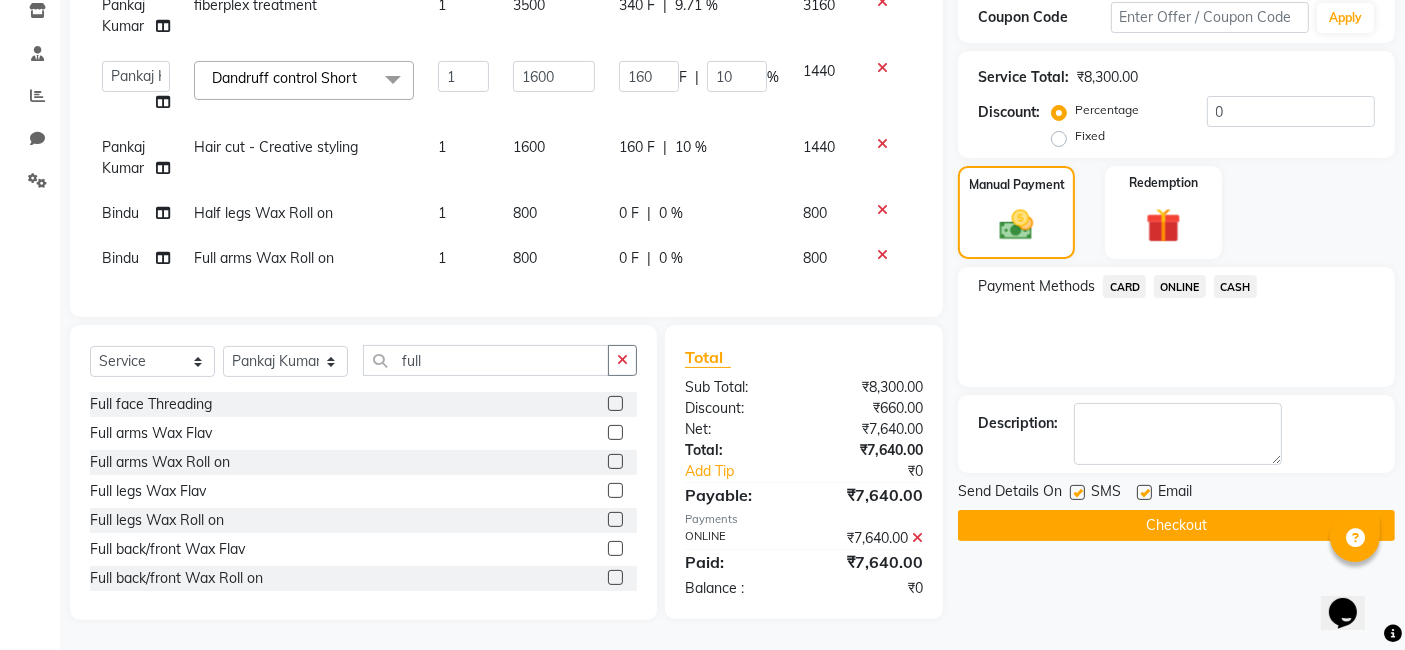 click on "Checkout" 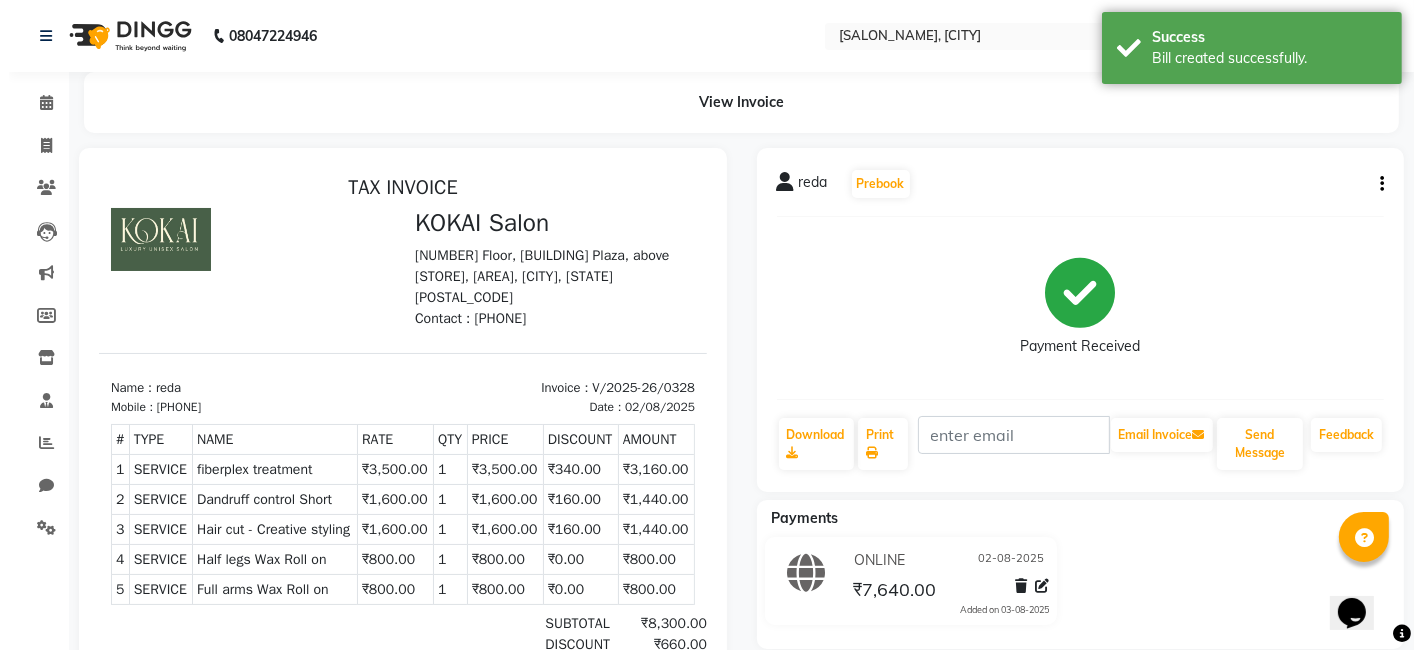 scroll, scrollTop: 17, scrollLeft: 0, axis: vertical 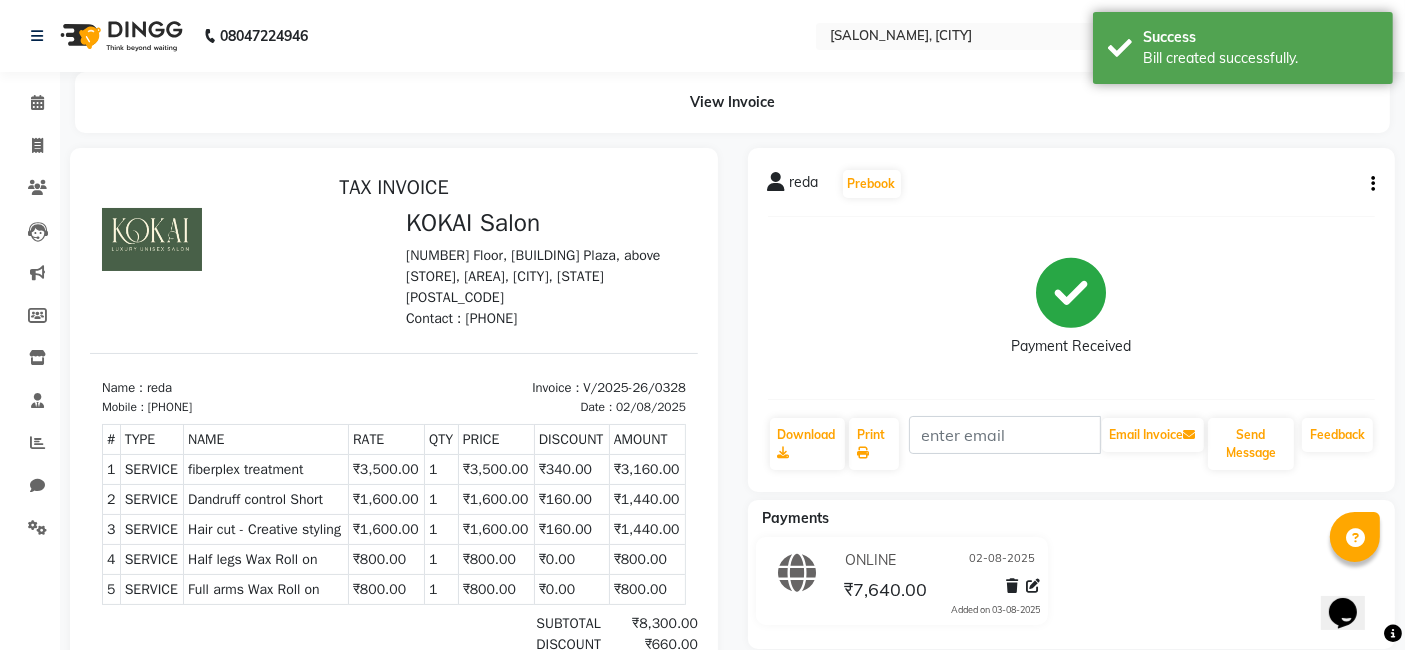 select on "service" 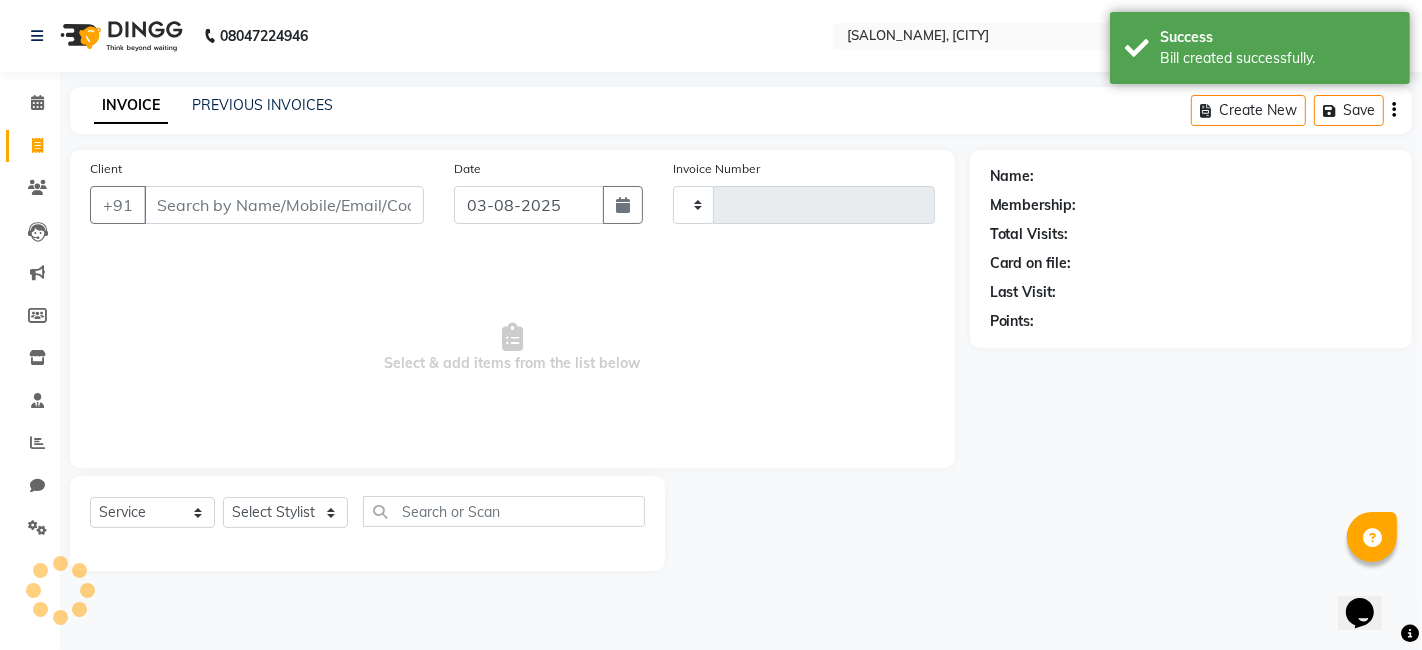 type on "0329" 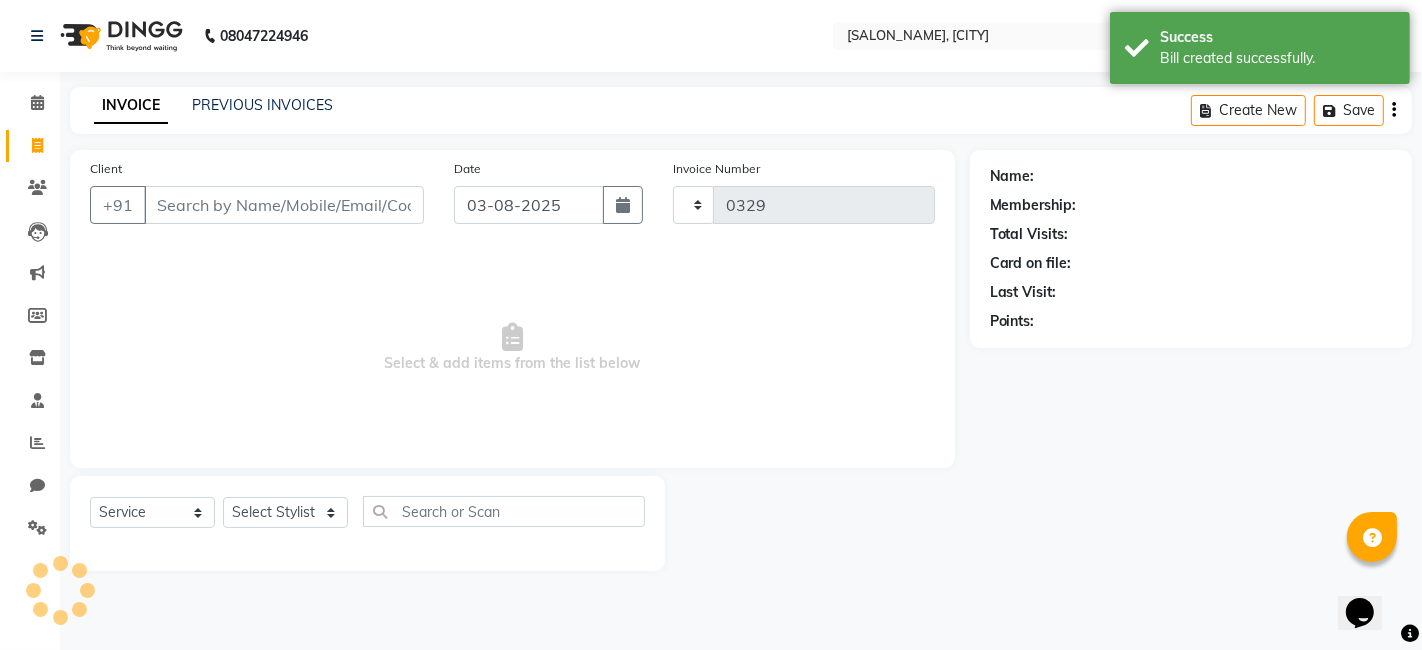 select on "7546" 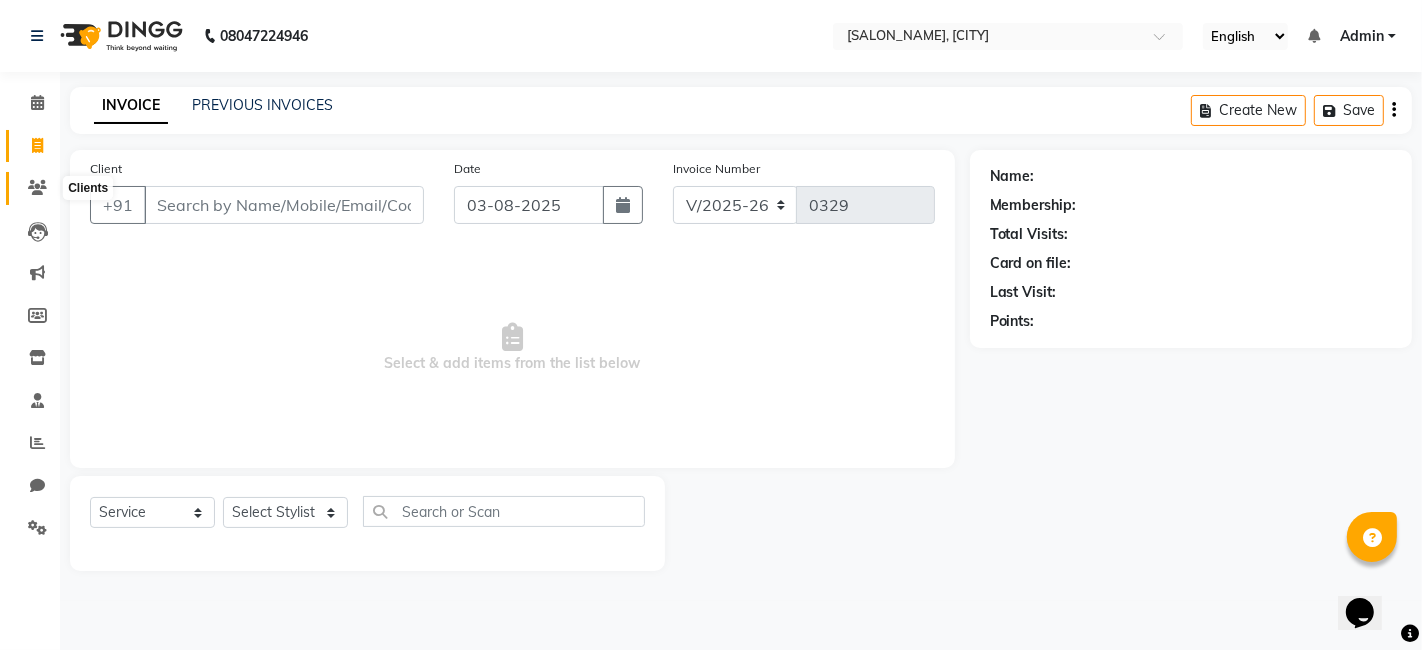 click 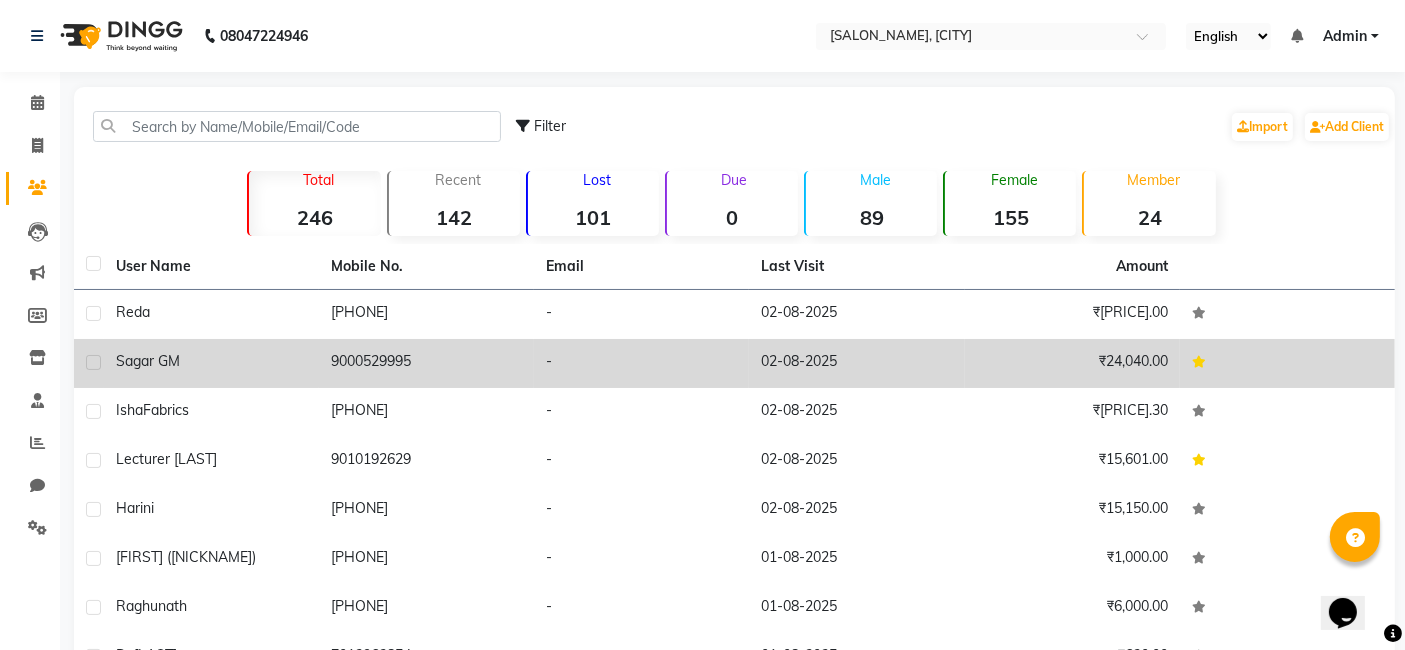 click on "Sagar GM" 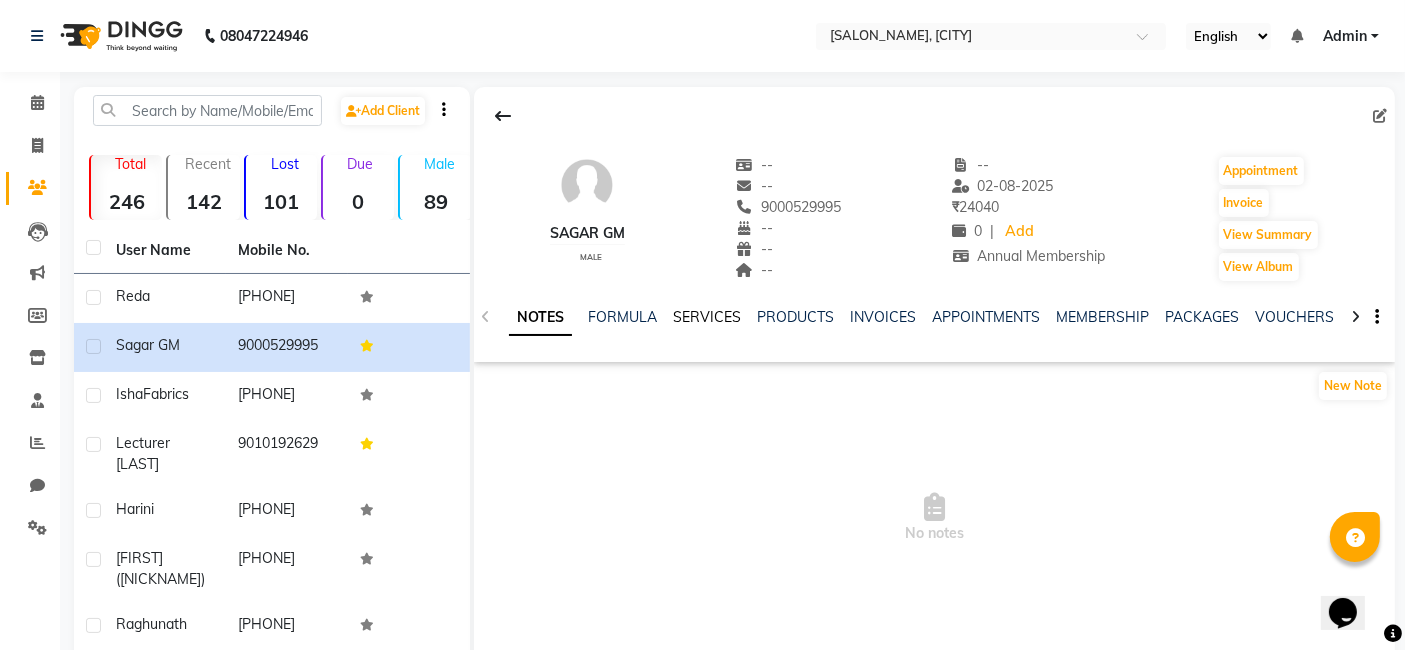 click on "SERVICES" 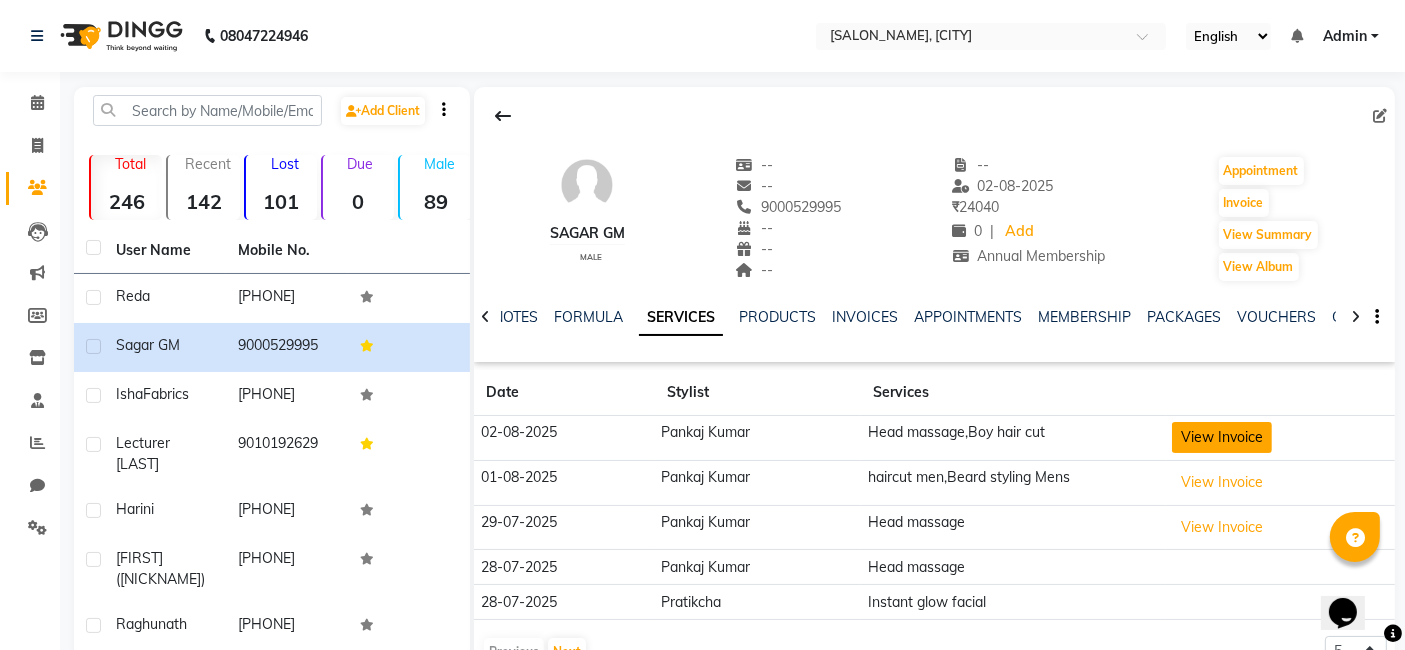 click on "View Invoice" 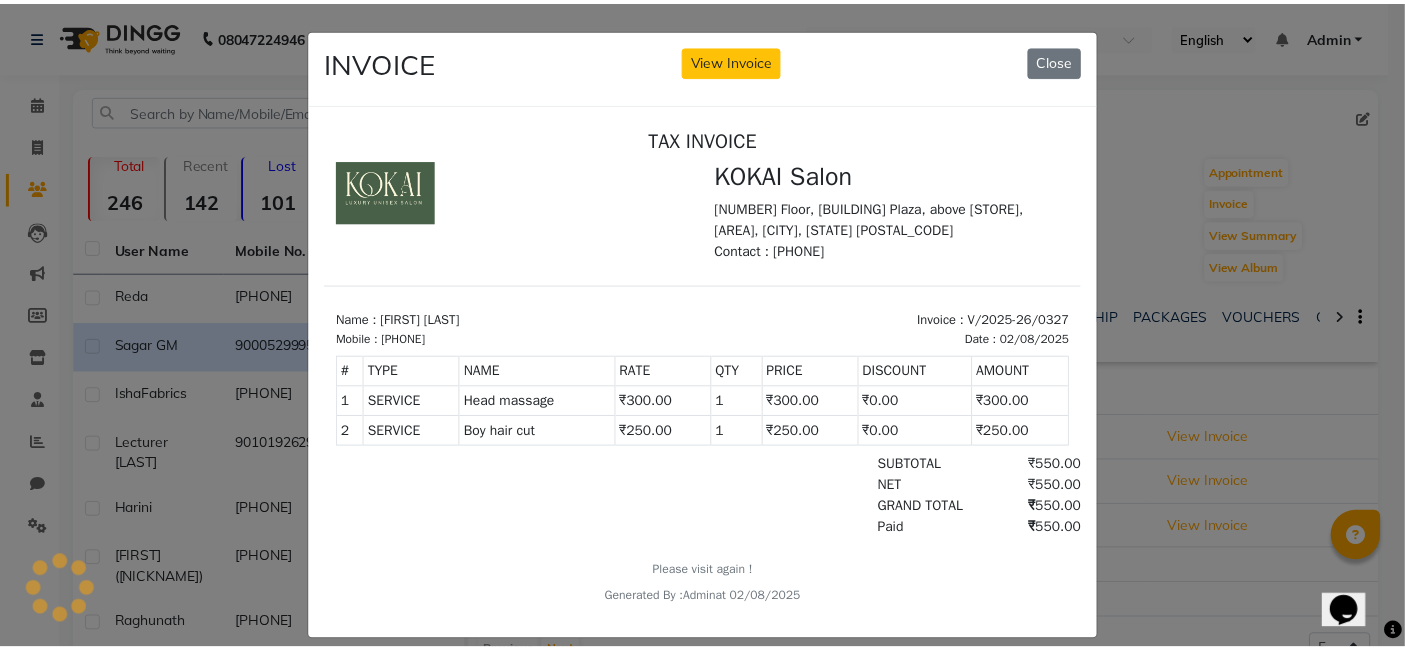 scroll, scrollTop: 0, scrollLeft: 0, axis: both 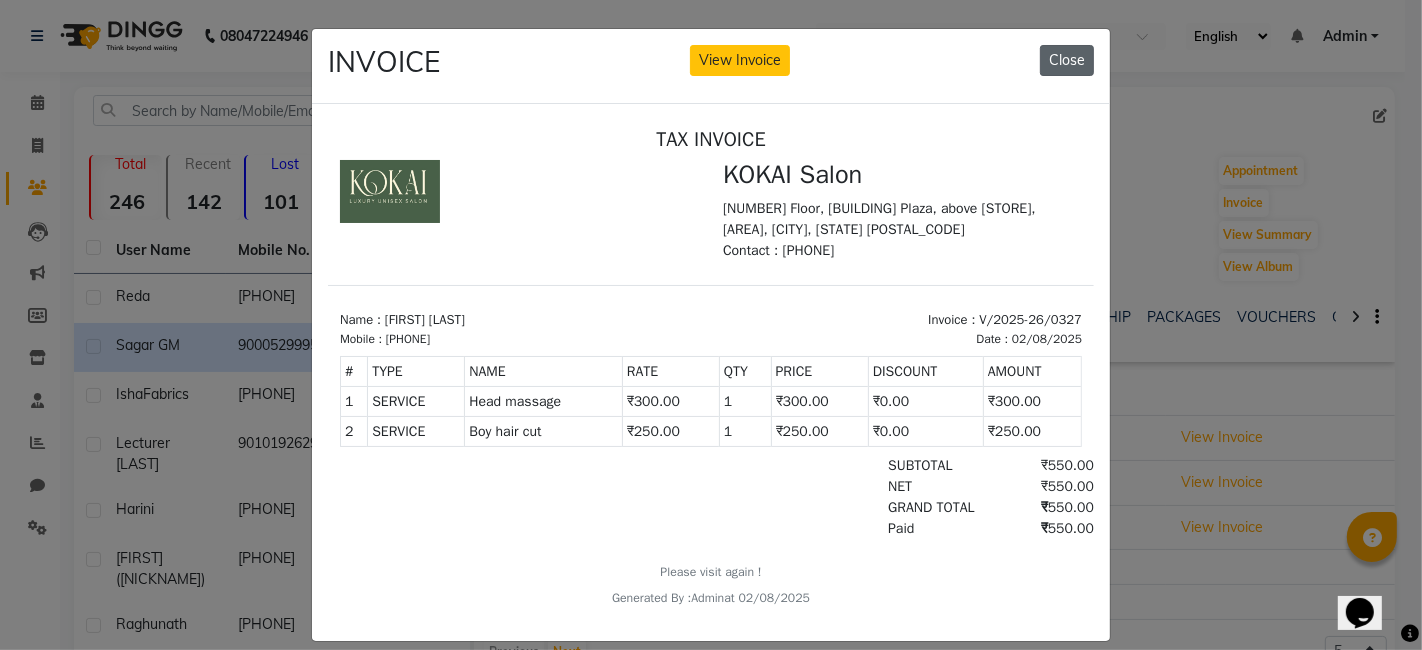 click on "Close" 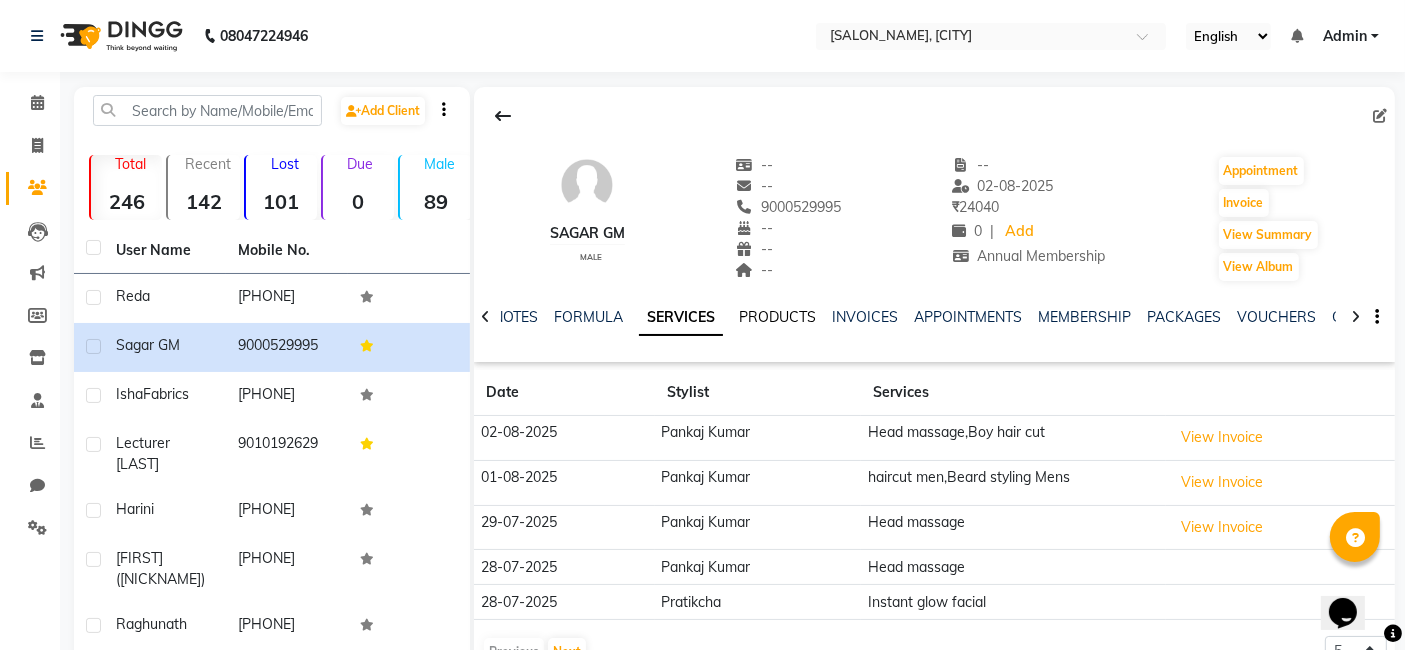 click on "PRODUCTS" 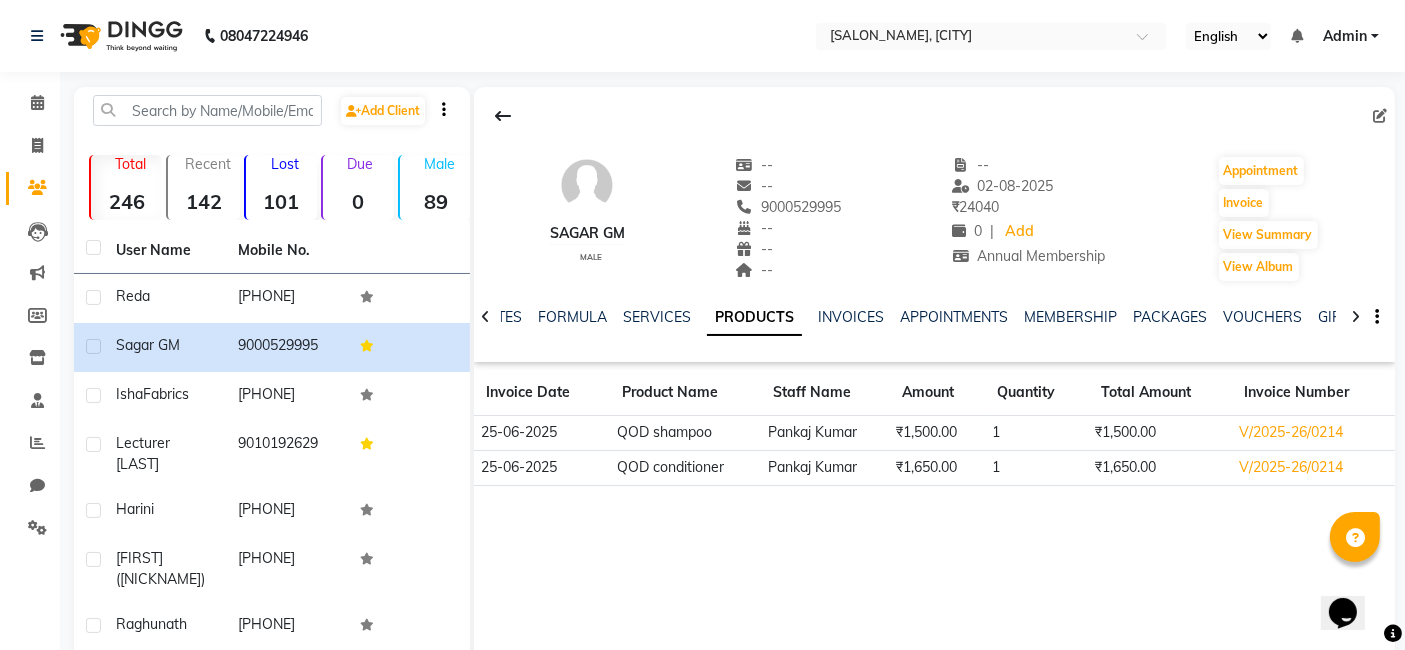 click 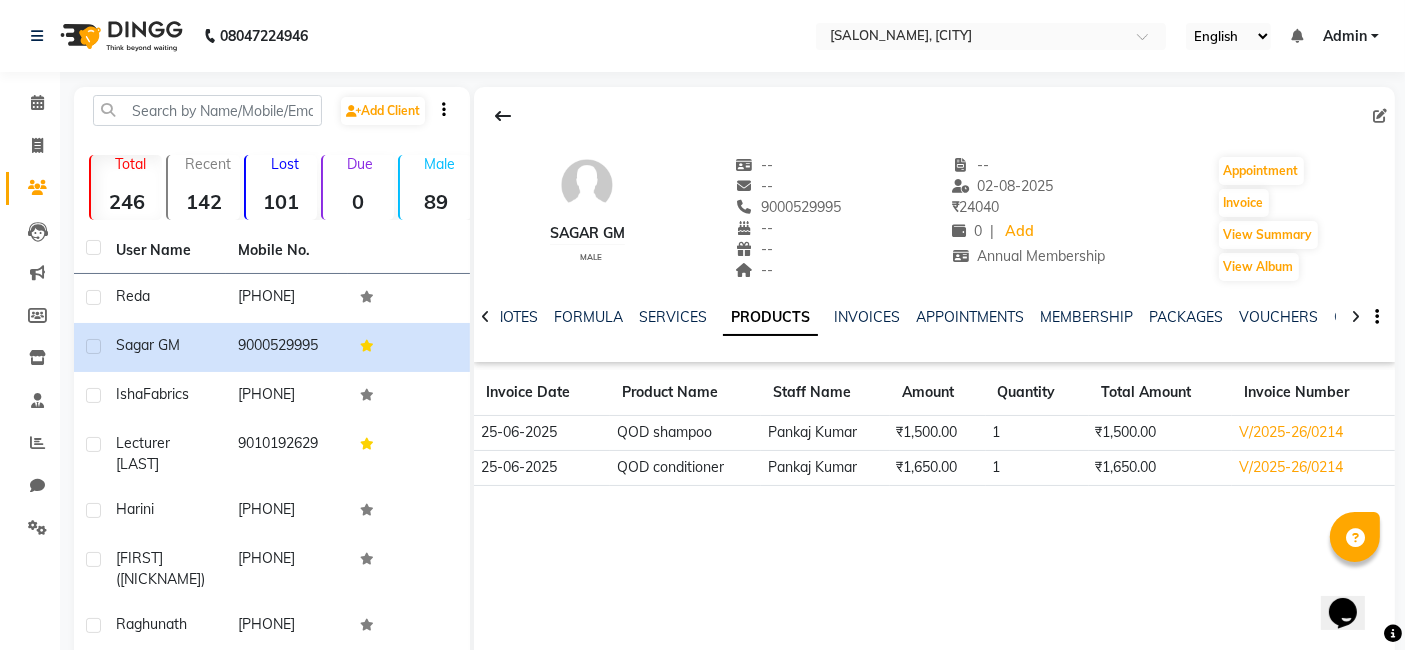click 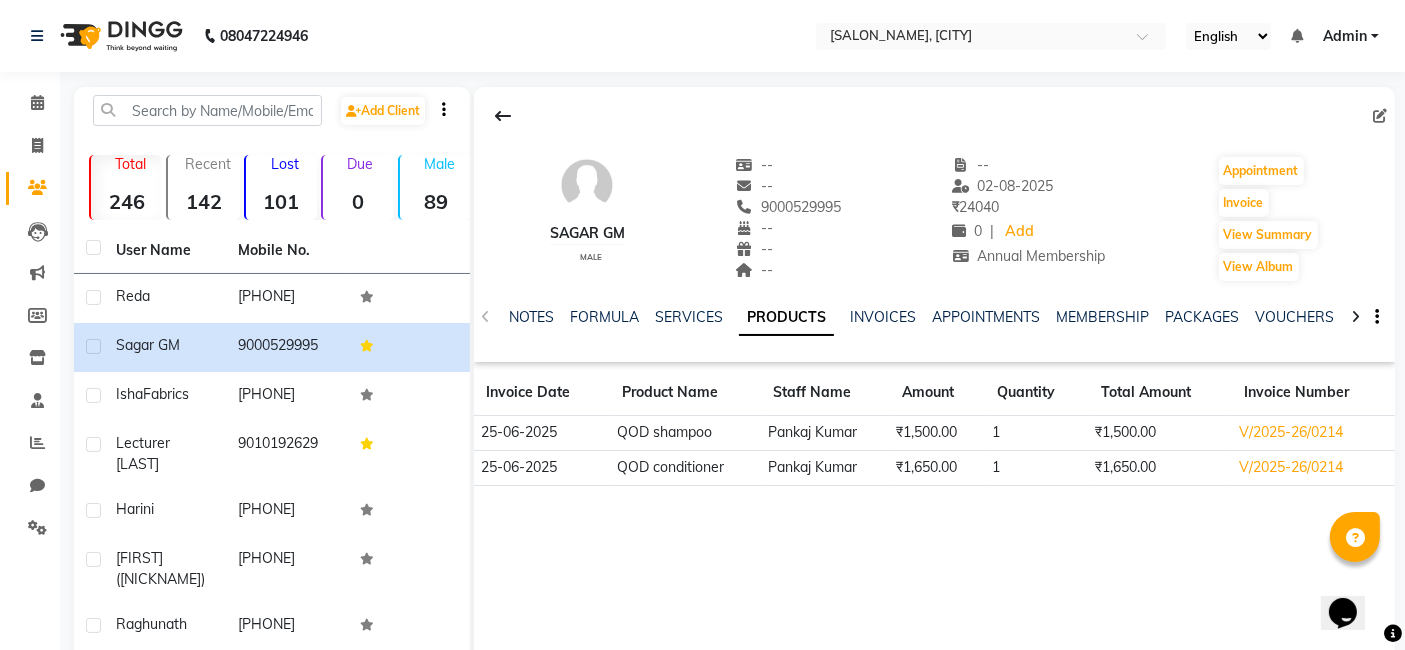 click on "NOTES FORMULA SERVICES PRODUCTS INVOICES APPOINTMENTS MEMBERSHIP PACKAGES VOUCHERS GIFTCARDS POINTS FORMS FAMILY CARDS WALLET" 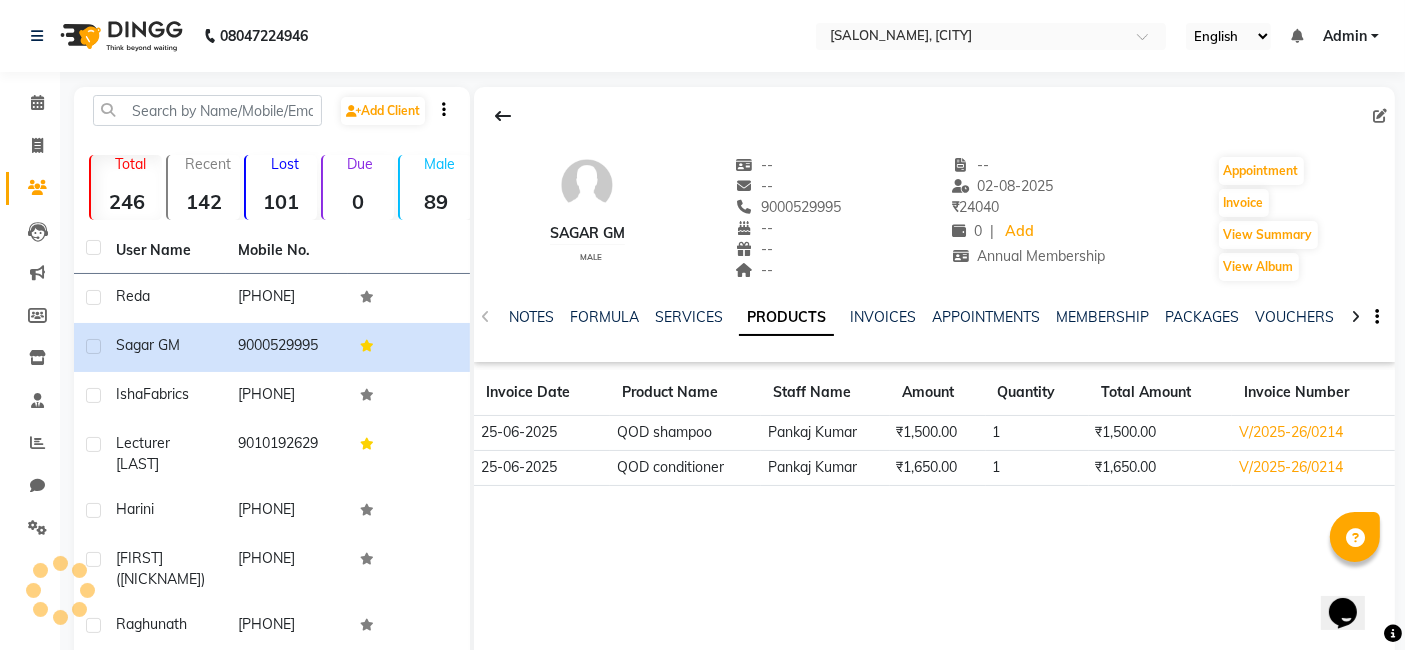 click on "NOTES FORMULA SERVICES PRODUCTS INVOICES APPOINTMENTS MEMBERSHIP PACKAGES VOUCHERS GIFTCARDS POINTS FORMS FAMILY CARDS WALLET" 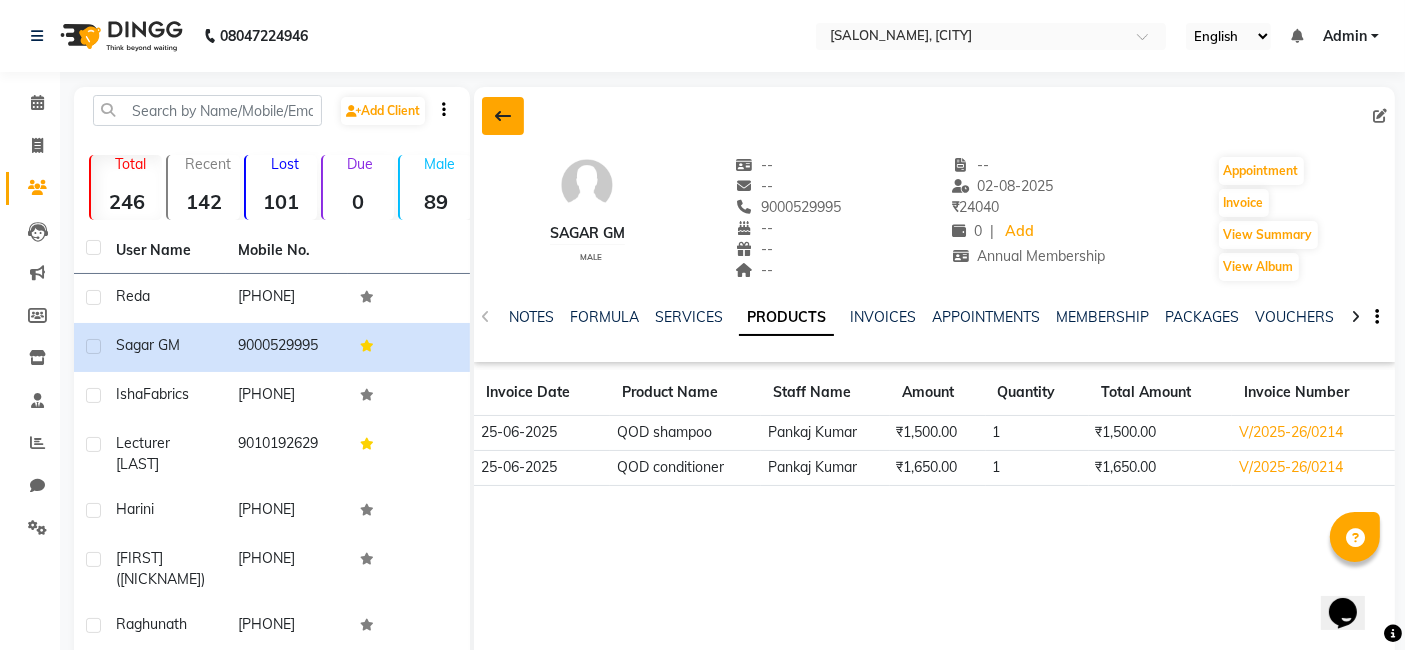 click 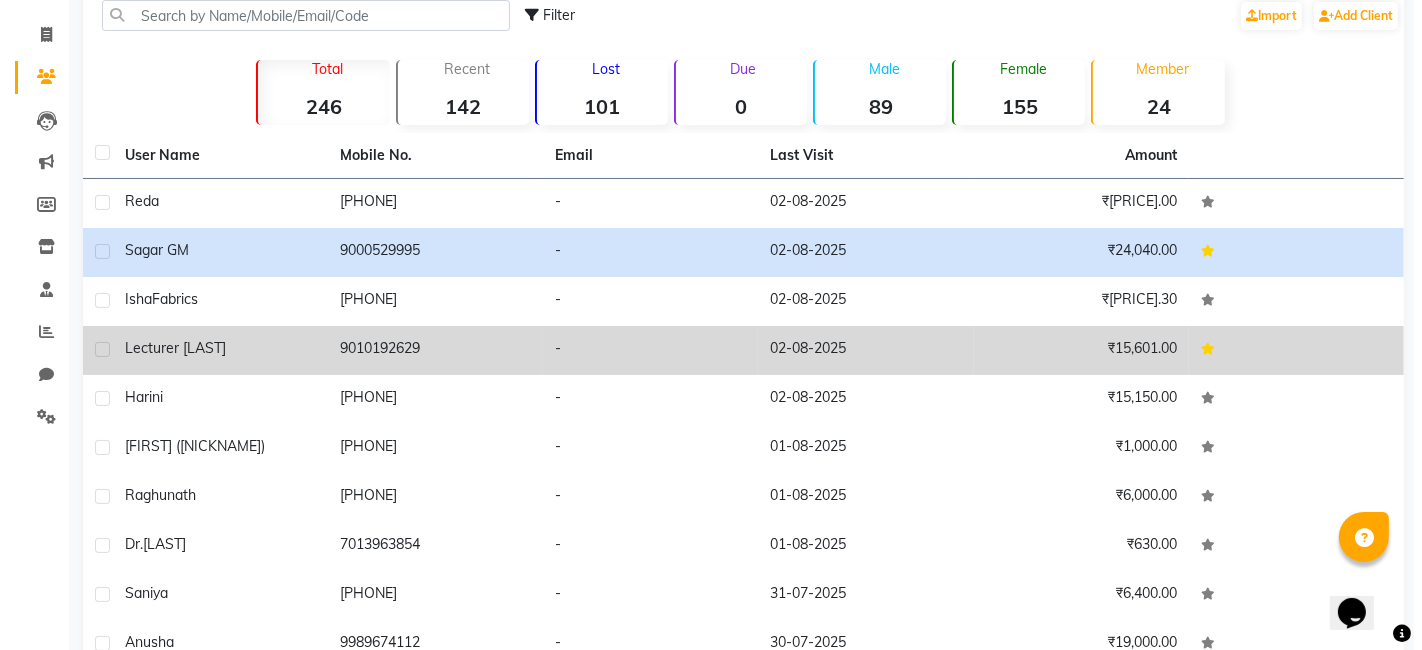 scroll, scrollTop: 0, scrollLeft: 0, axis: both 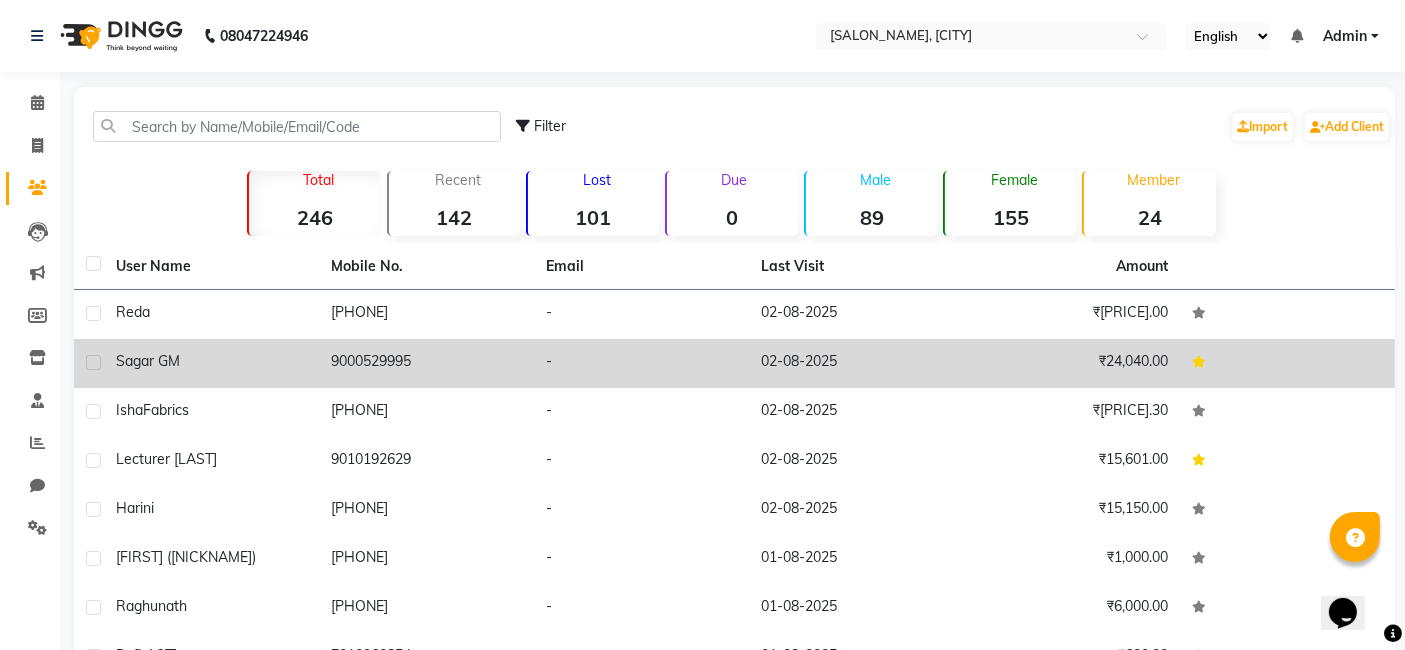 click on "-" 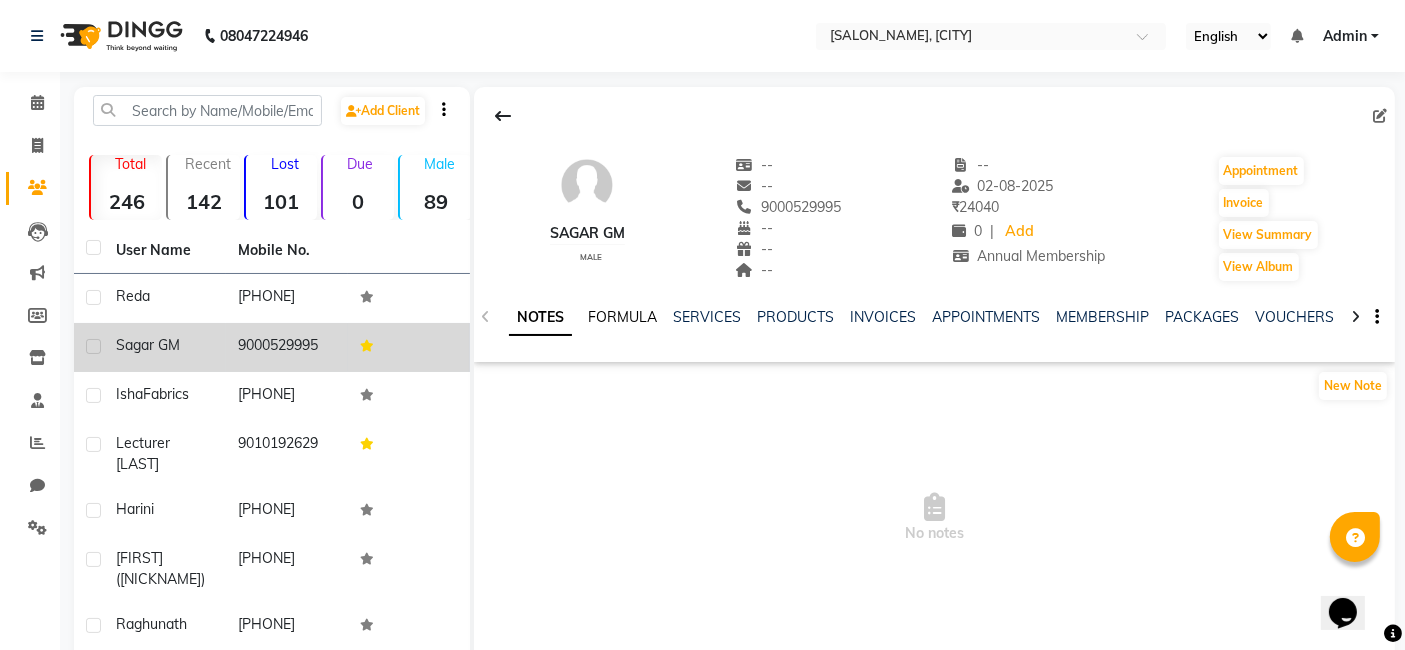 click on "FORMULA" 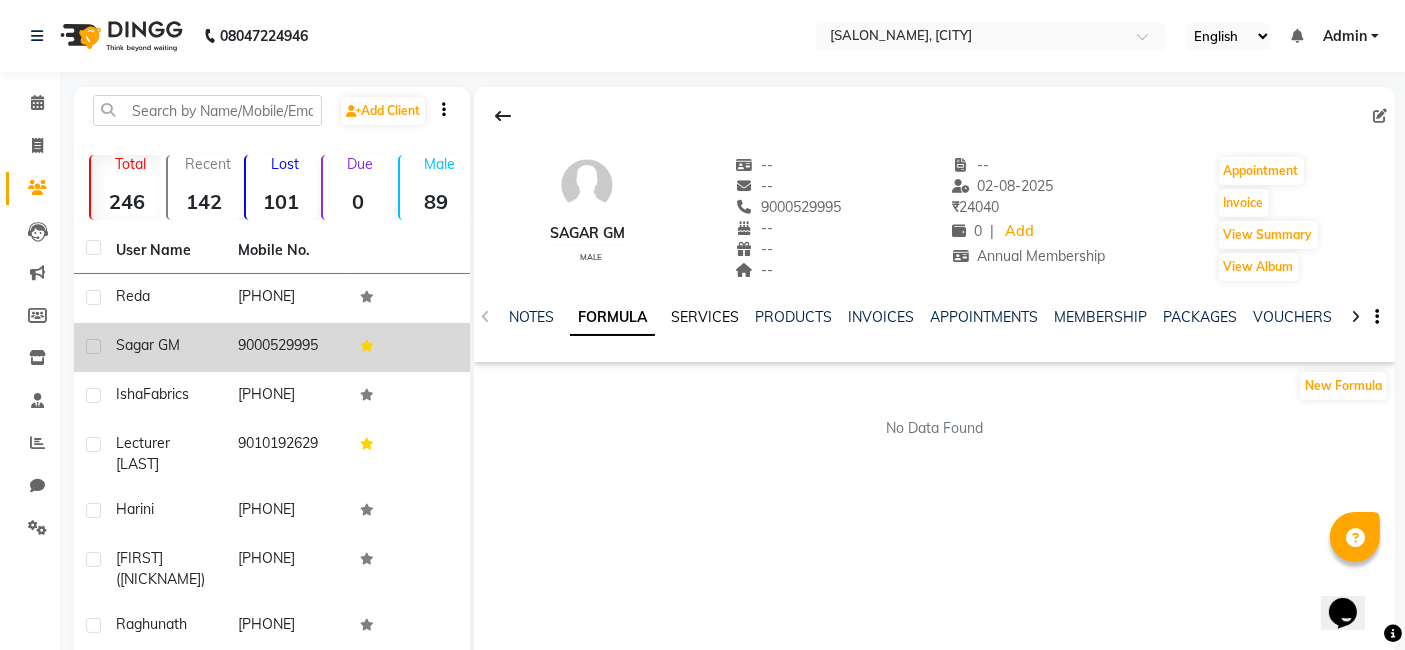 click on "SERVICES" 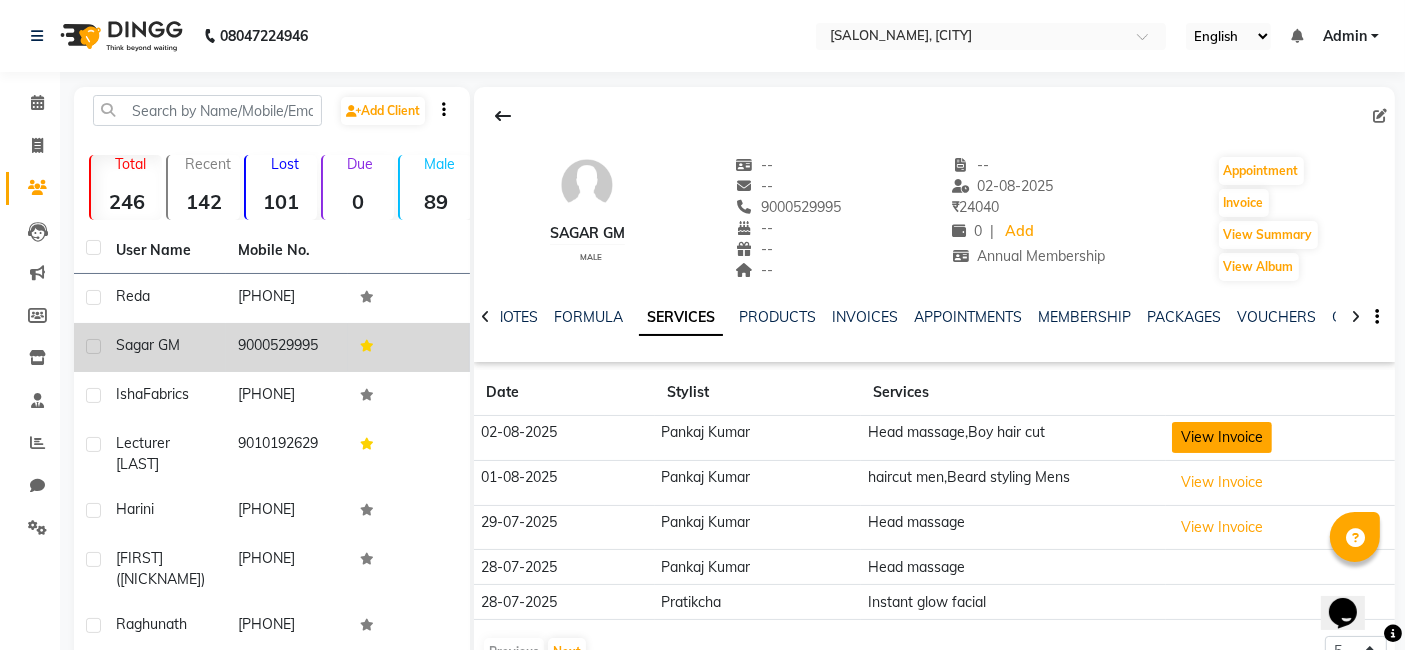 click on "View Invoice" 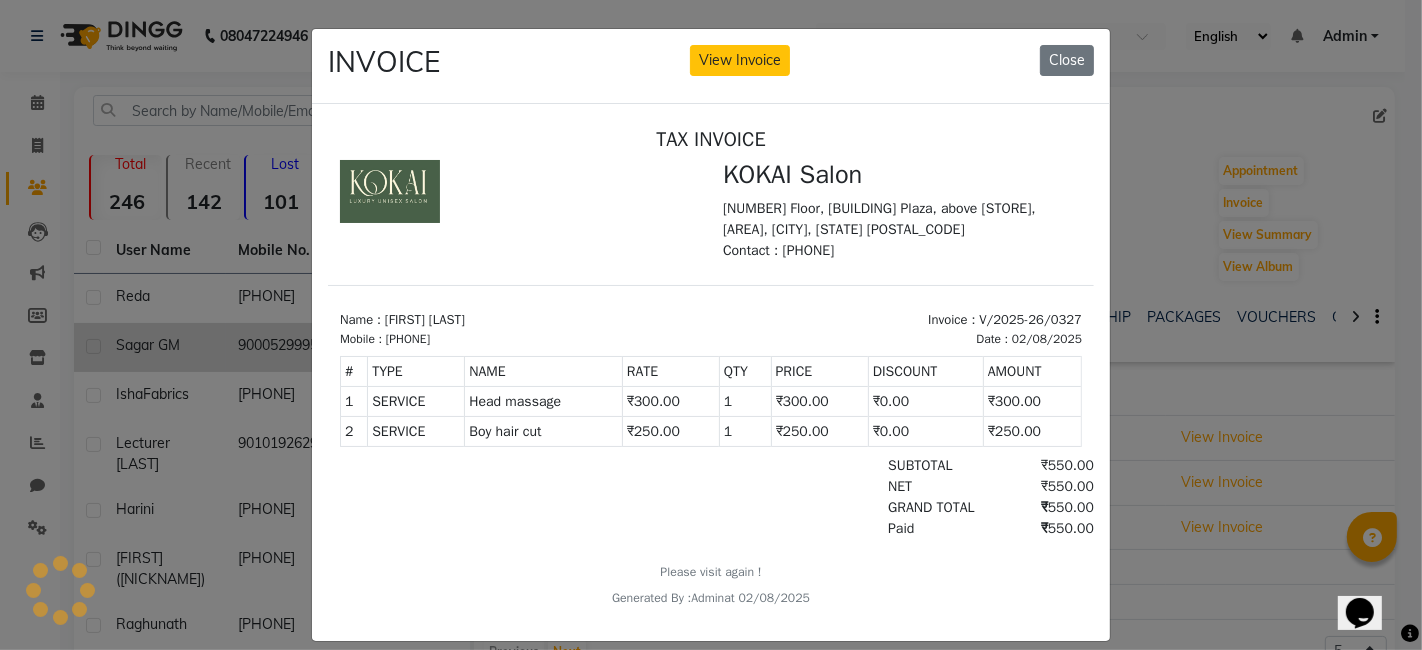 scroll, scrollTop: 0, scrollLeft: 0, axis: both 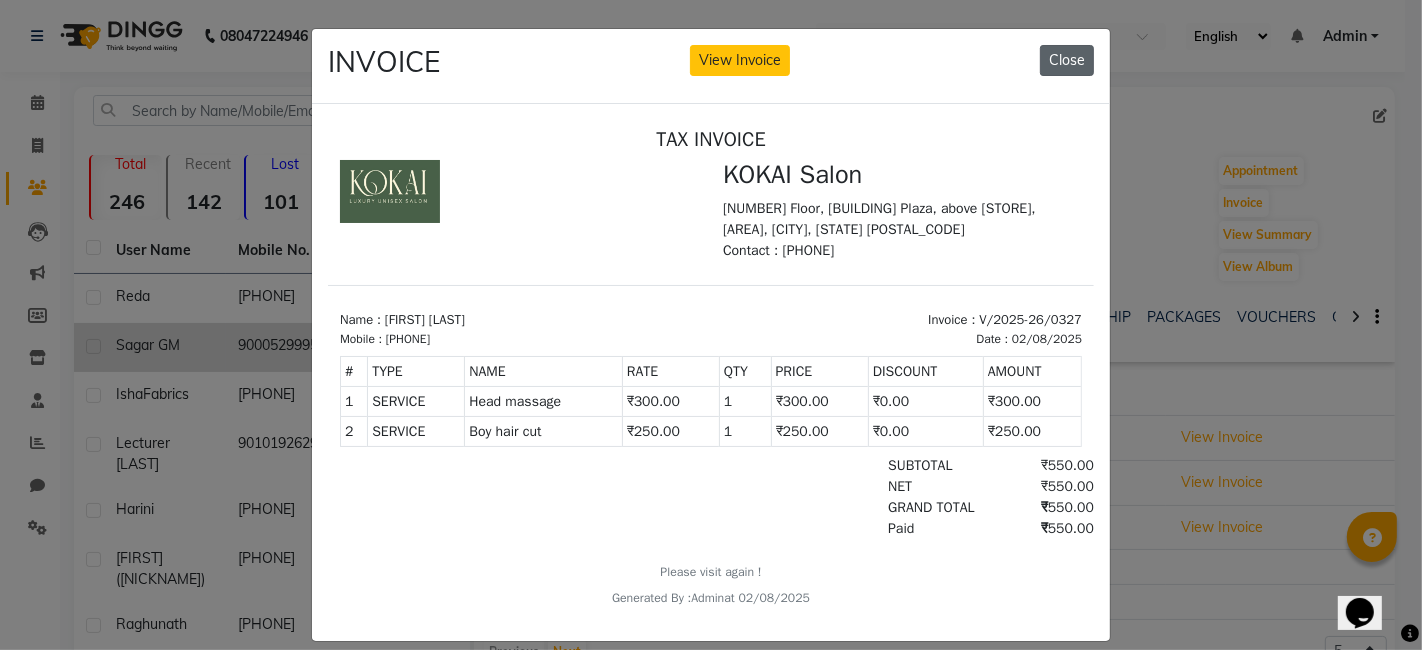 click on "Close" 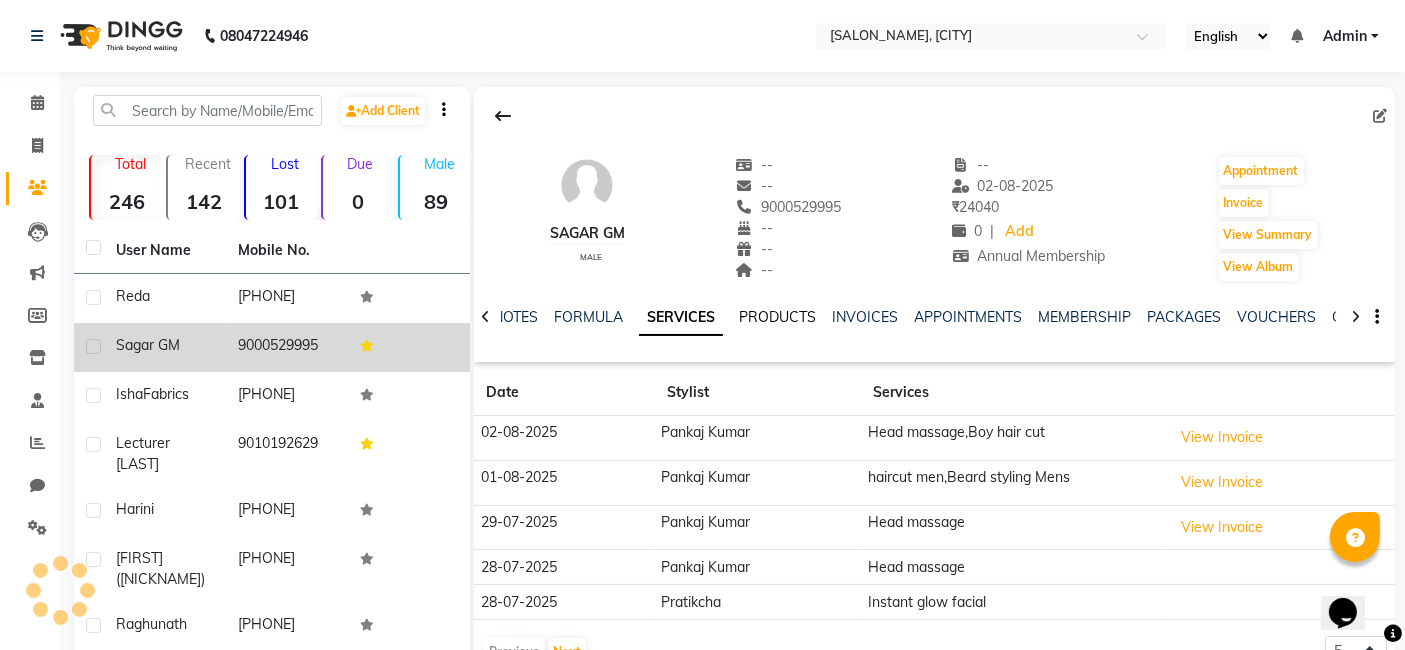click on "PRODUCTS" 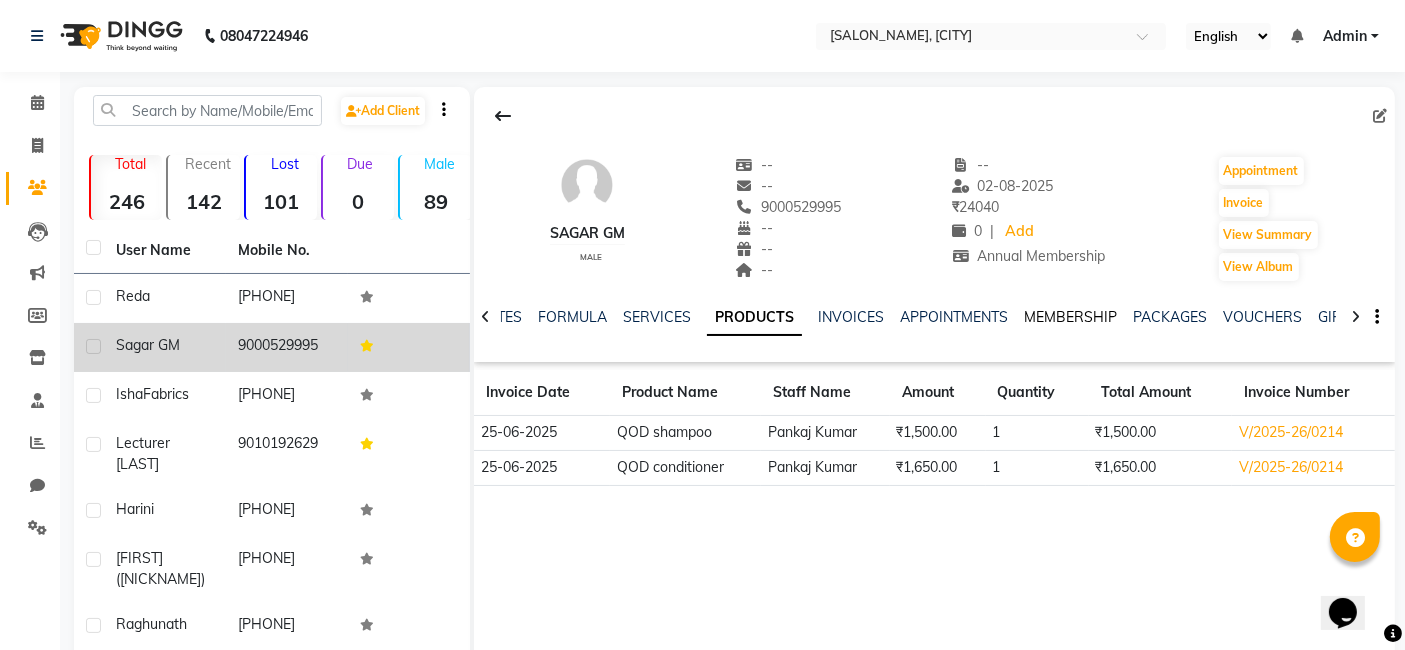 click on "MEMBERSHIP" 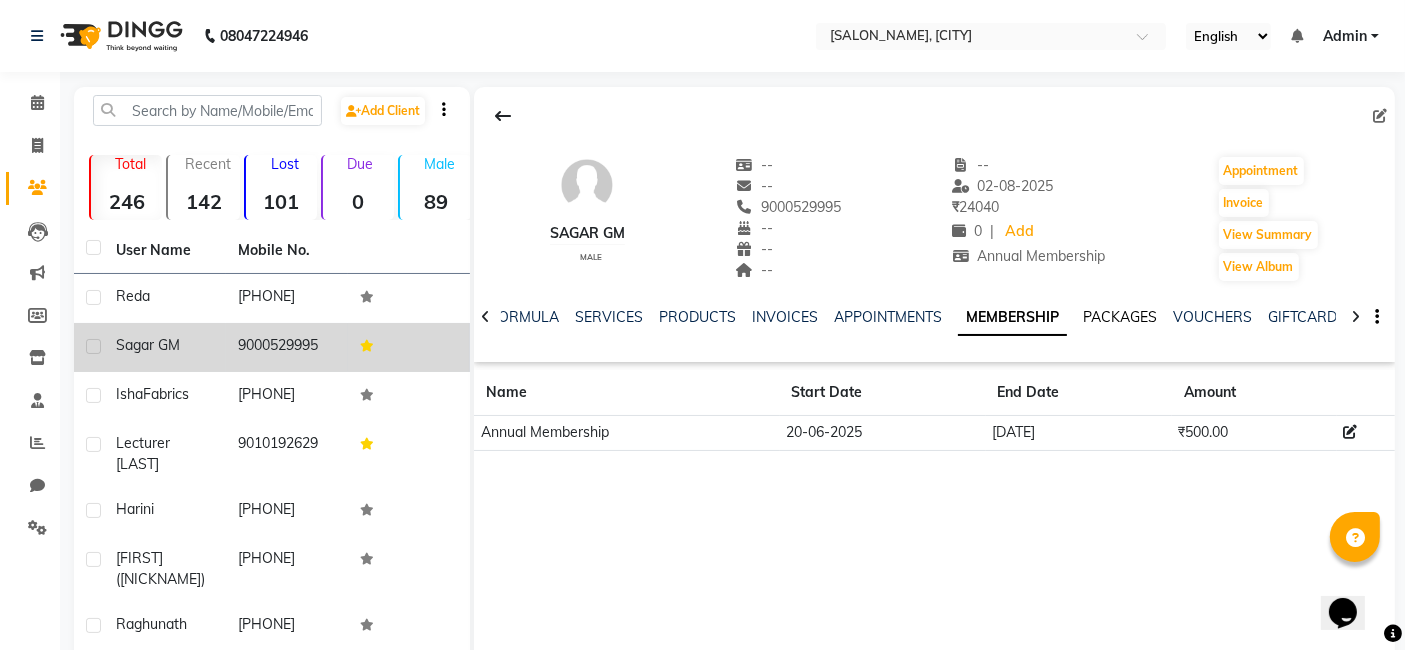 click on "PACKAGES" 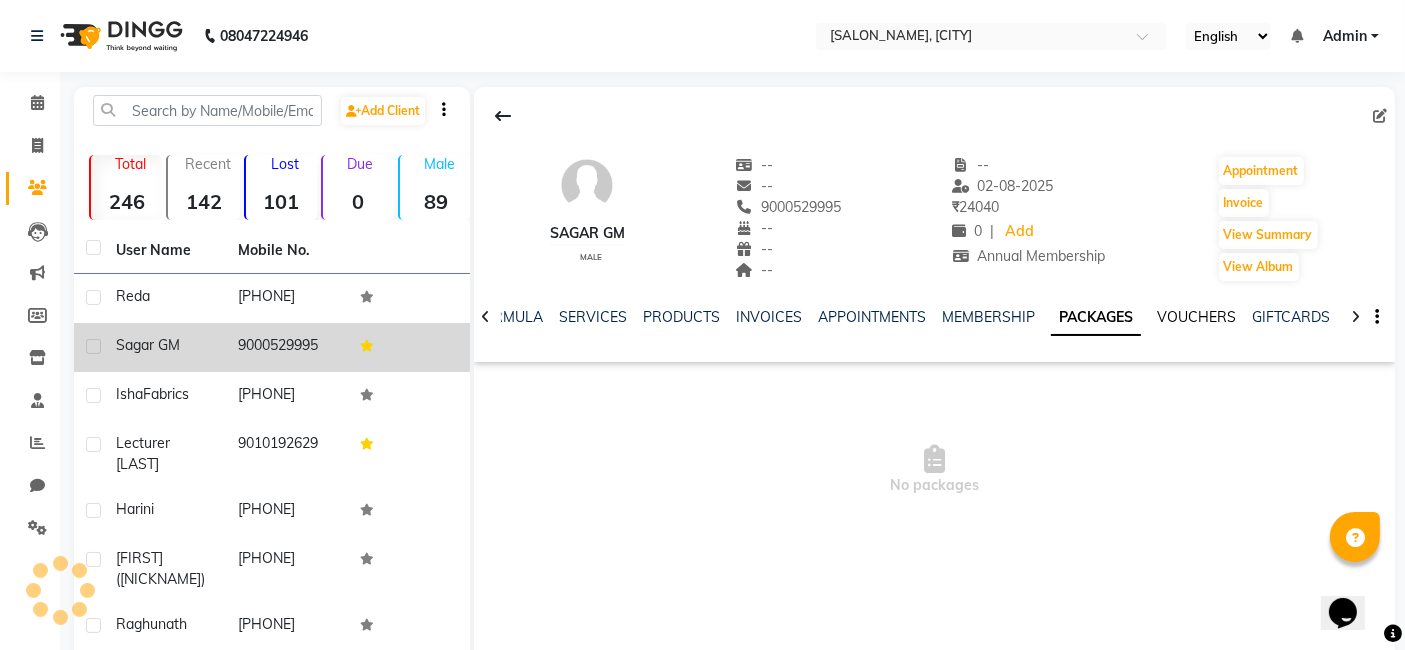 click on "VOUCHERS" 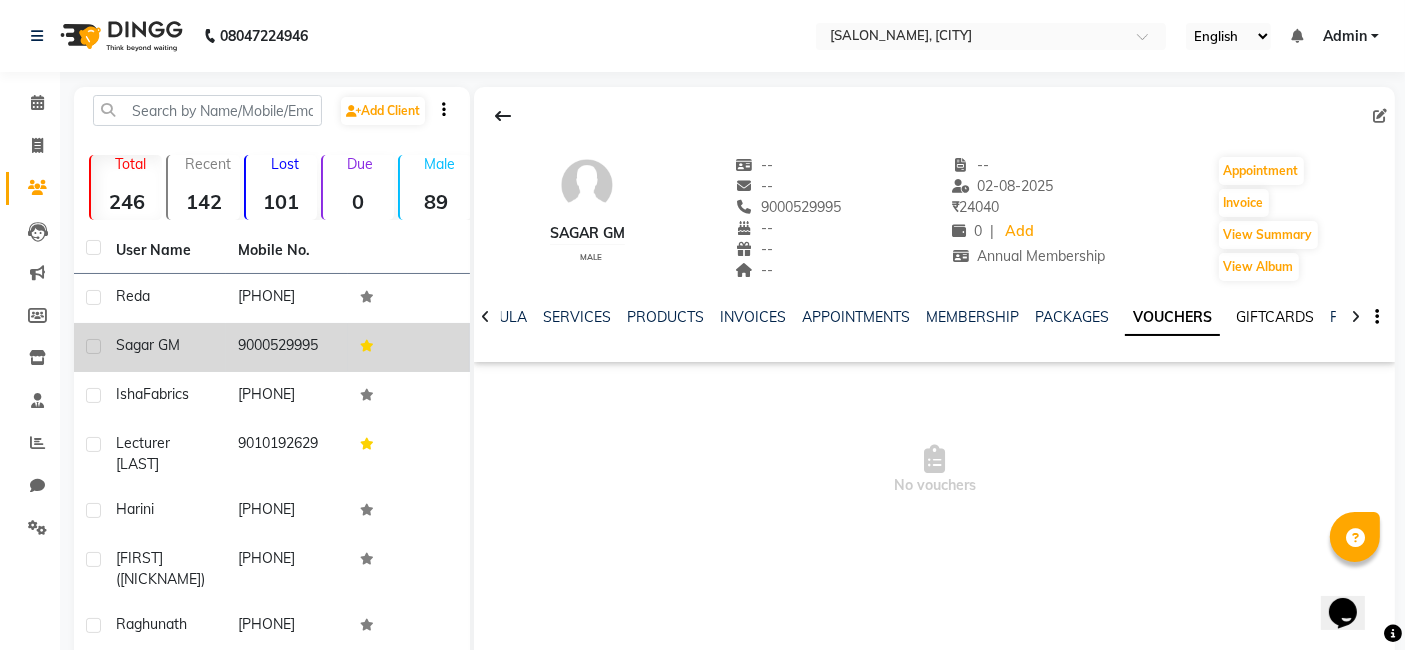 click on "GIFTCARDS" 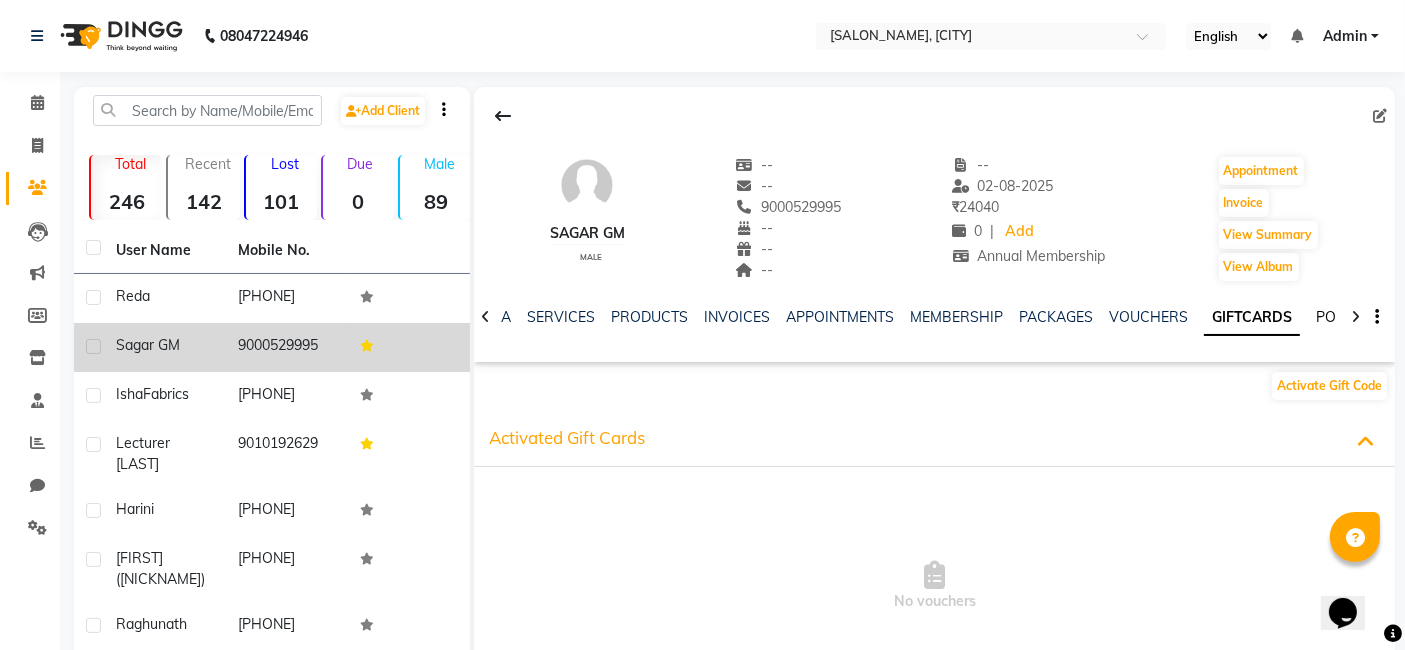 drag, startPoint x: 1317, startPoint y: 315, endPoint x: 1293, endPoint y: 312, distance: 24.186773 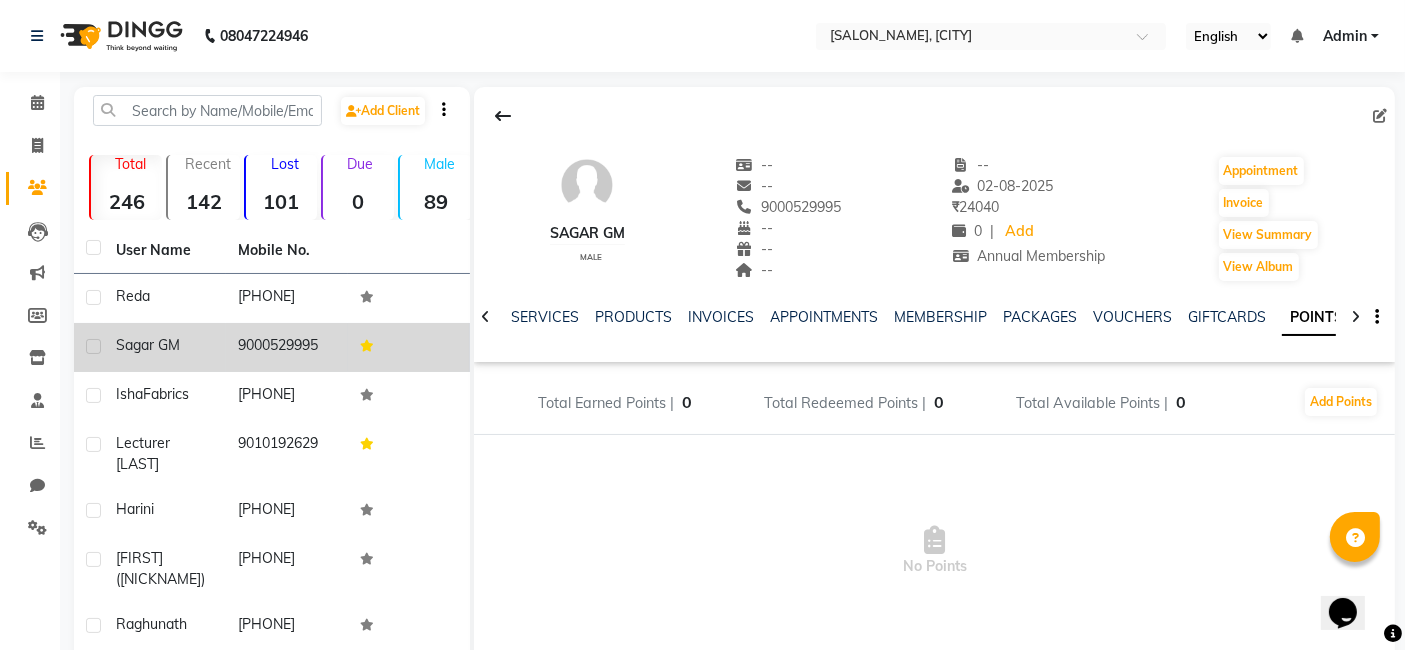 click on "SERVICES" 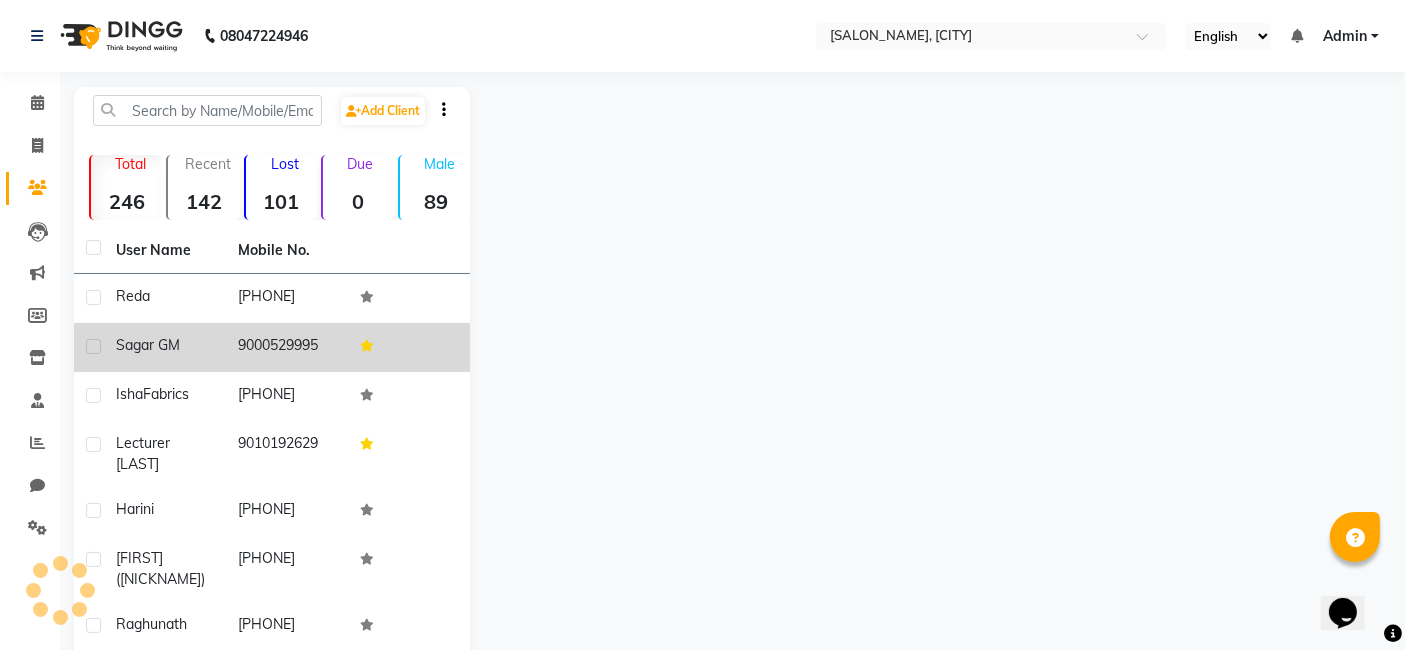 select on "service" 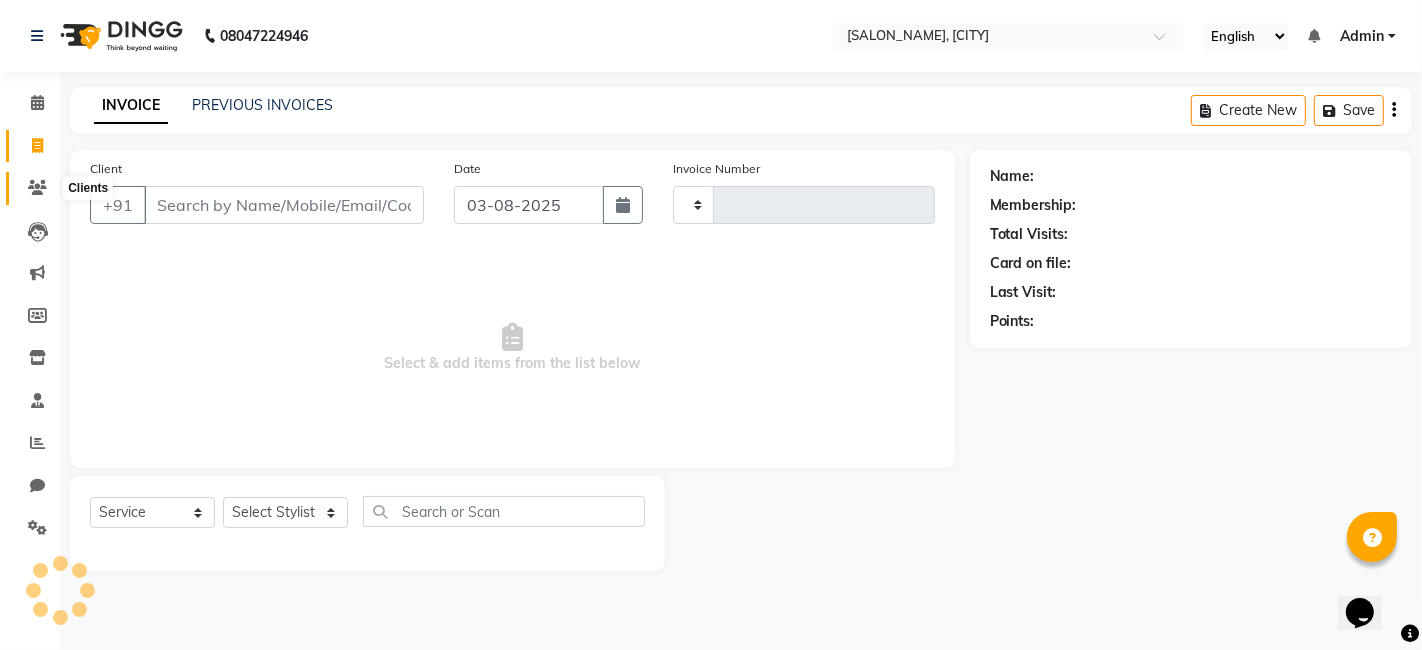 click 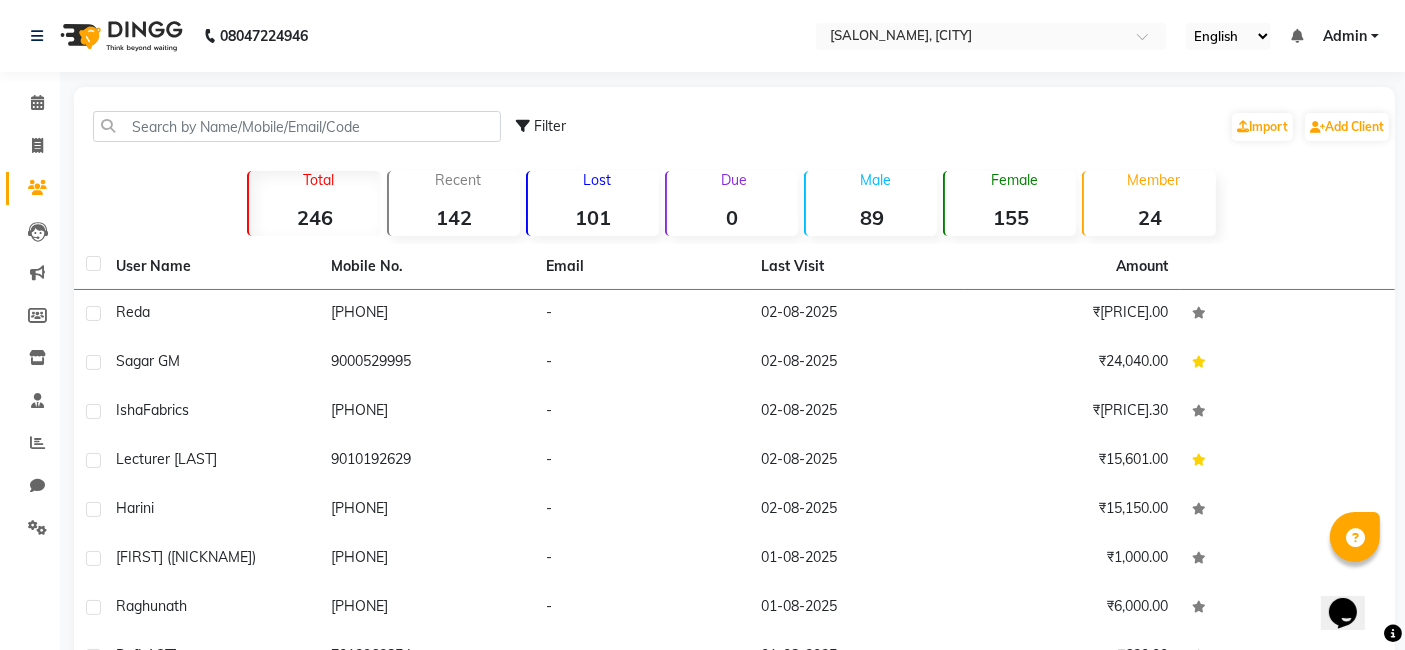click on "[FIRST] [LAST]" 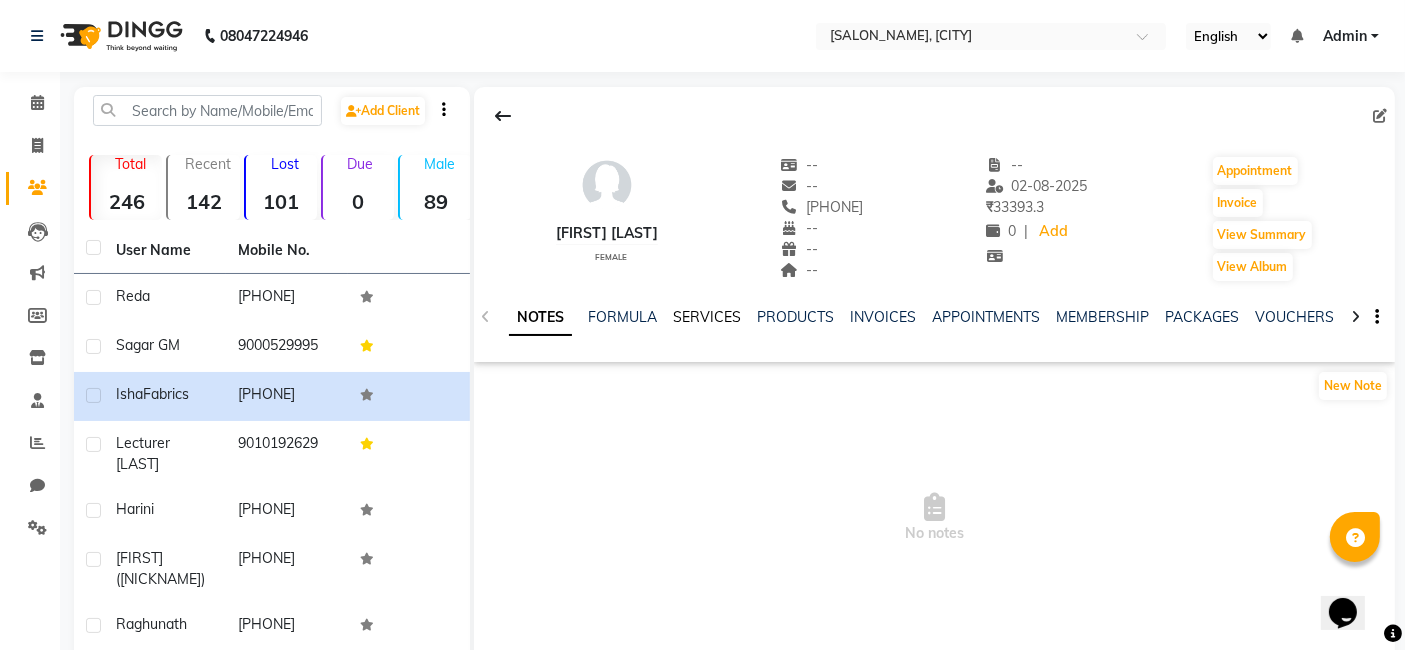 click on "SERVICES" 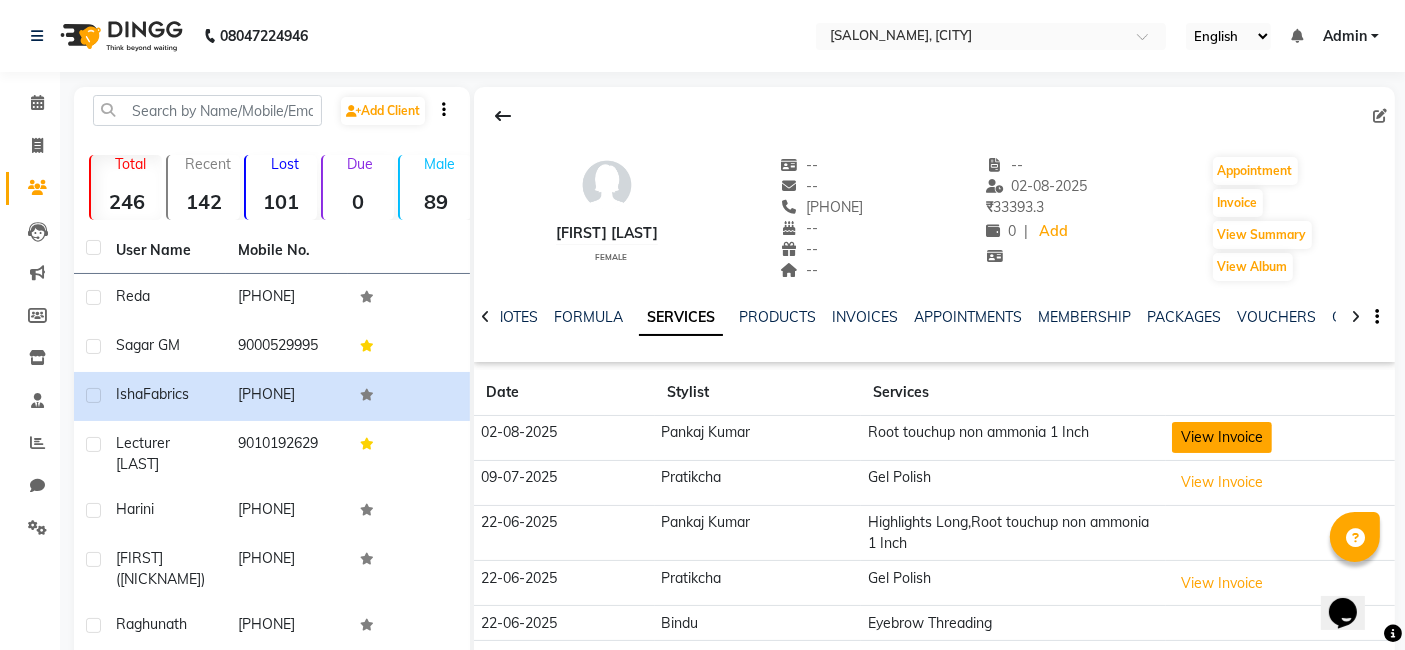 click on "View Invoice" 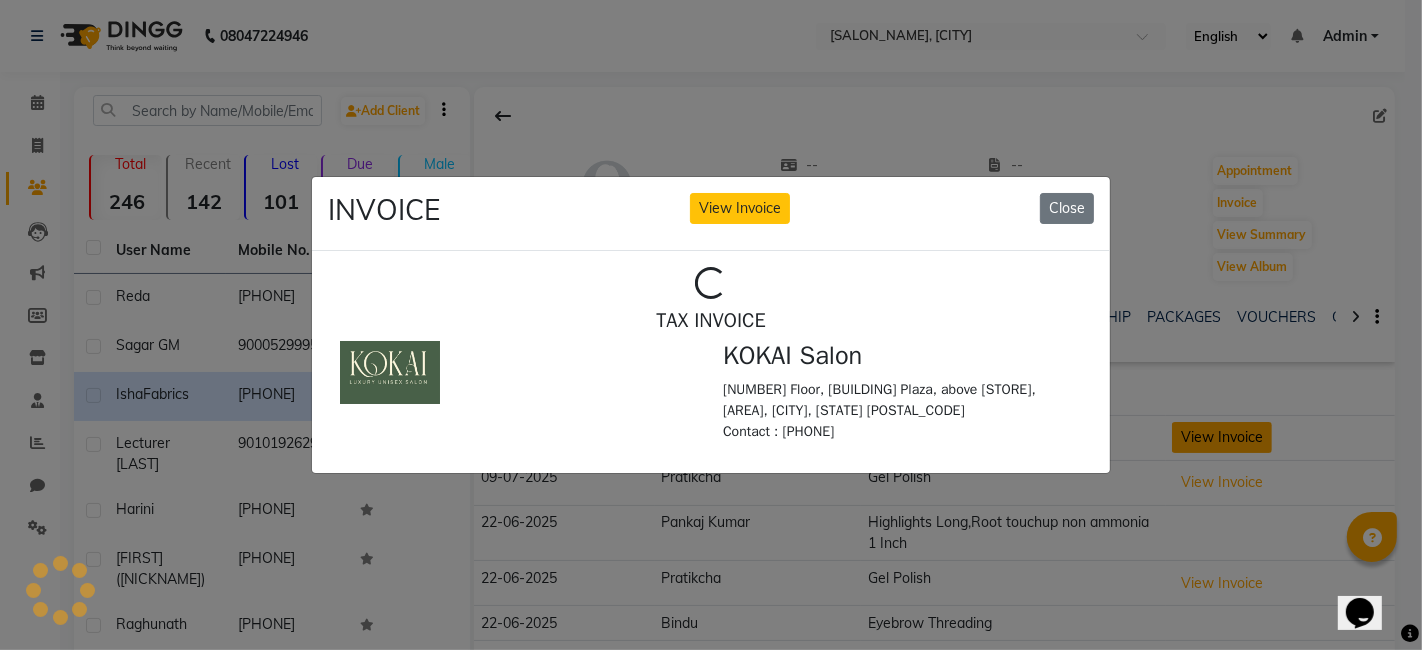 scroll, scrollTop: 0, scrollLeft: 0, axis: both 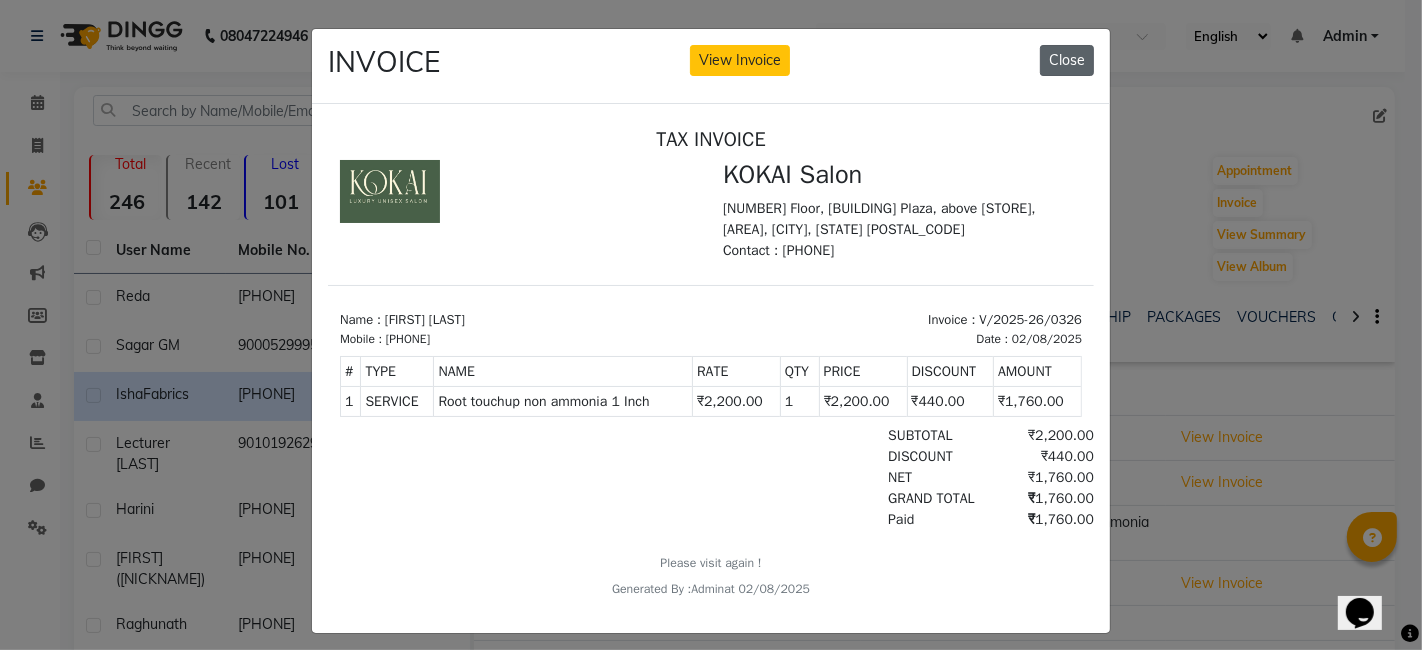 click on "Close" 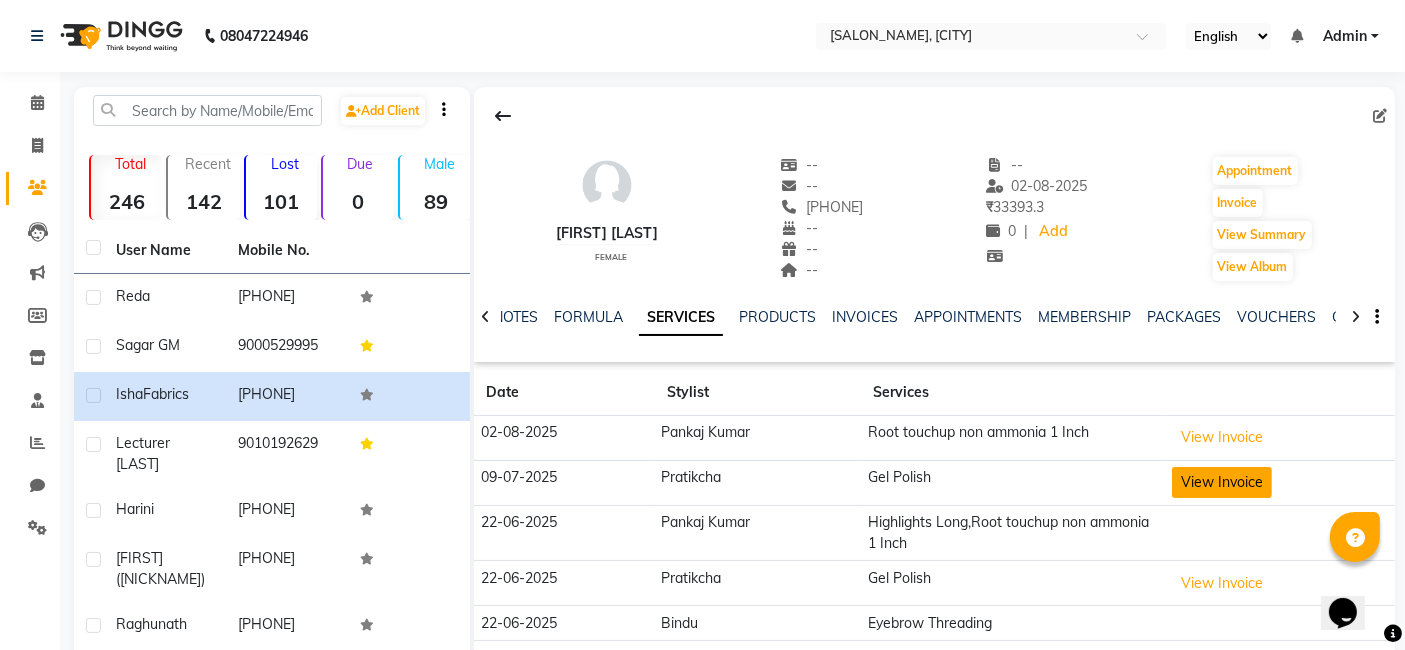 click on "View Invoice" 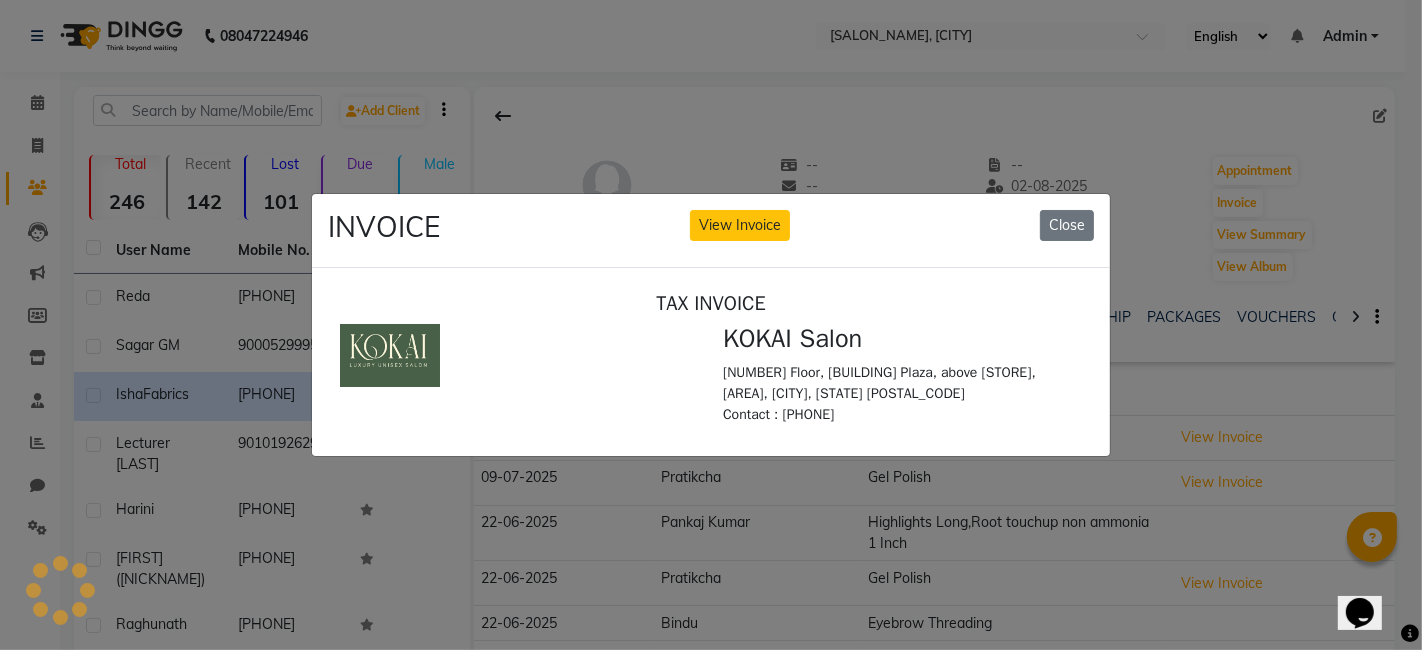scroll, scrollTop: 0, scrollLeft: 0, axis: both 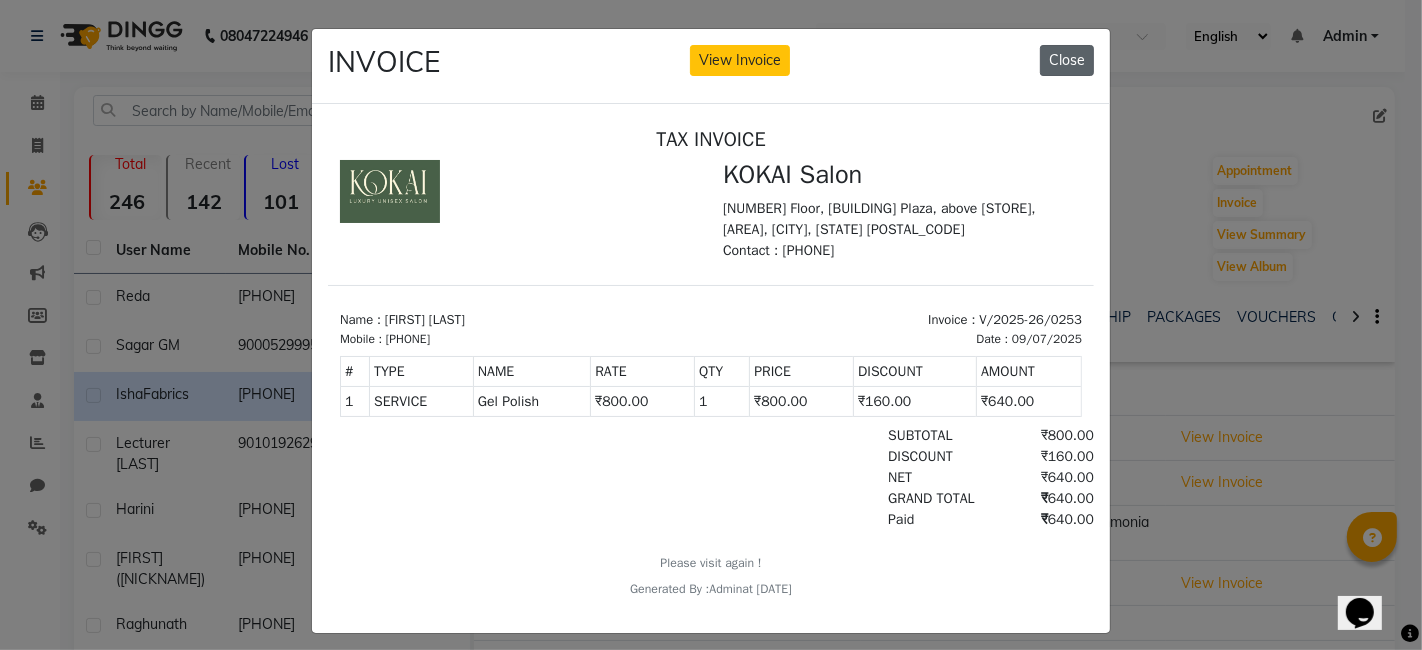 click on "Close" 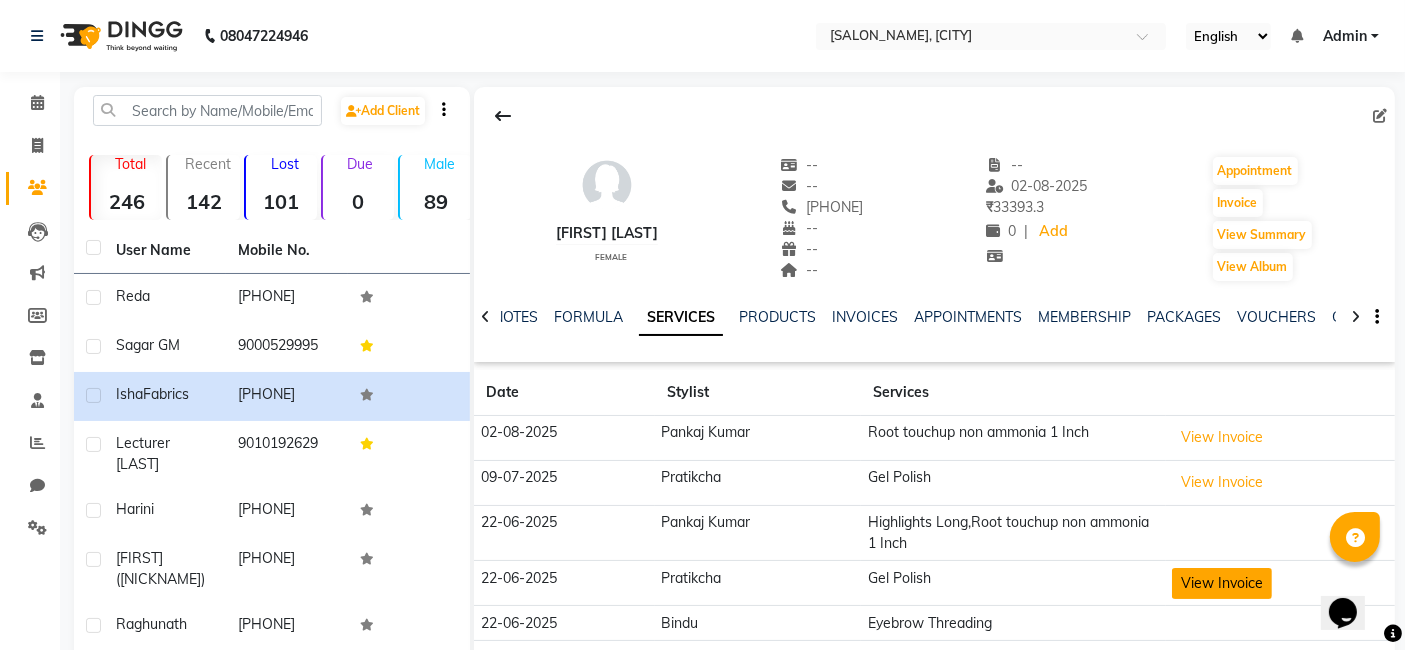 click on "View Invoice" 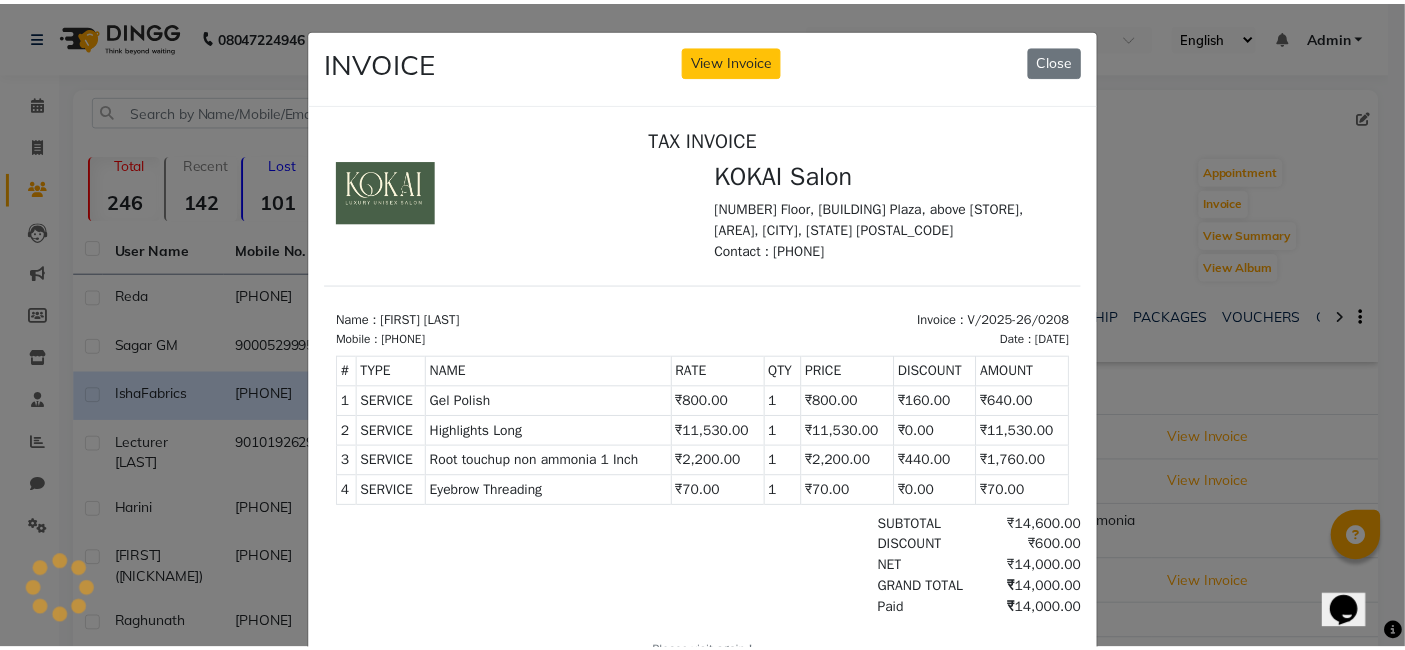 scroll, scrollTop: 0, scrollLeft: 0, axis: both 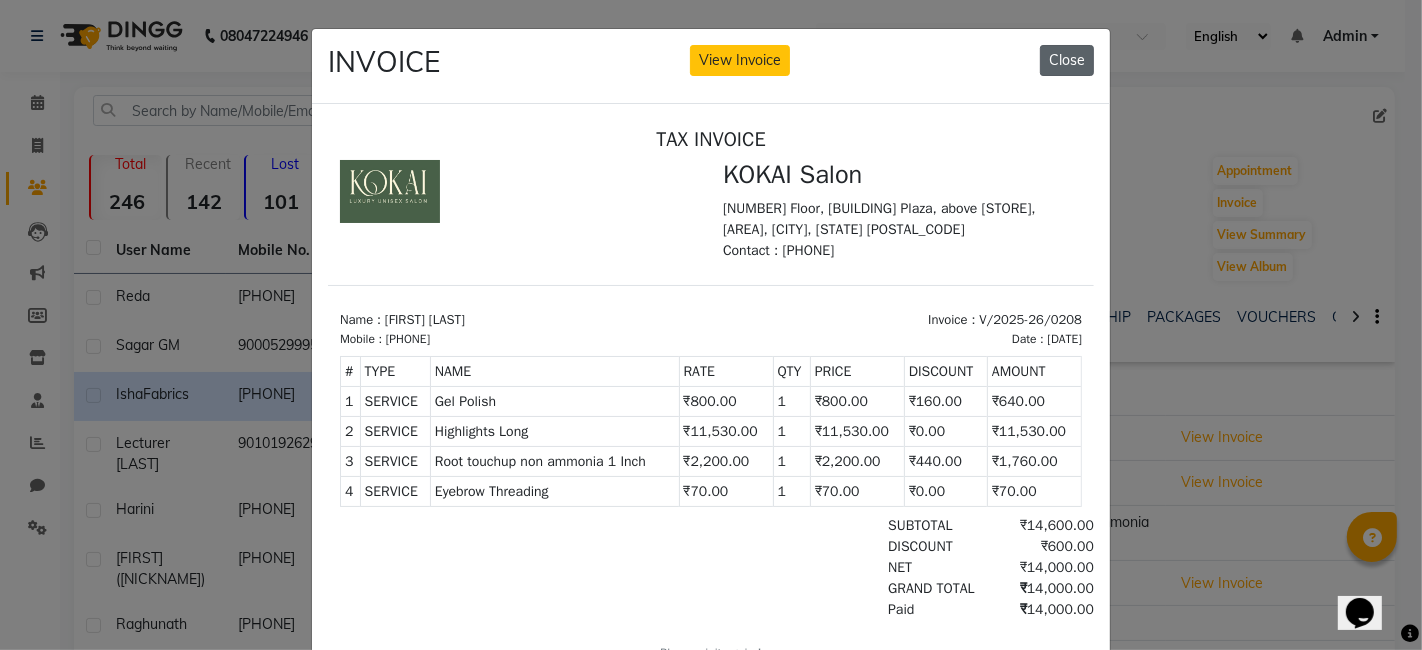 drag, startPoint x: 1054, startPoint y: 52, endPoint x: 1041, endPoint y: 58, distance: 14.3178215 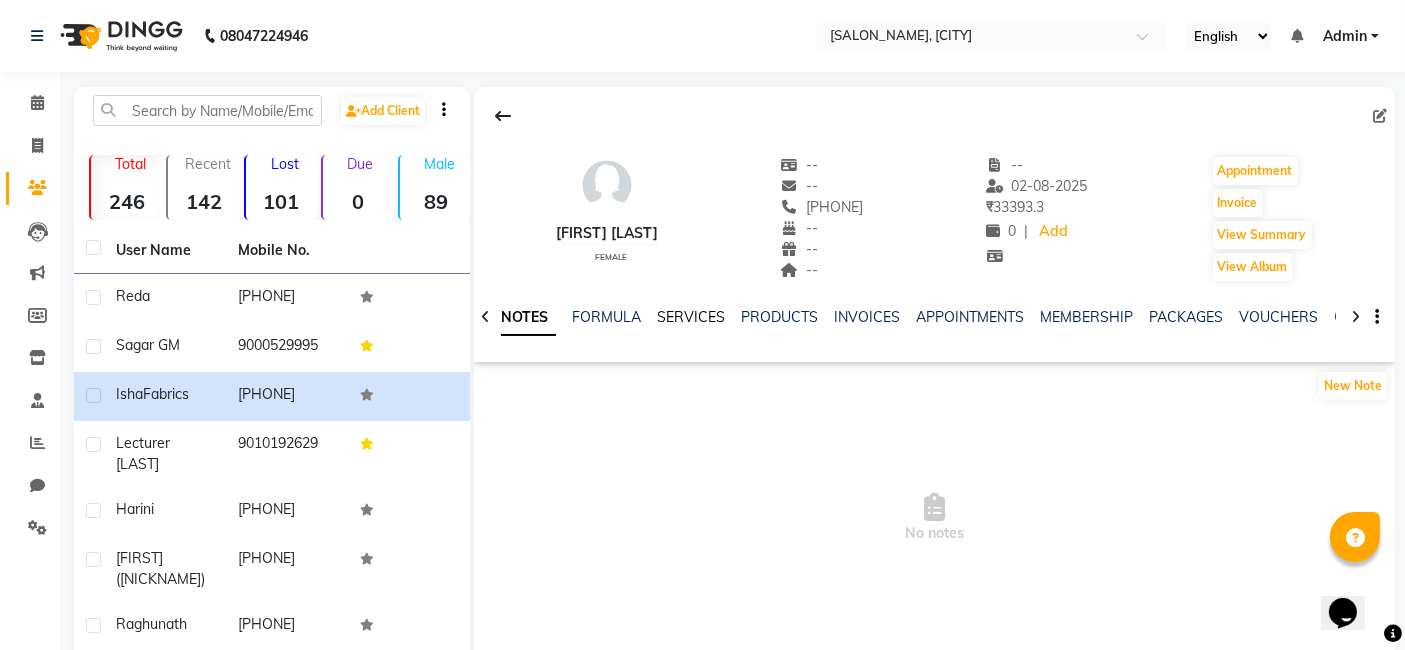 click on "SERVICES" 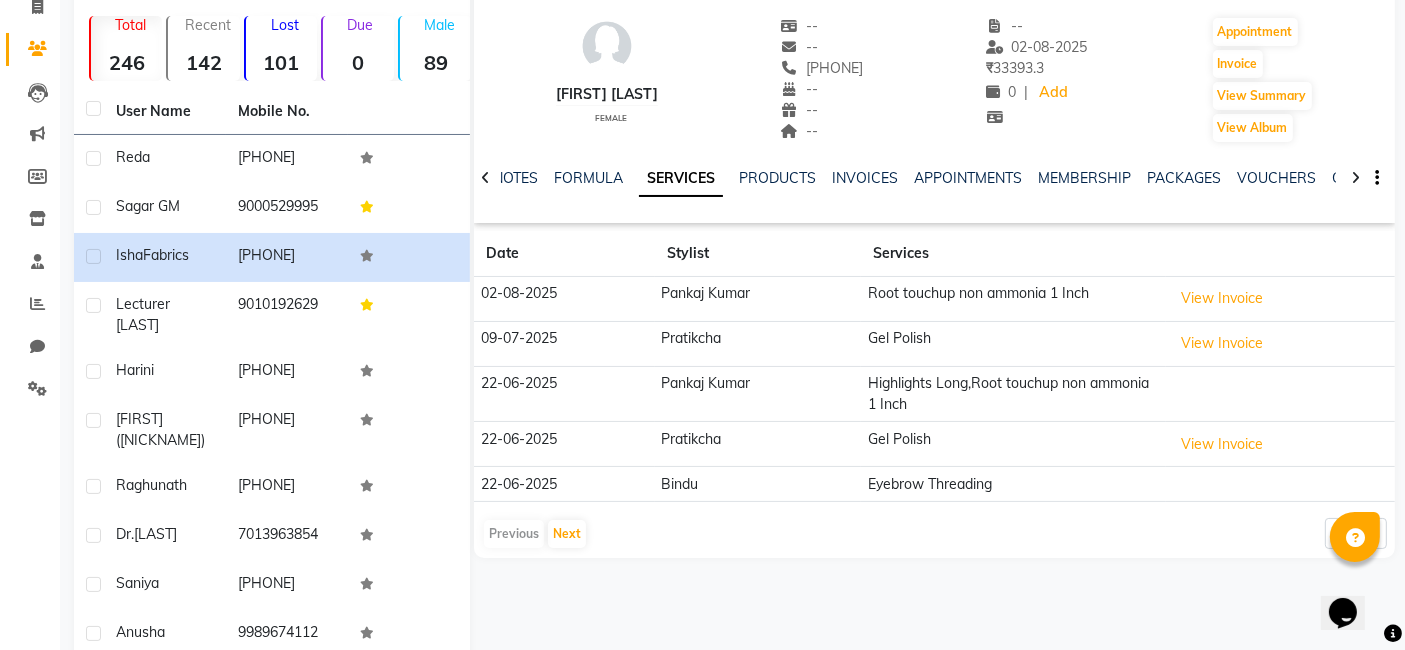 scroll, scrollTop: 105, scrollLeft: 0, axis: vertical 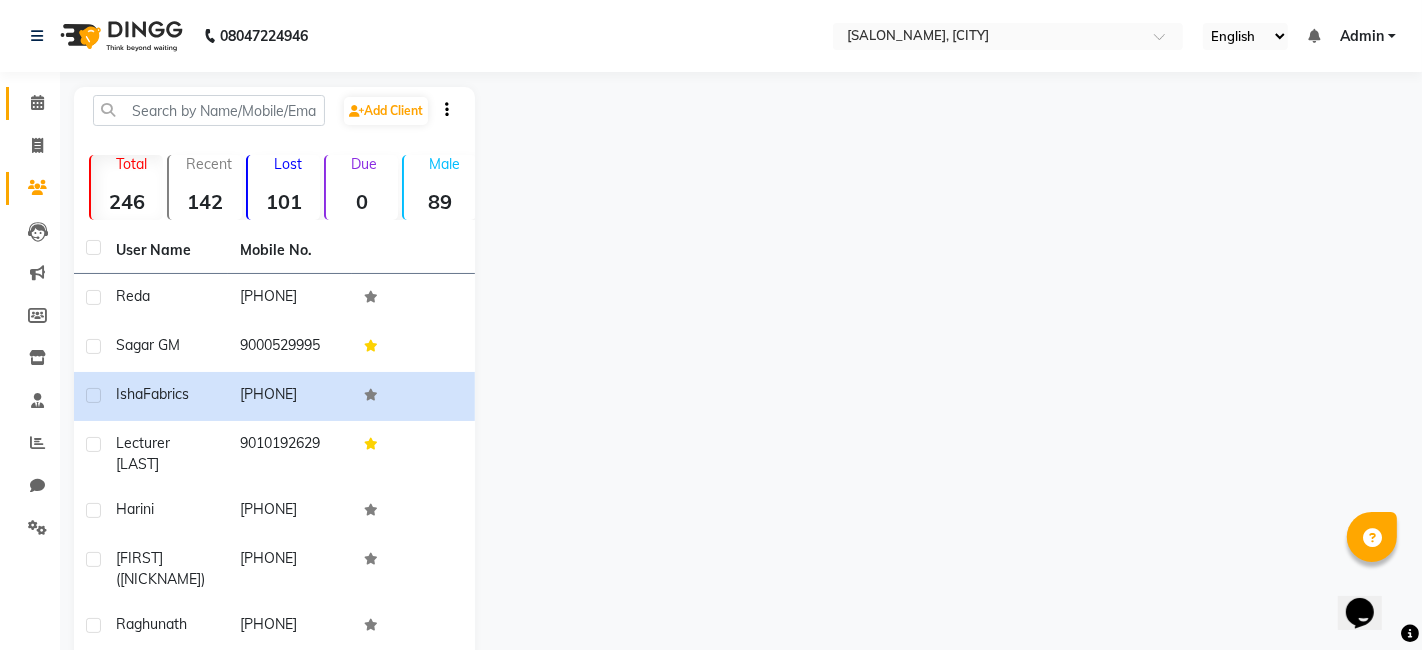 select on "7546" 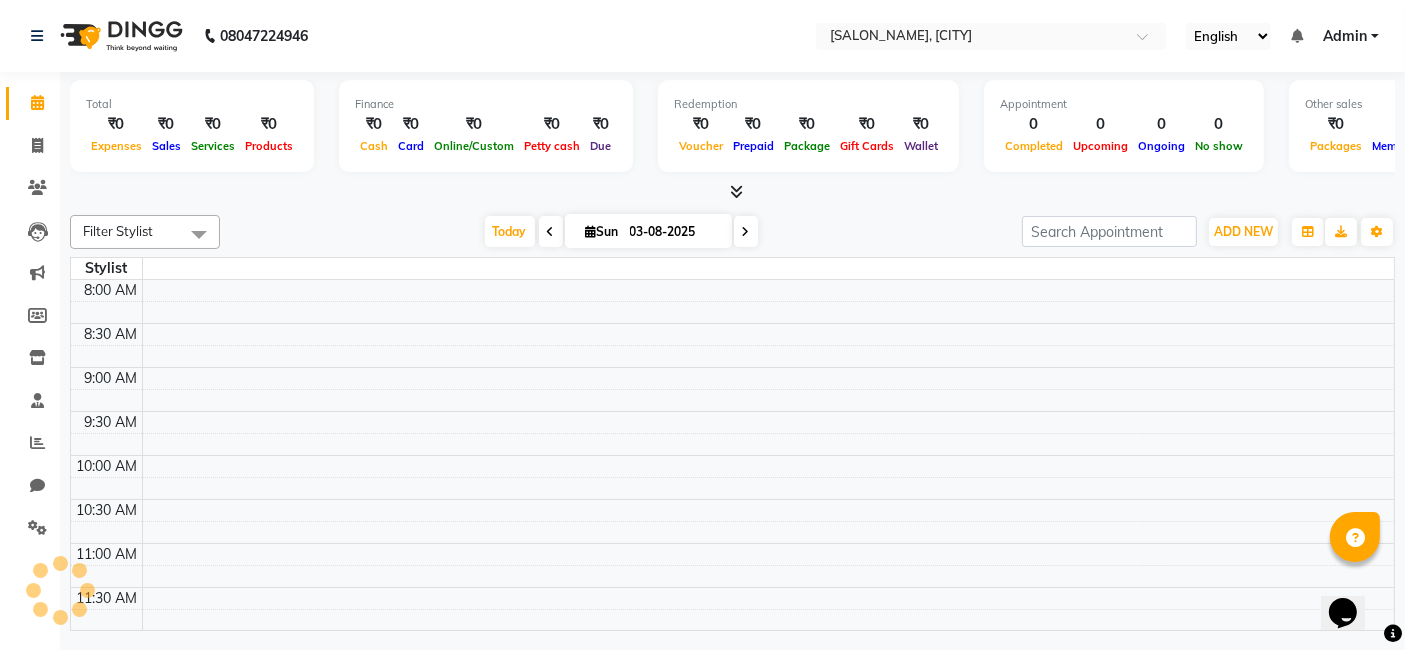 scroll, scrollTop: 0, scrollLeft: 0, axis: both 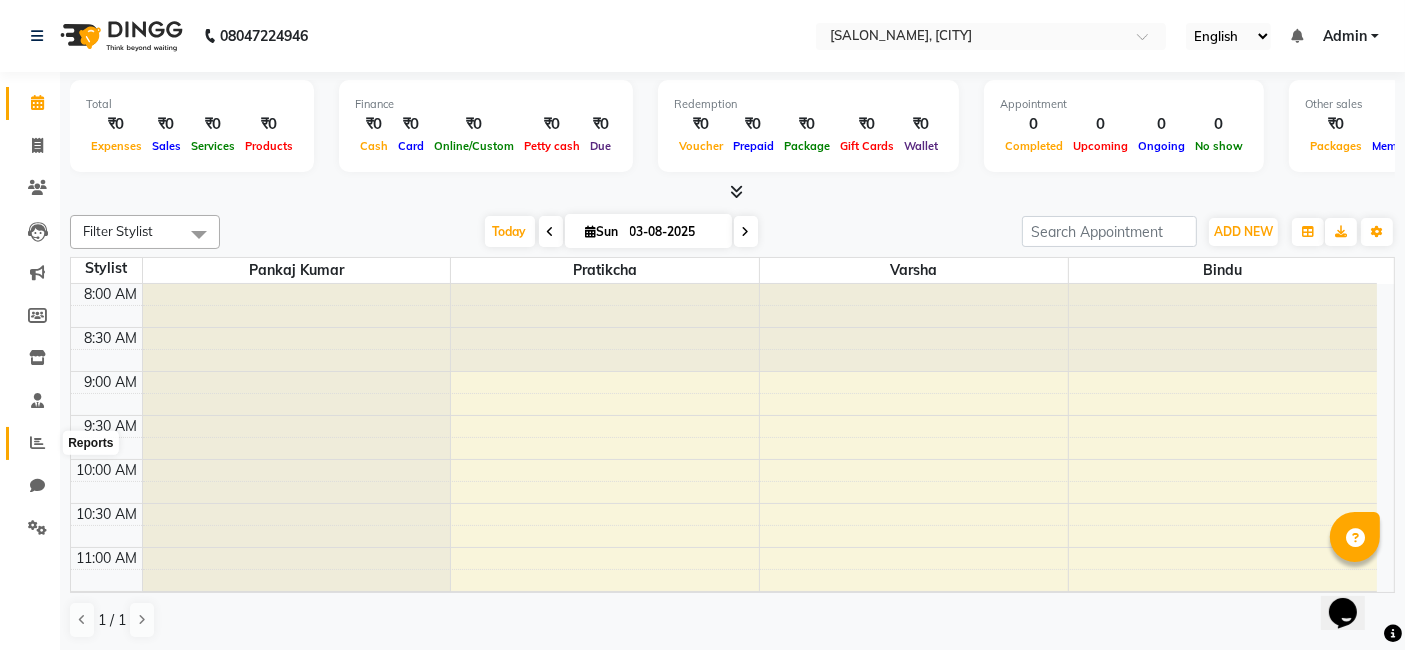 click 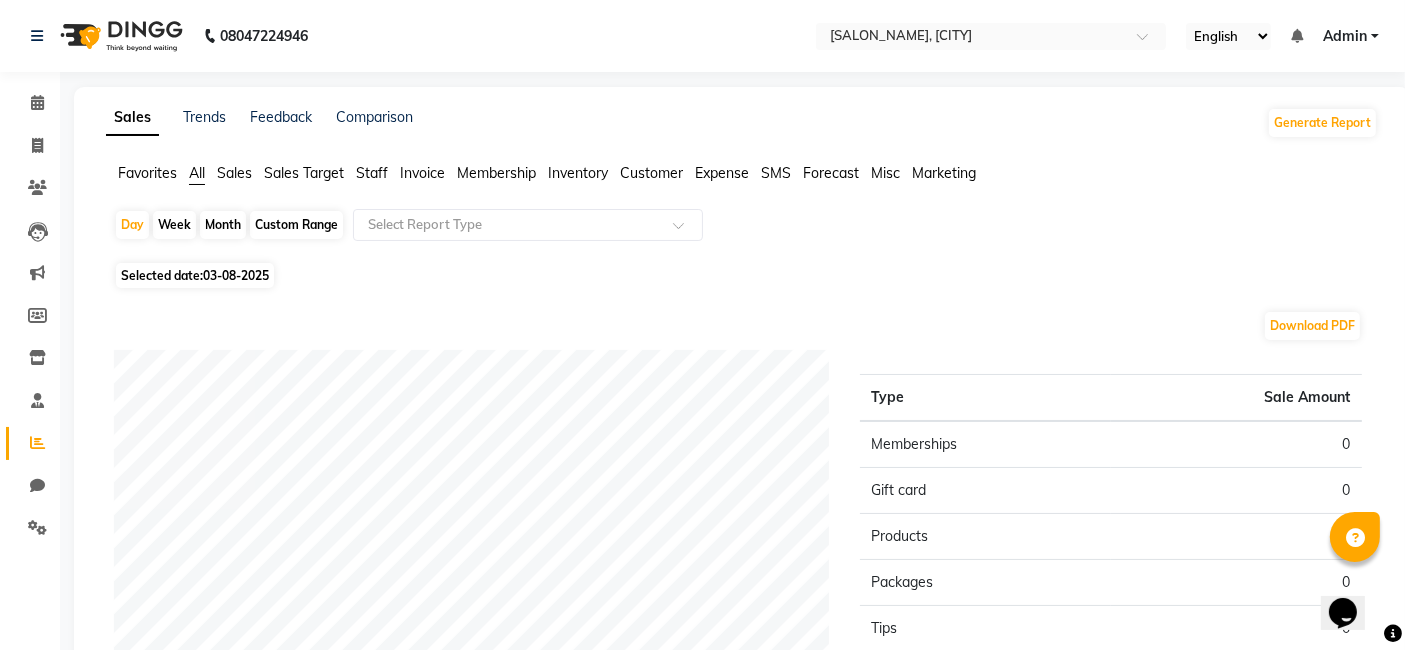 click on "Sales Trends Feedback Comparison Generate Report Favorites All Sales Sales Target Staff Invoice Membership Inventory Customer Expense SMS Forecast Misc Marketing  Day   Week   Month   Custom Range  Select Report Type Selected date:  03-08-2025  Download PDF Sales summary Type Sale Amount Memberships 0 Gift card 0 Products 0 Packages 0 Tips 0 Services 0 Prepaid 0 Vouchers 0 Fee 0 Total 0 ★ Mark as Favorite  Choose how you'd like to save "" report to favorites  Save to Personal Favorites:   Only you can see this report in your favorites tab. Share with Organization:   Everyone in your organization can see this report in their favorites tab.  Save to Favorites" 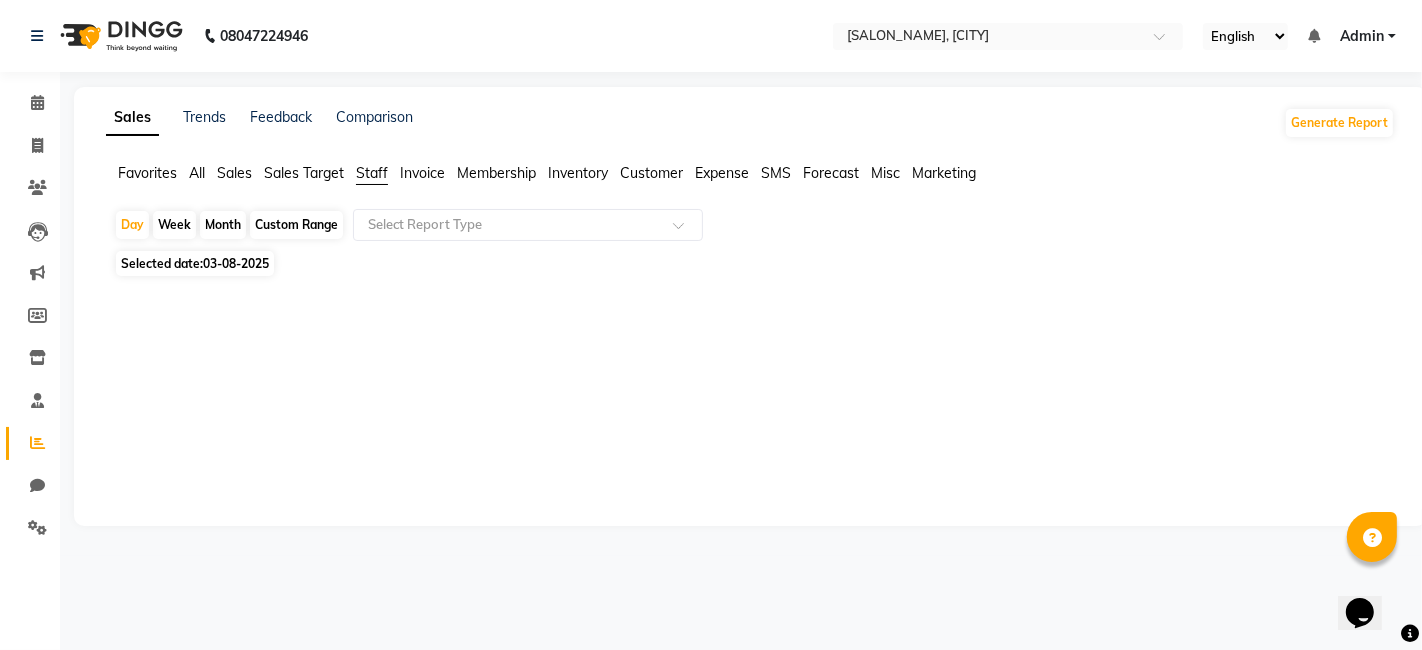 click on "Week" 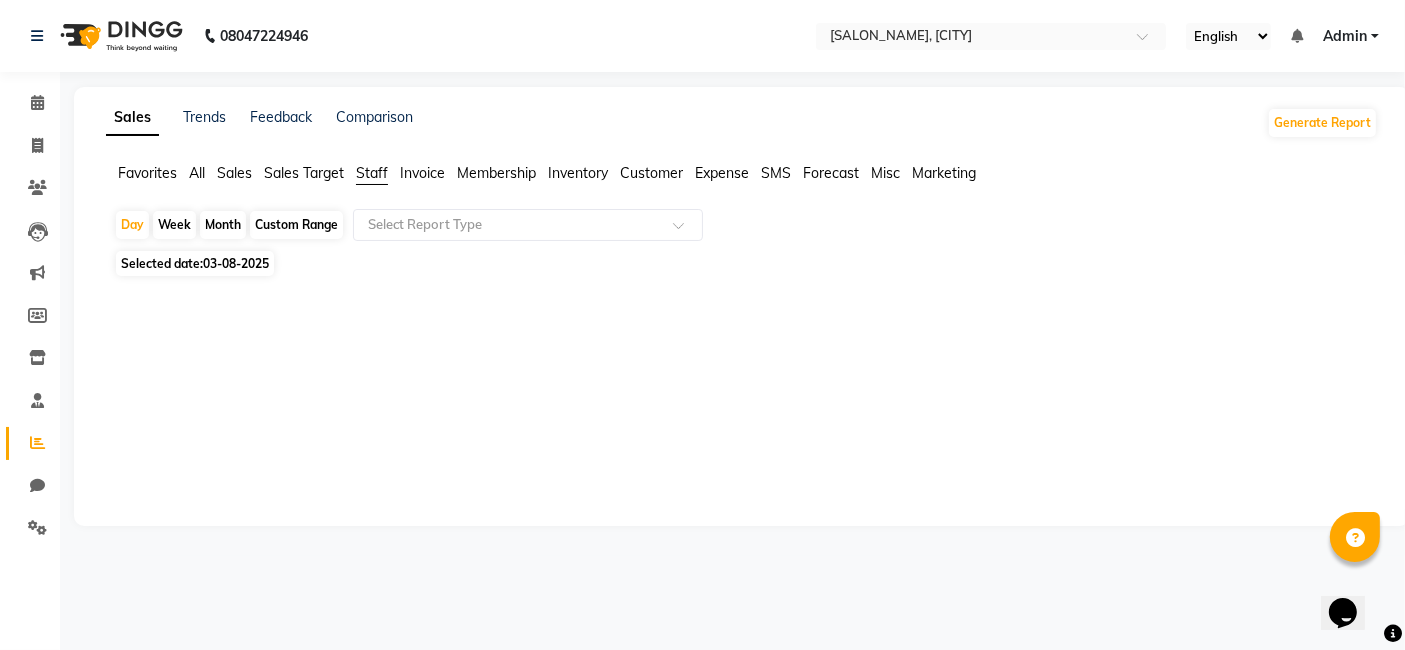select on "8" 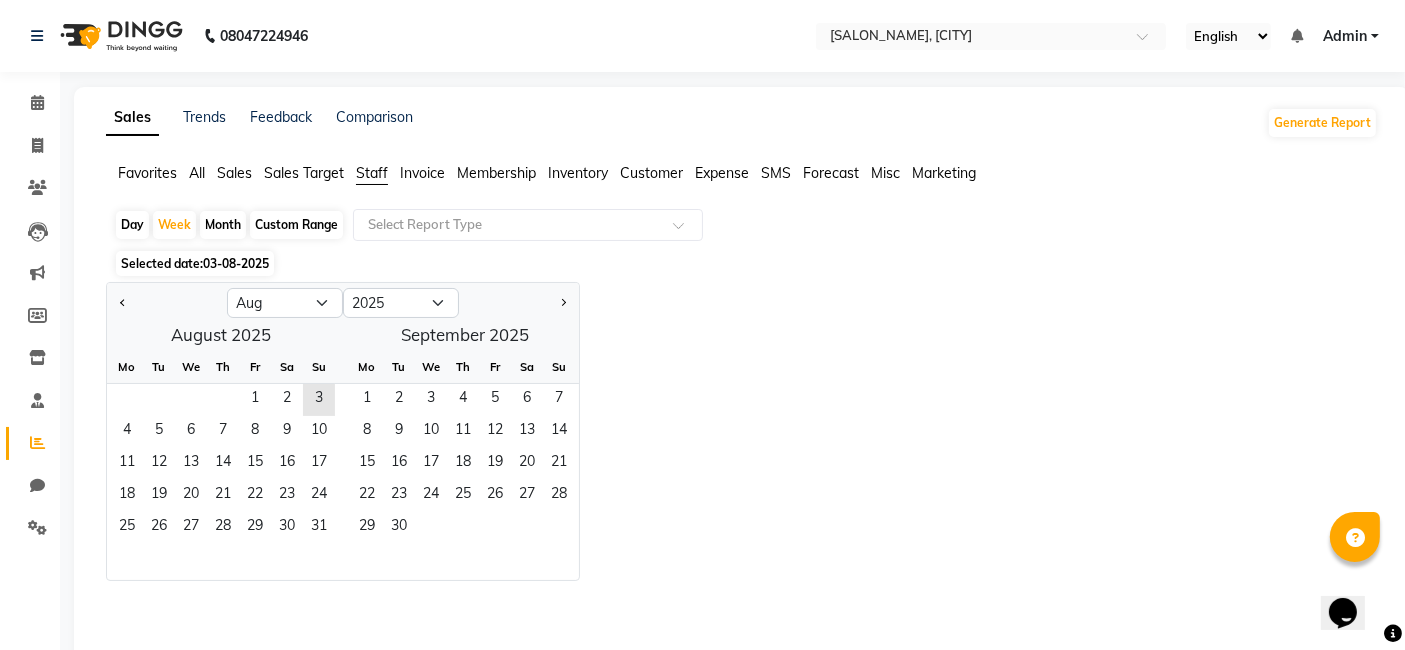 click on "1   2   3" 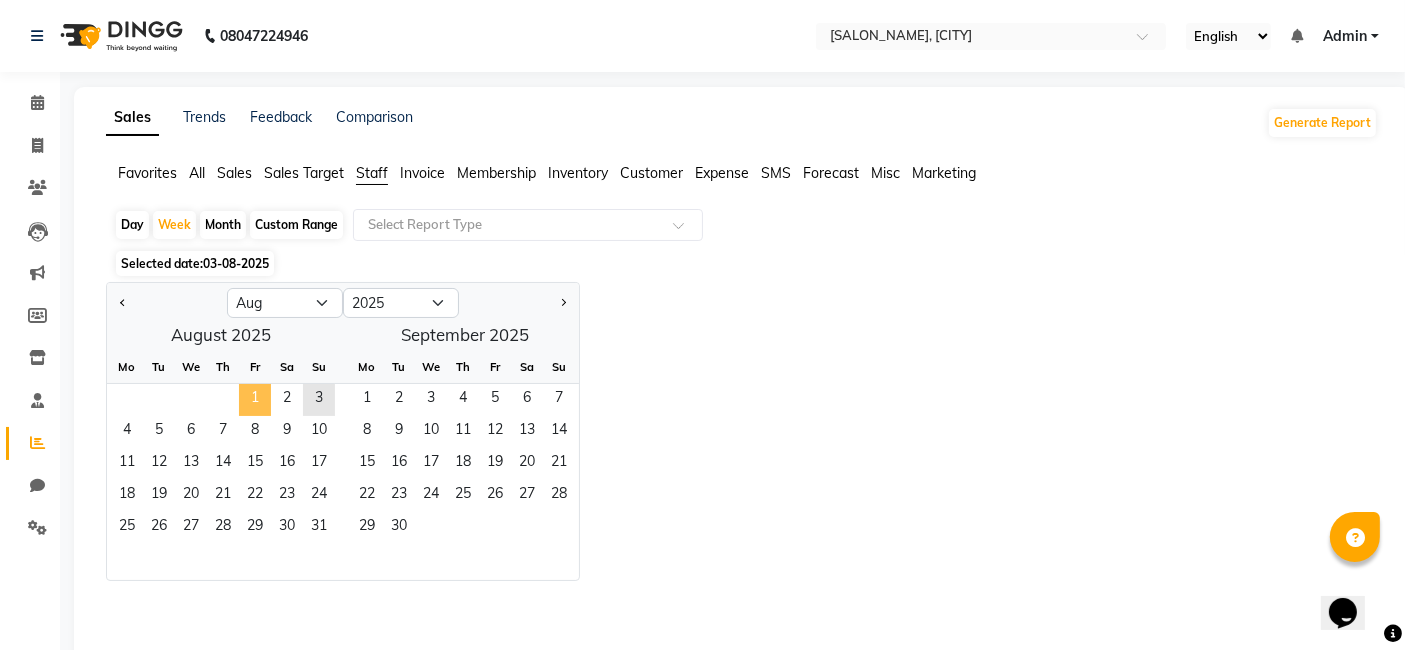 click on "1" 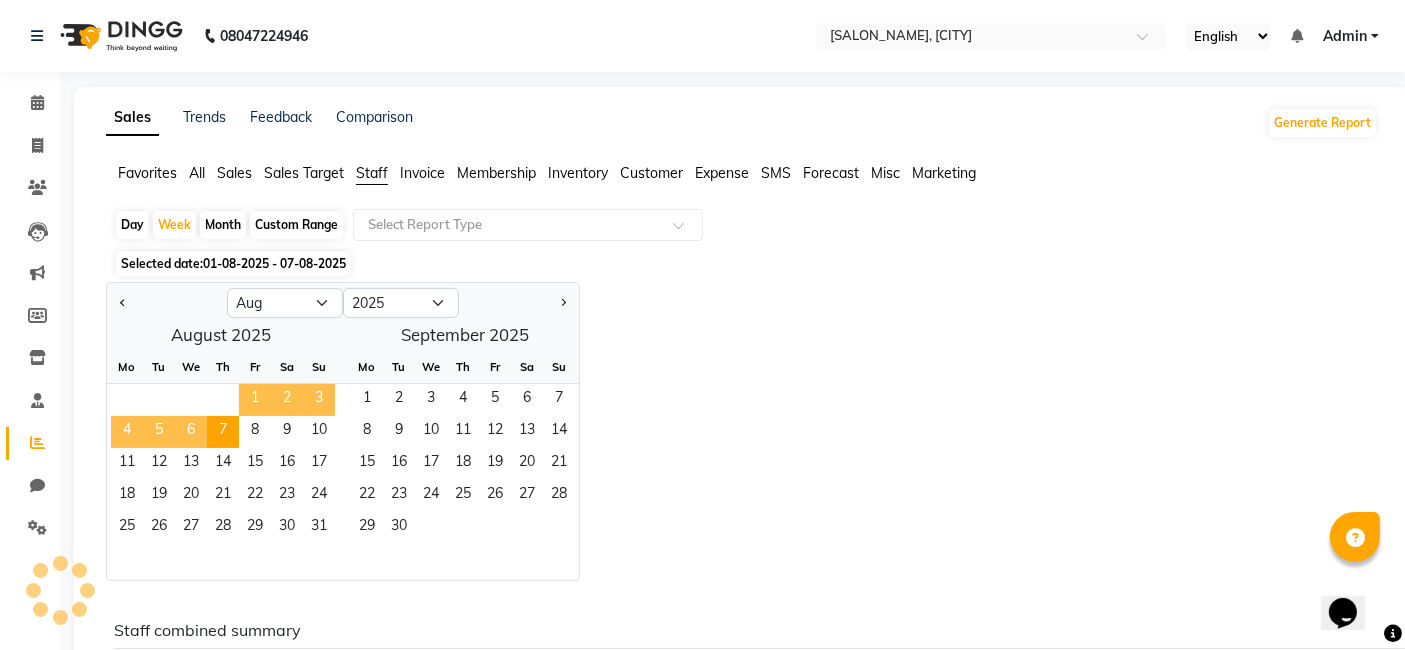 click on "1" 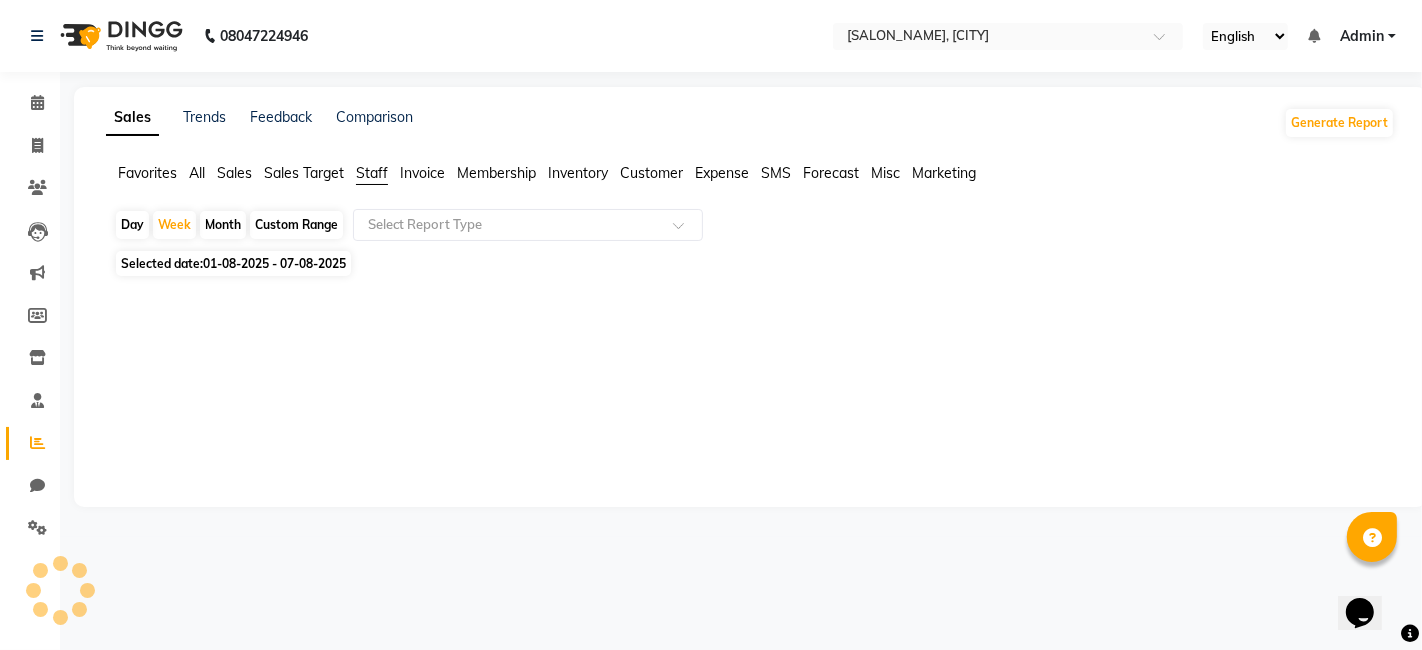 click on "Sales" 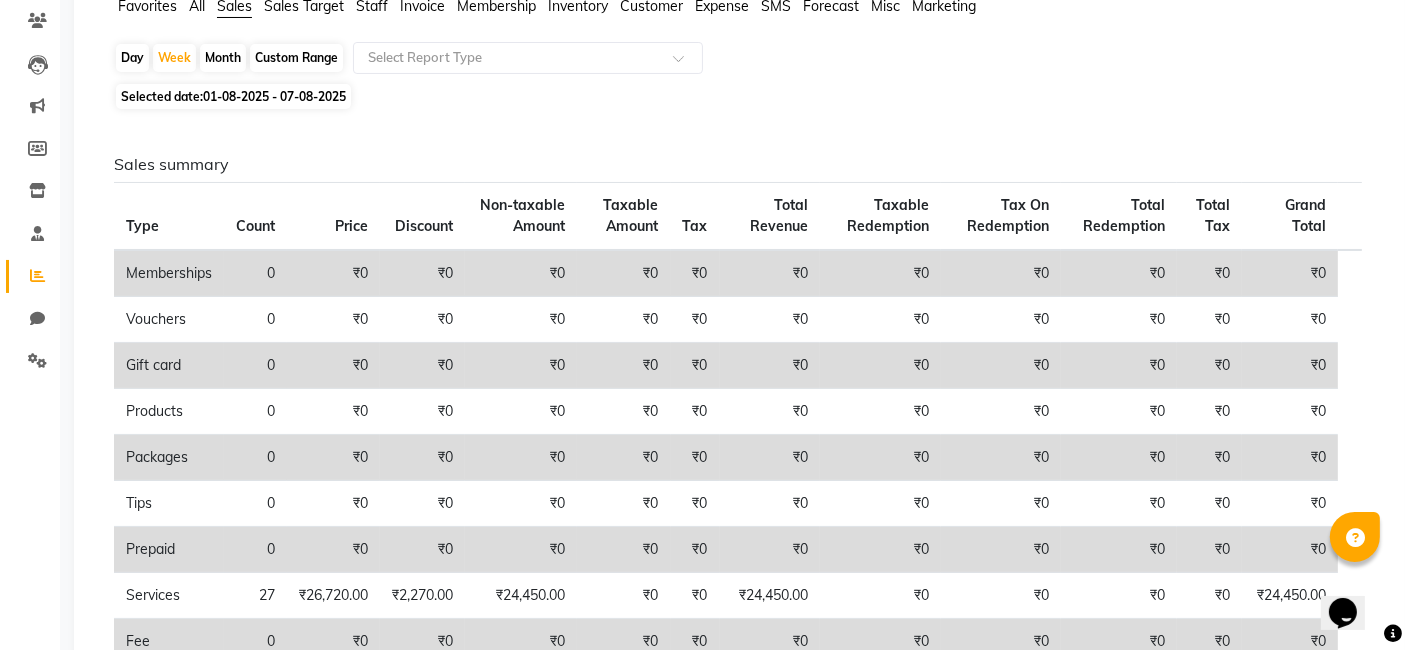 scroll, scrollTop: 0, scrollLeft: 0, axis: both 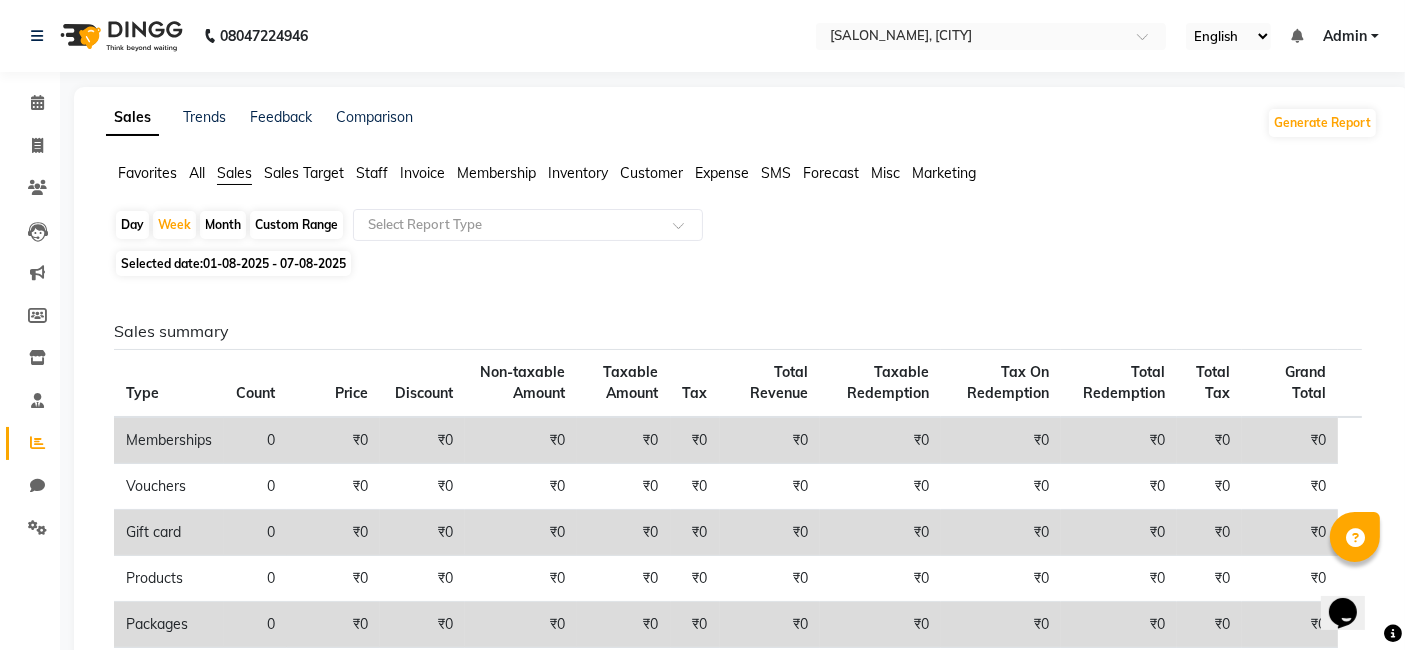 click on "Staff" 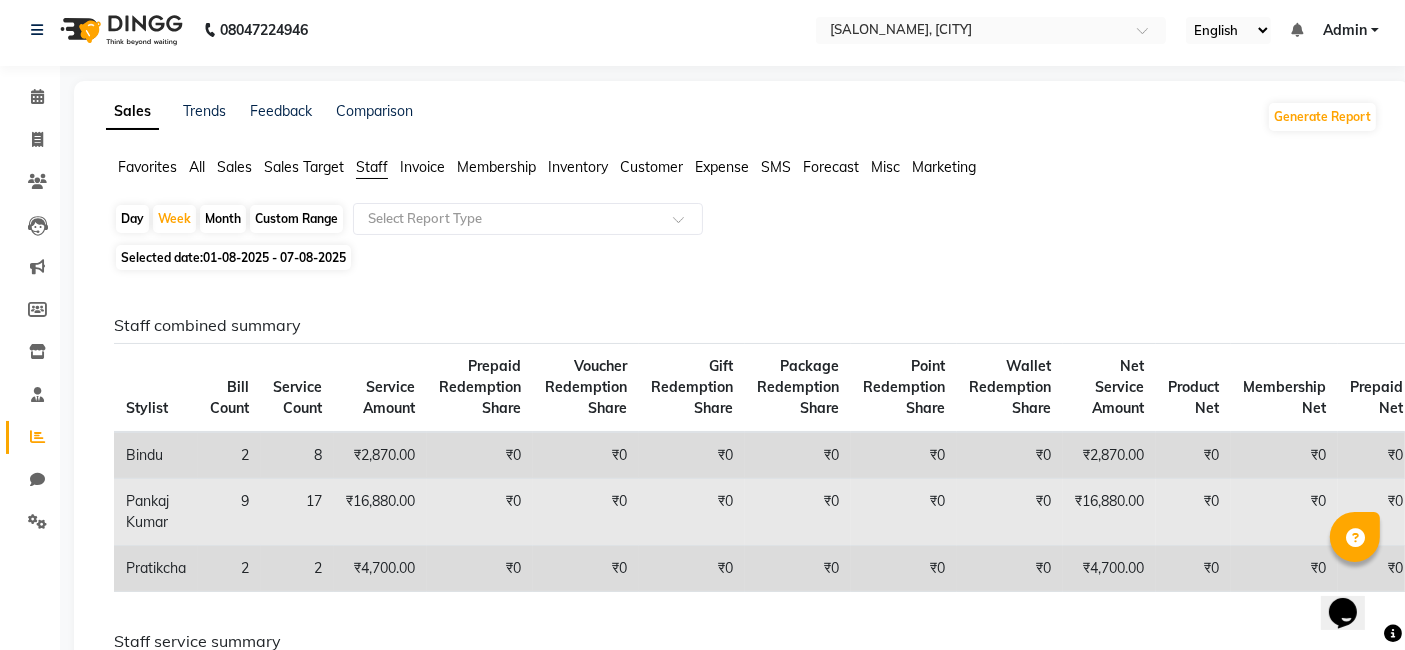 scroll, scrollTop: 0, scrollLeft: 0, axis: both 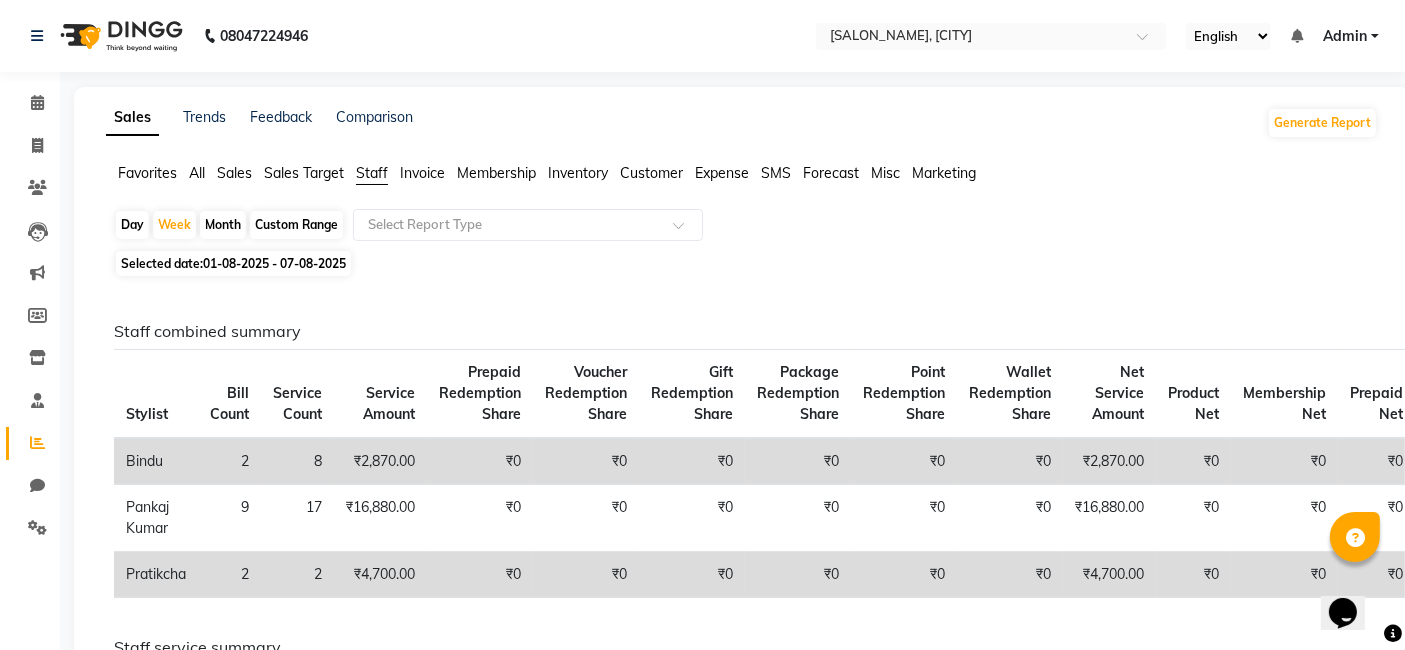click on "Favorites" 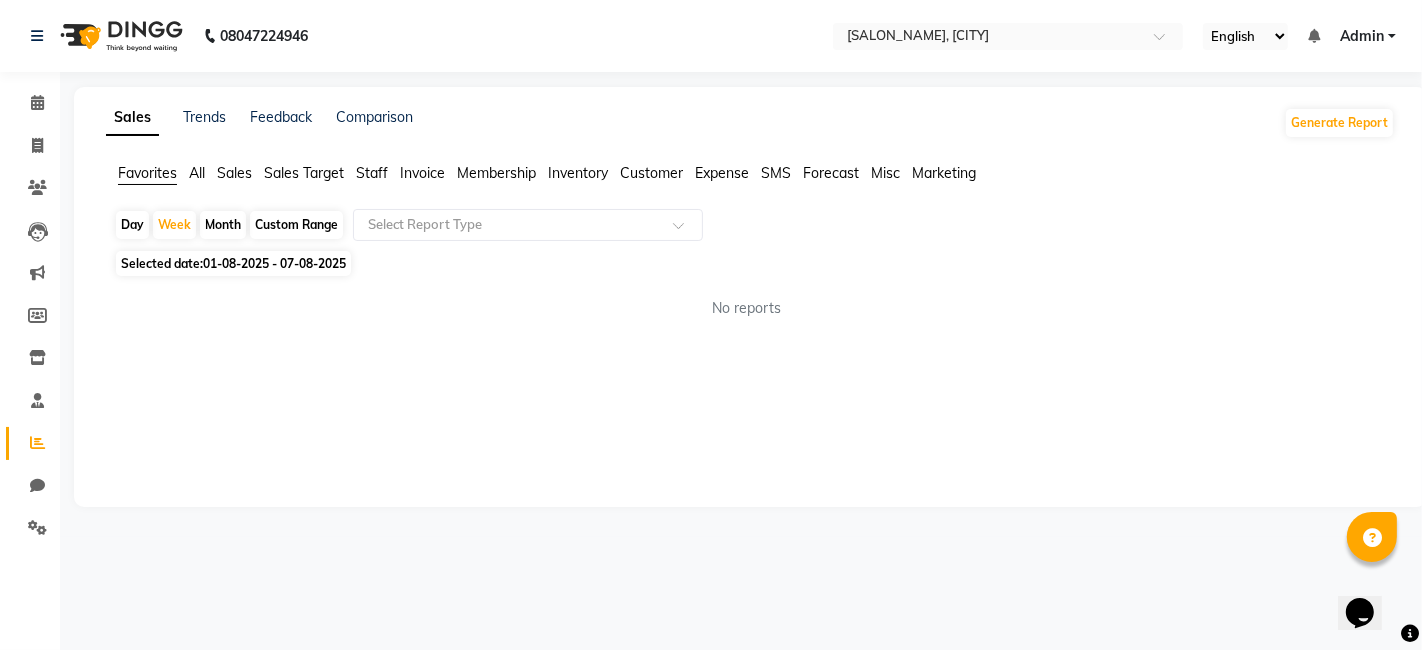 click on "All" 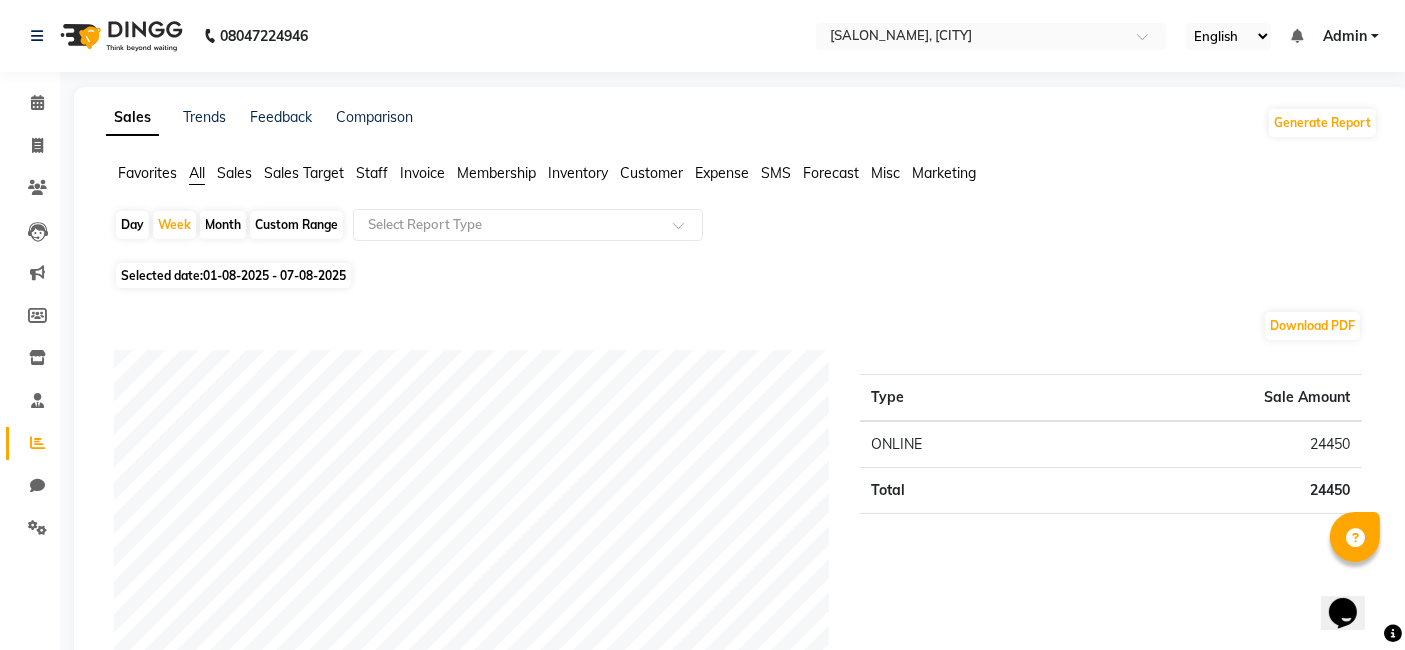 click on "Sales" 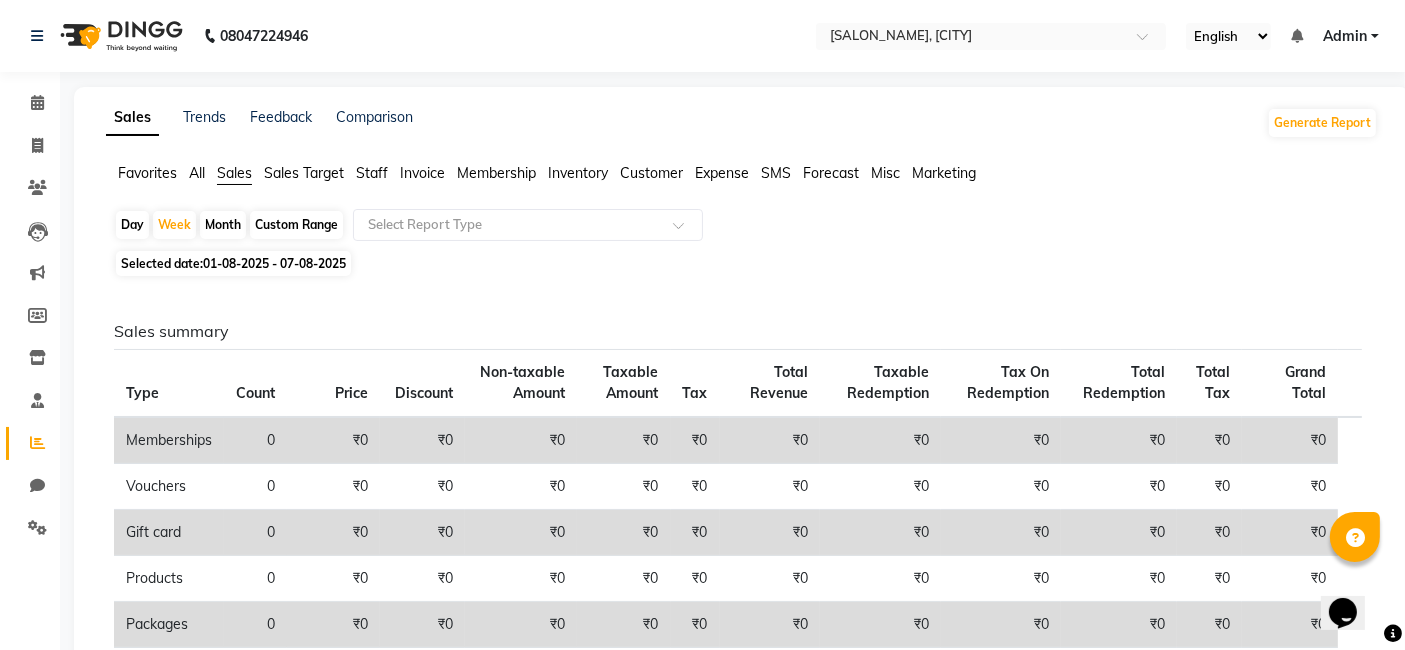 click on "Sales Target" 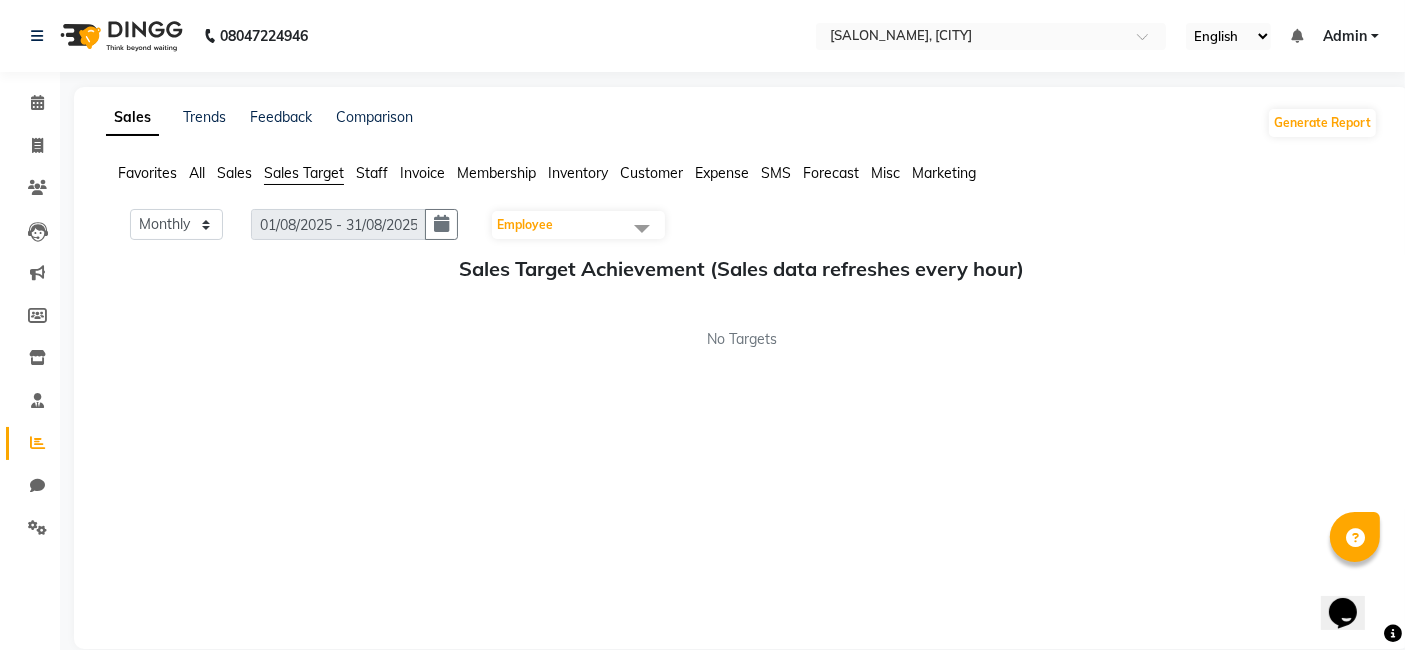 click on "Staff" 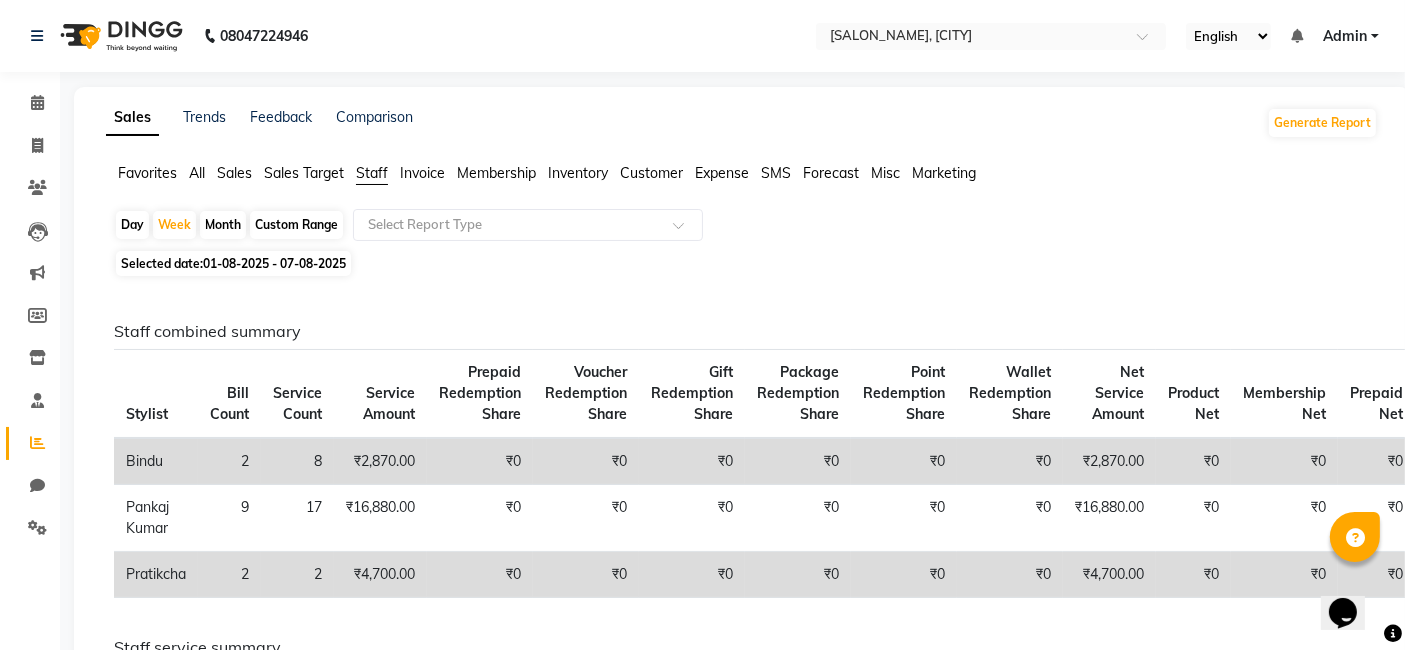 click on "Favorites All Sales Sales Target Staff Invoice Membership Inventory Customer Expense SMS Forecast Misc Marketing" 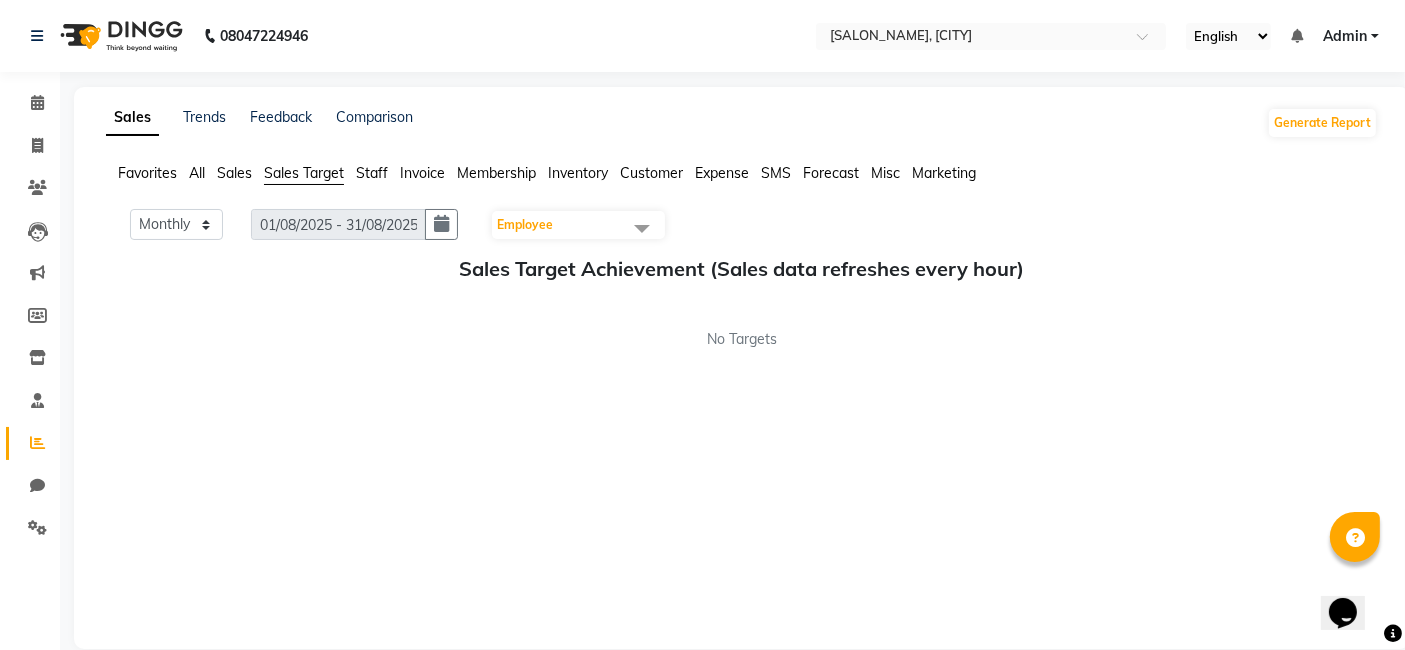 click 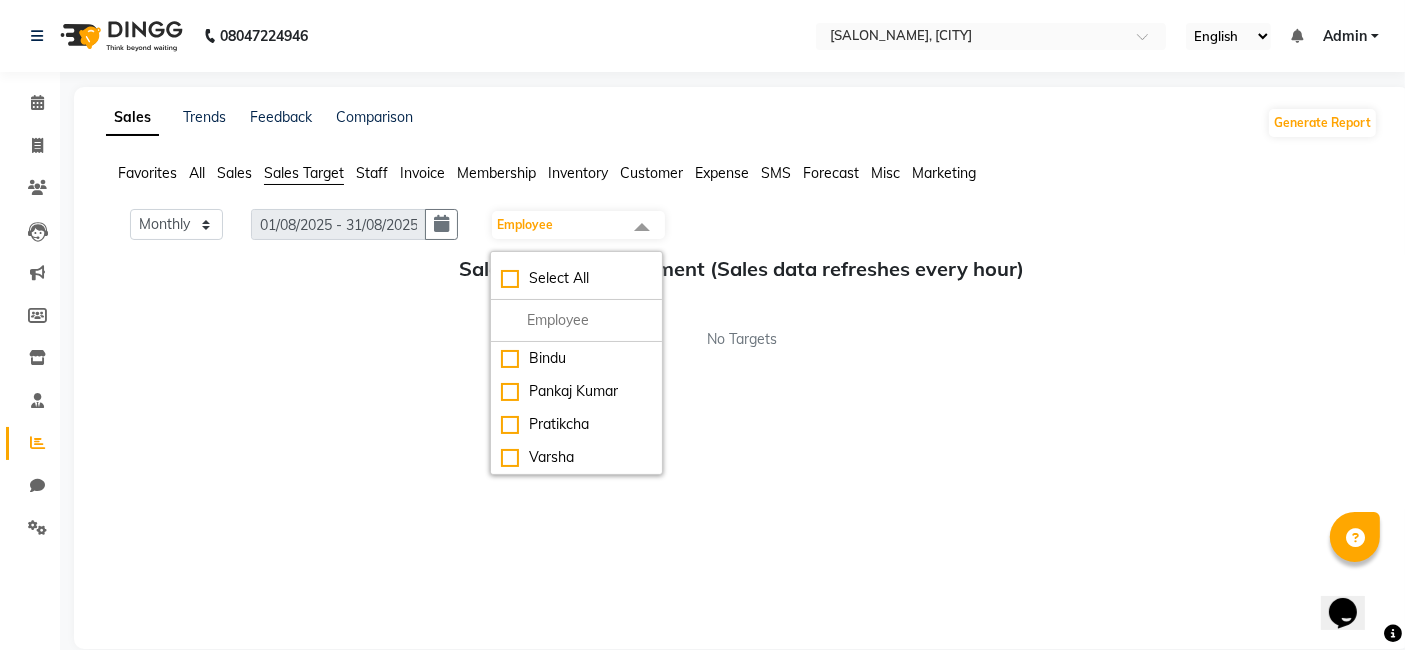 click on "Monthly Weekly [DATE] - [DATE] Employee Select All [FIRST] [LAST] [FIRST] [LAST] [FIRST] [LAST] Sales Target Achievement (Sales data refreshes every hour) No Targets" 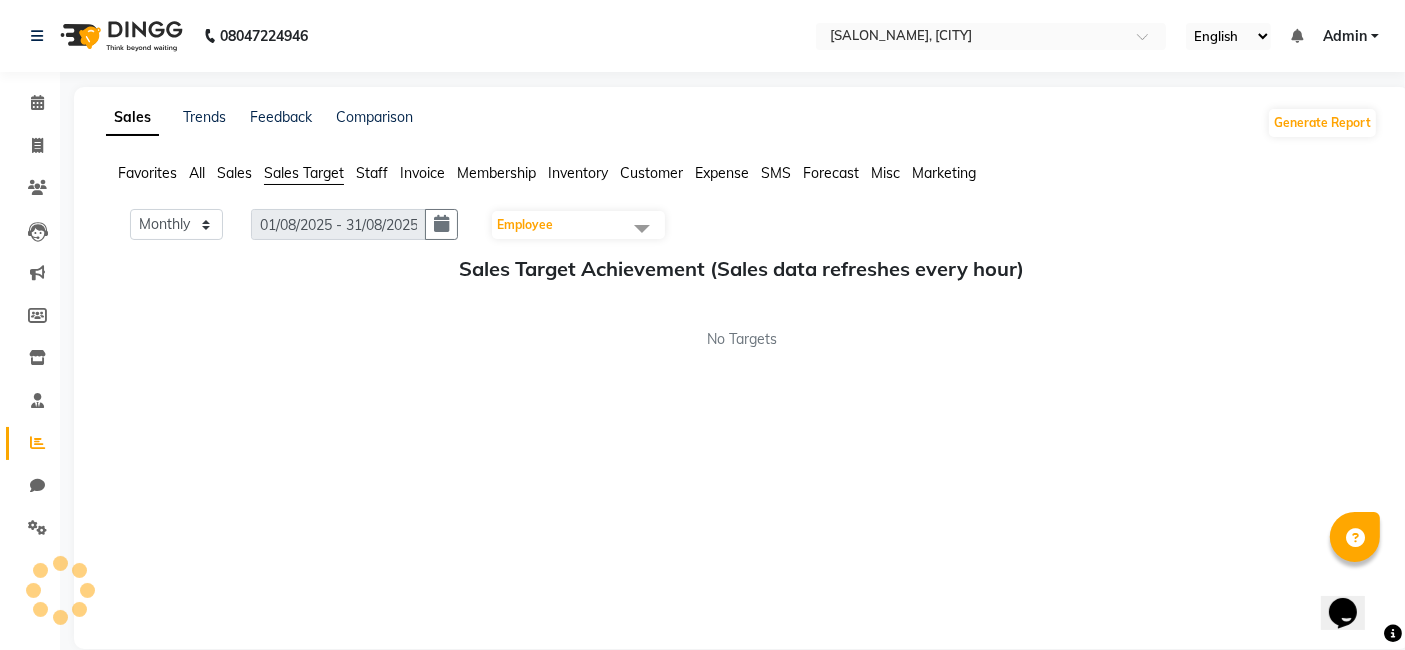 click on "Staff" 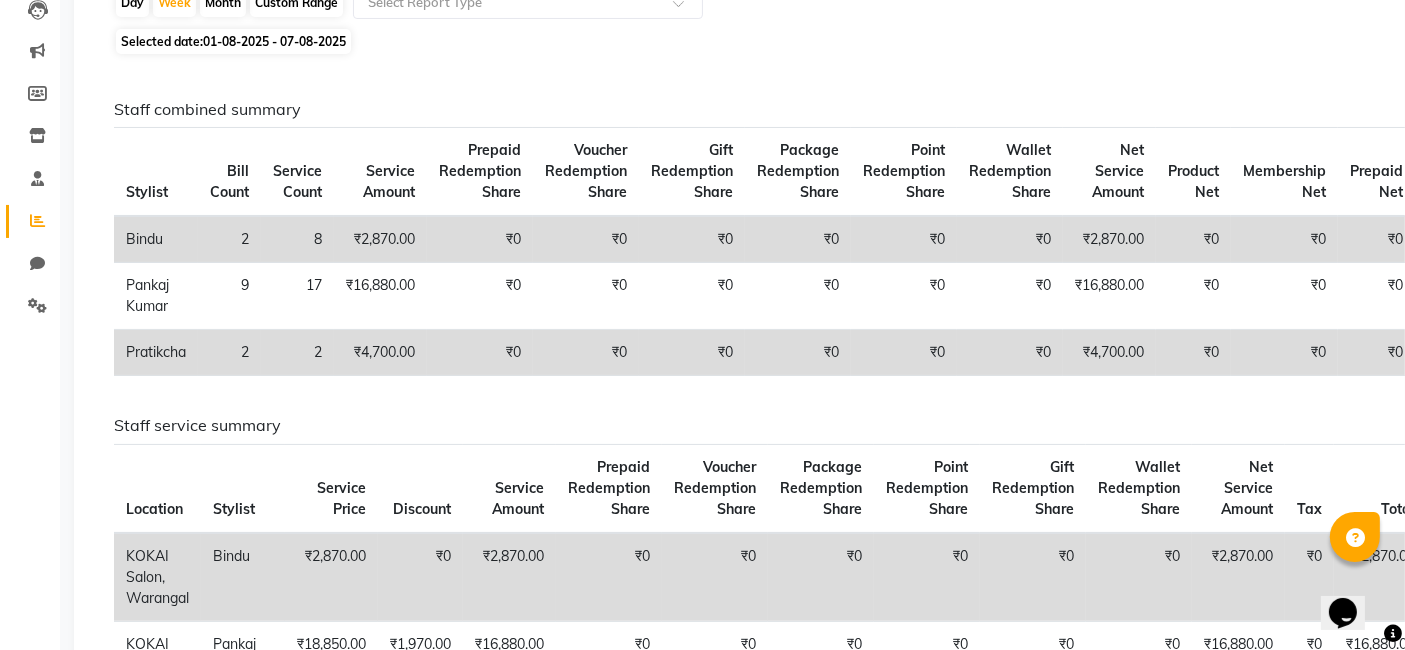 scroll, scrollTop: 0, scrollLeft: 0, axis: both 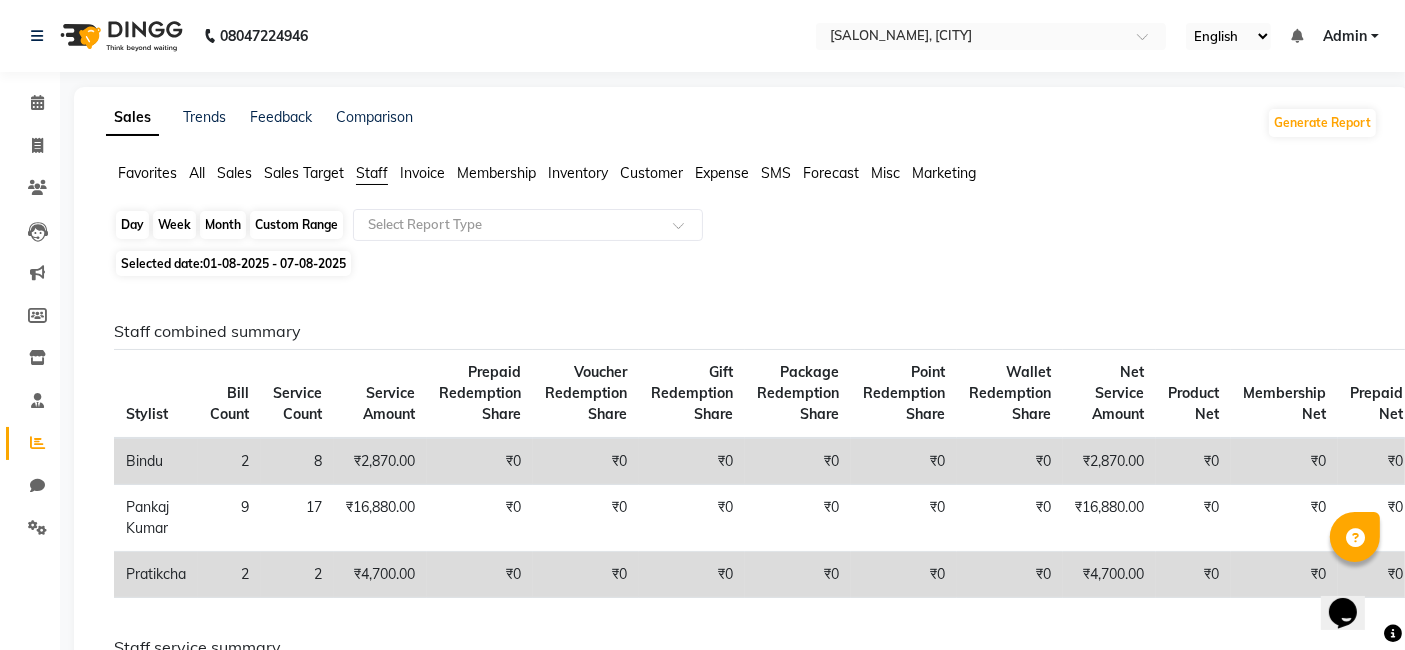 click on "Week" 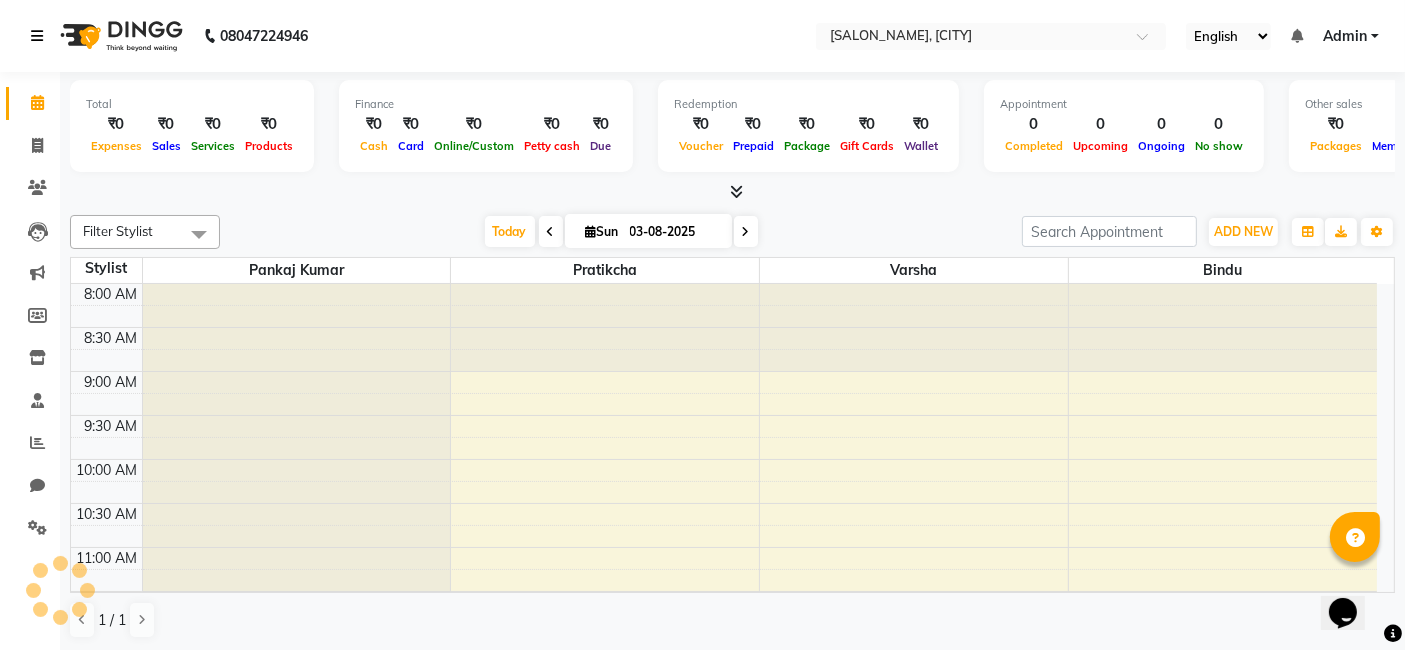 scroll, scrollTop: 0, scrollLeft: 0, axis: both 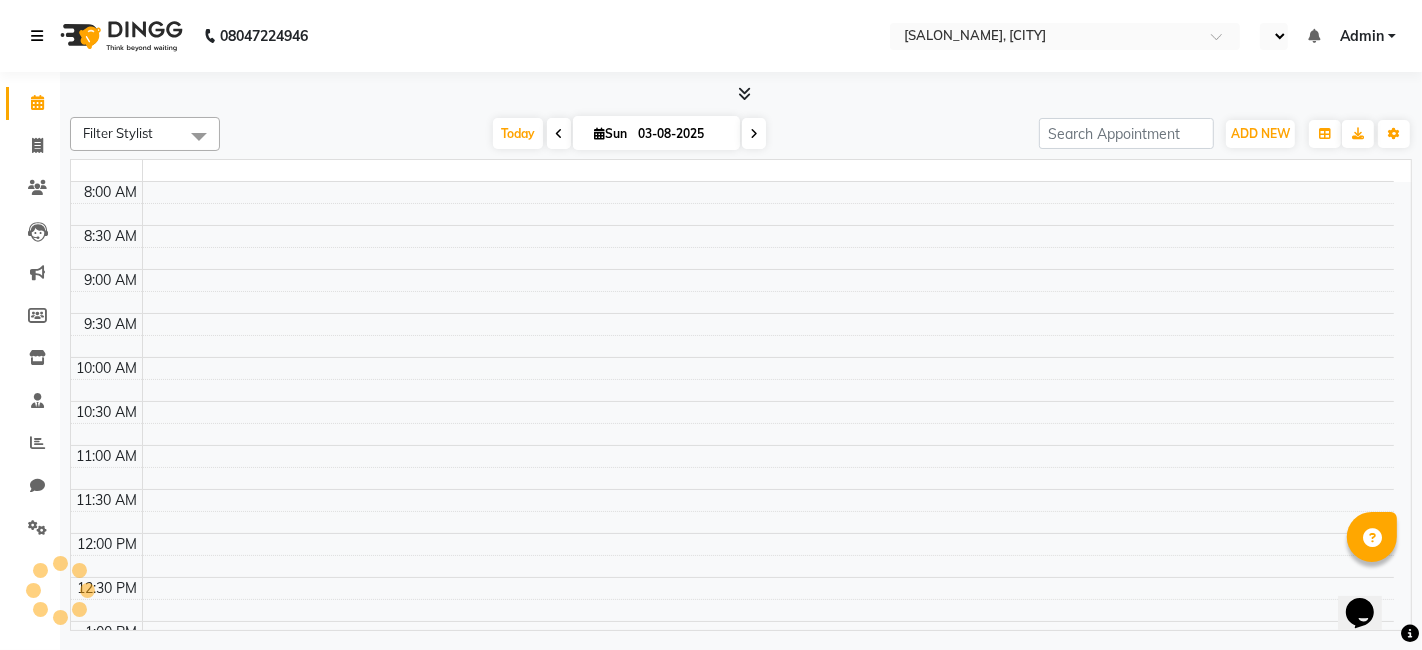 select on "en" 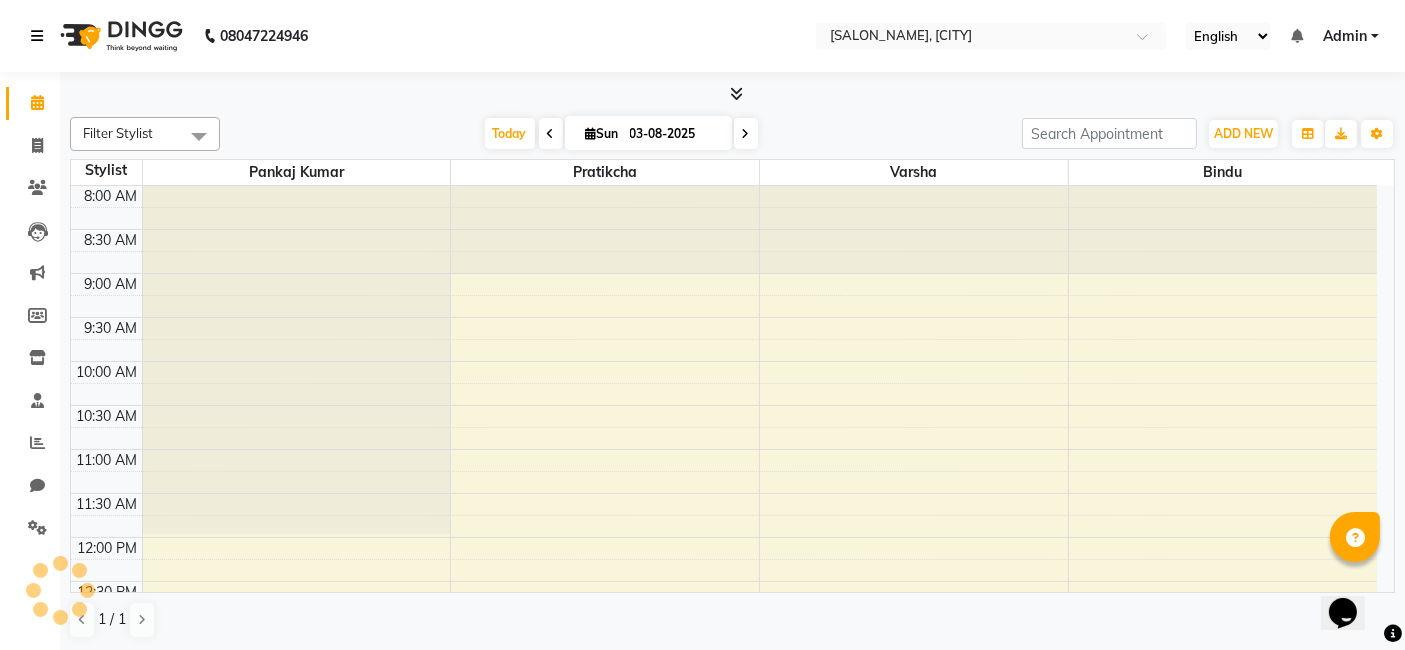 scroll, scrollTop: 0, scrollLeft: 0, axis: both 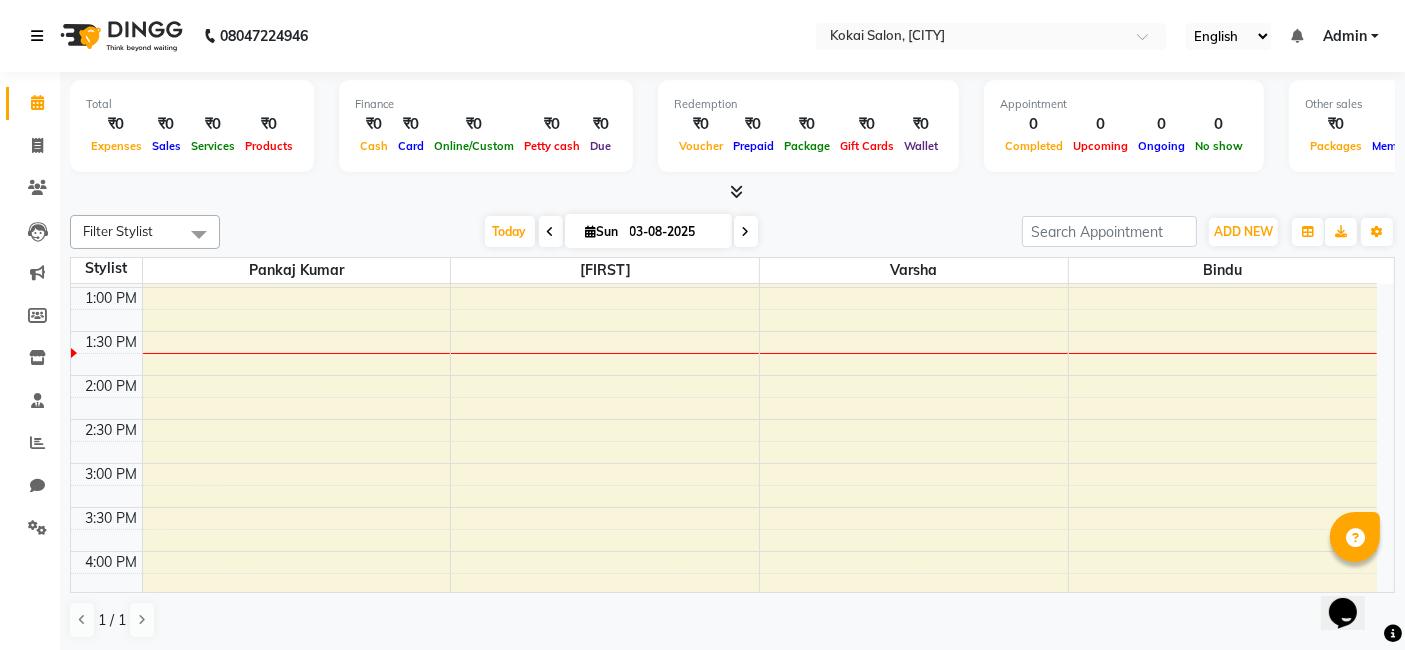 click at bounding box center [41, 36] 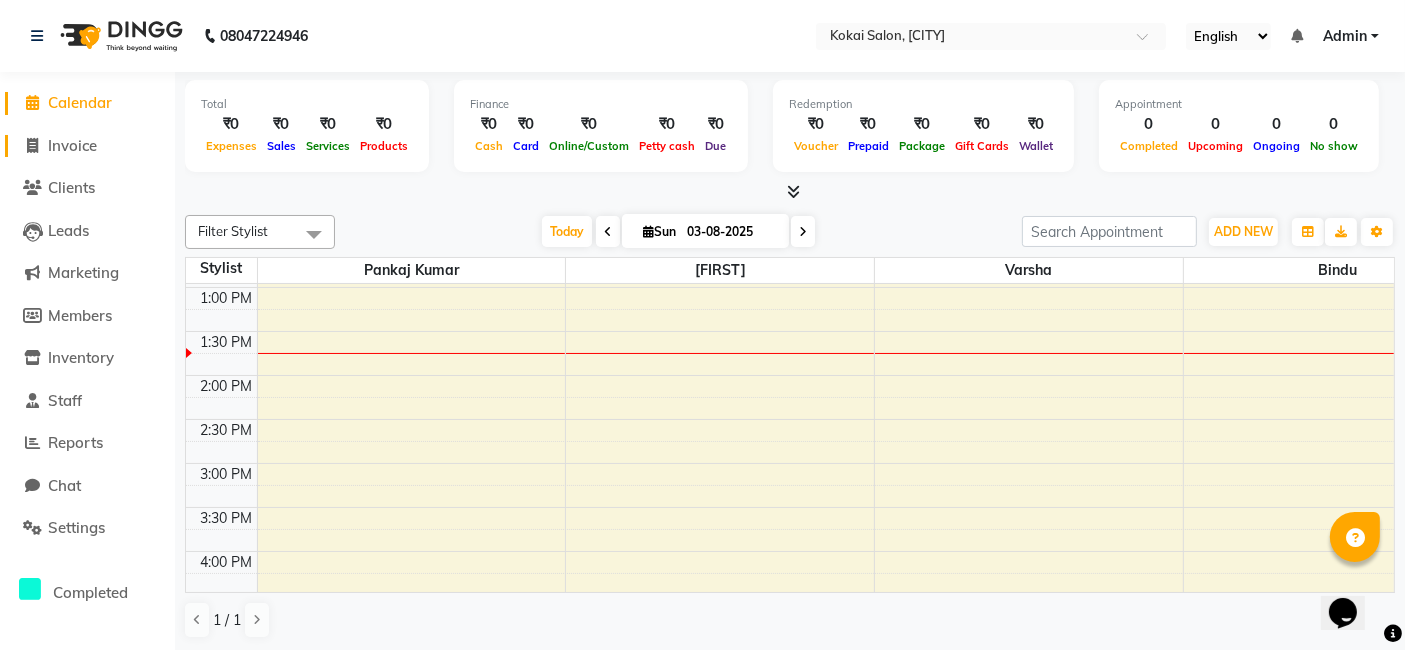 click on "Invoice" 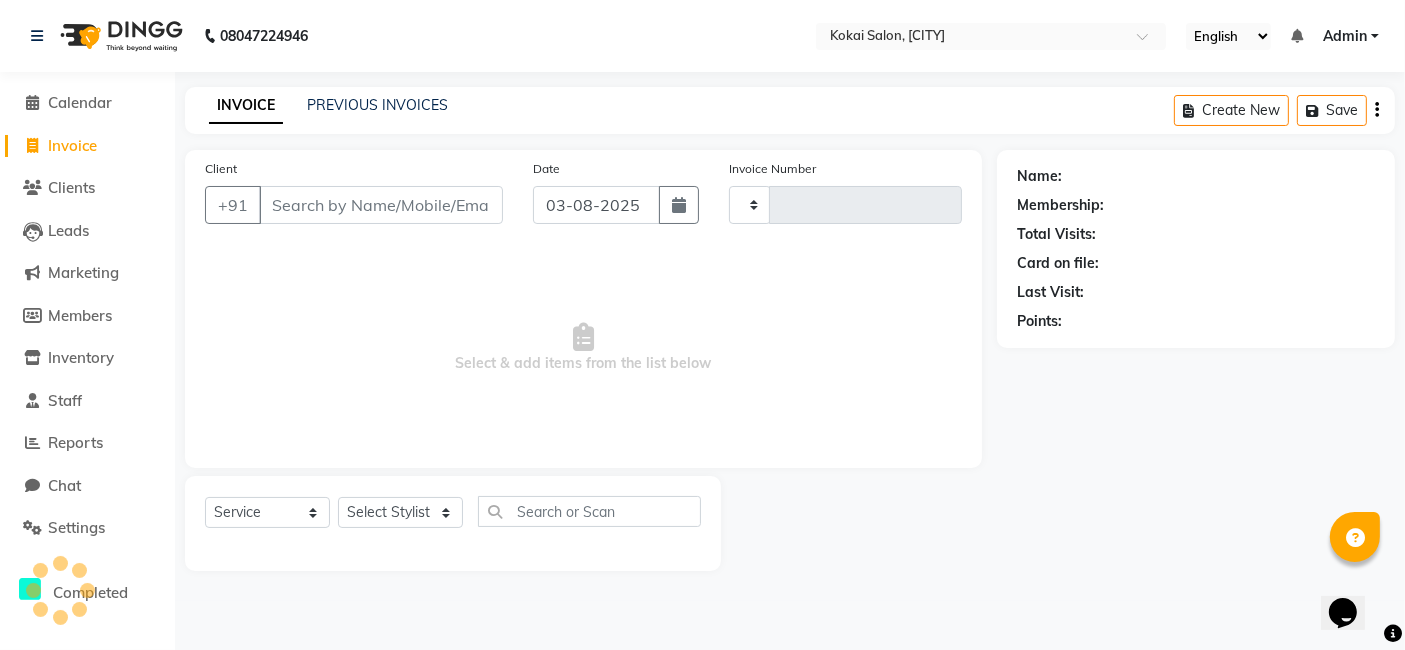type on "0329" 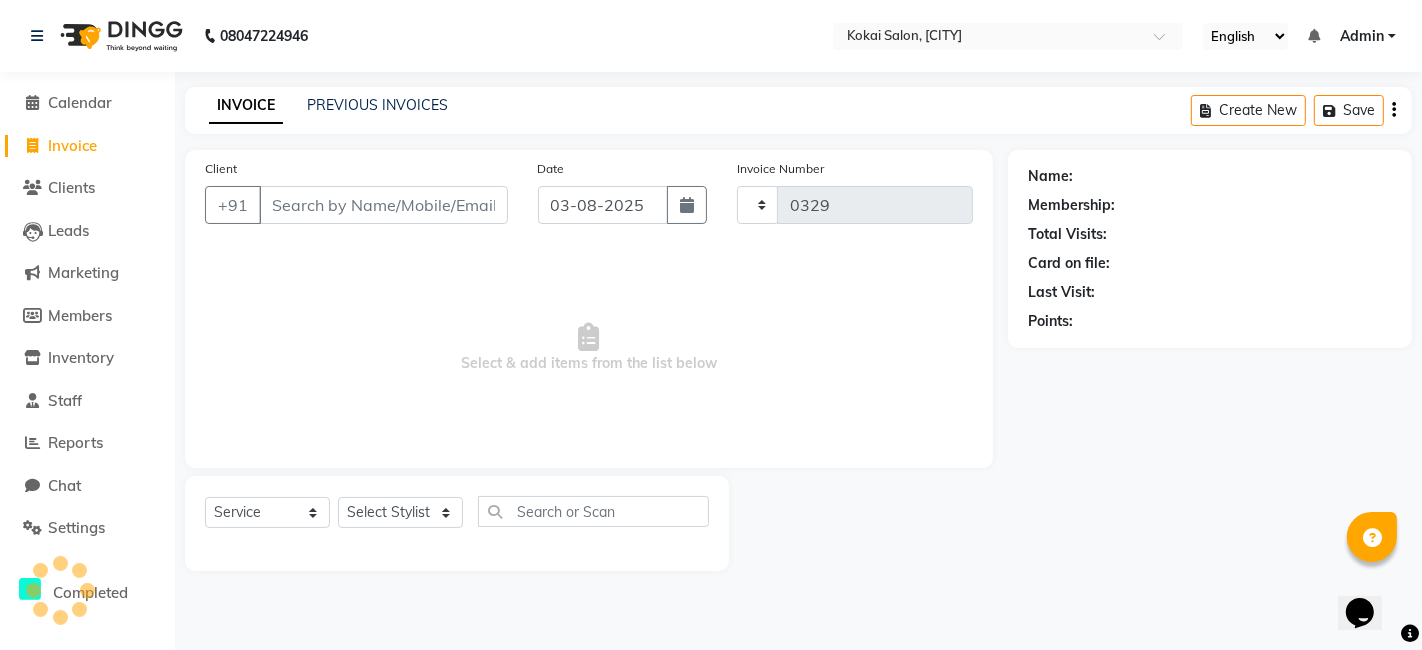 select on "7546" 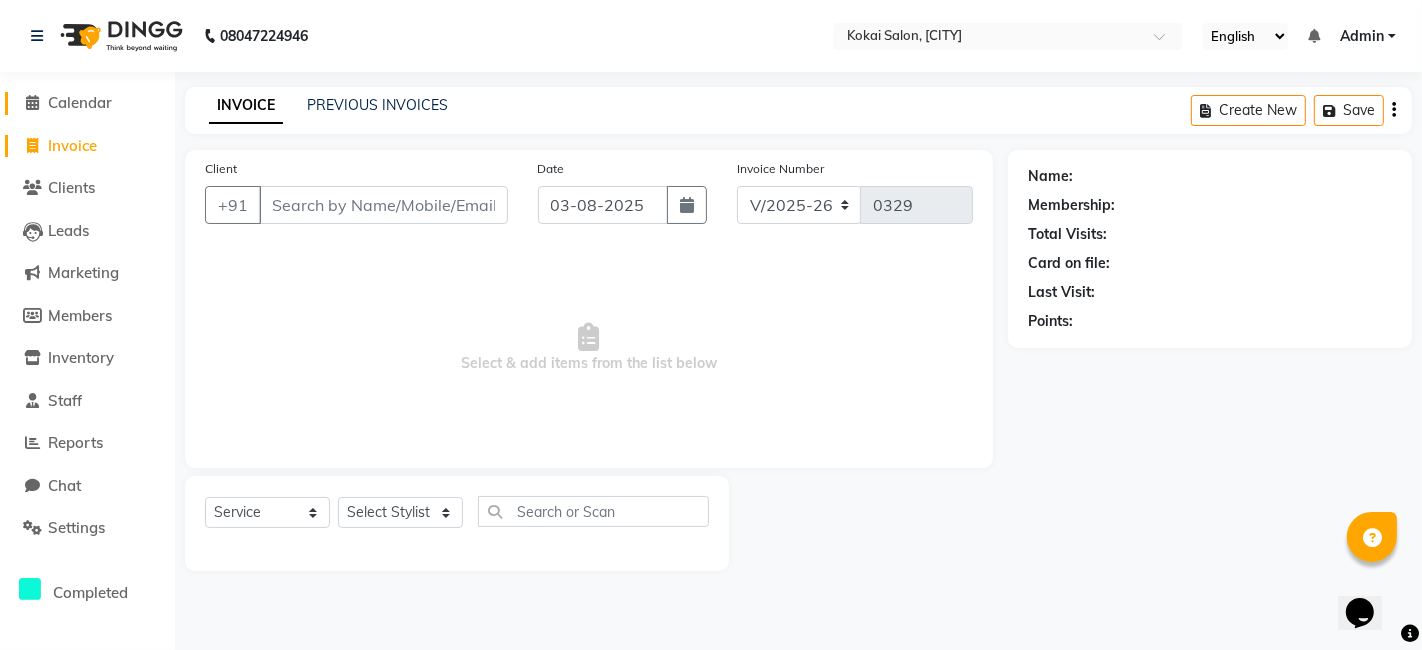 click on "Calendar" 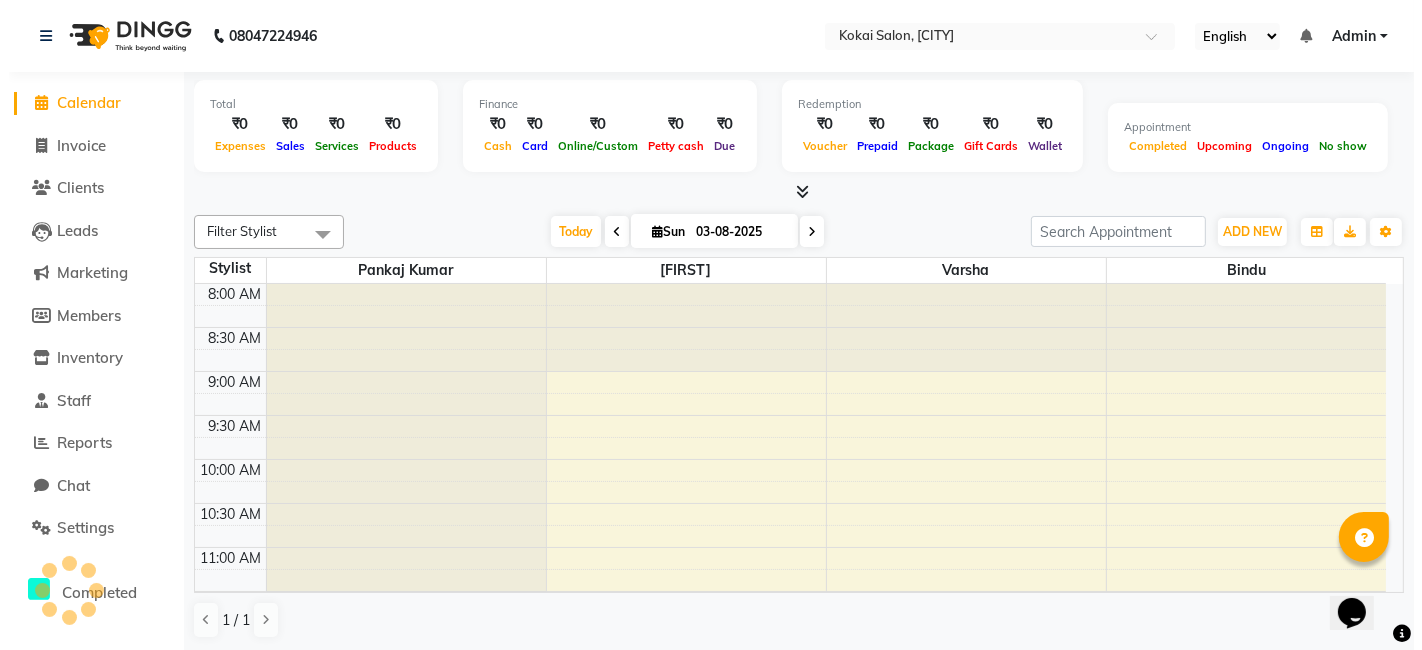 scroll, scrollTop: 0, scrollLeft: 0, axis: both 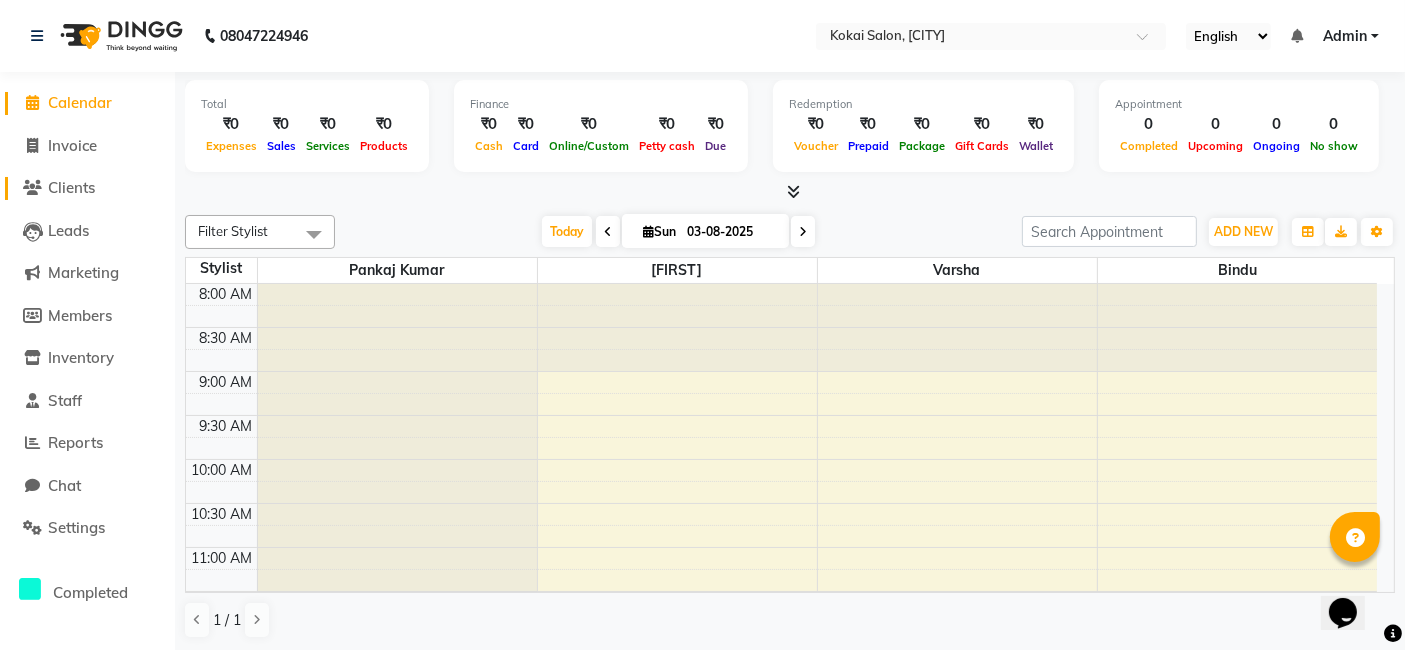 click on "Clients" 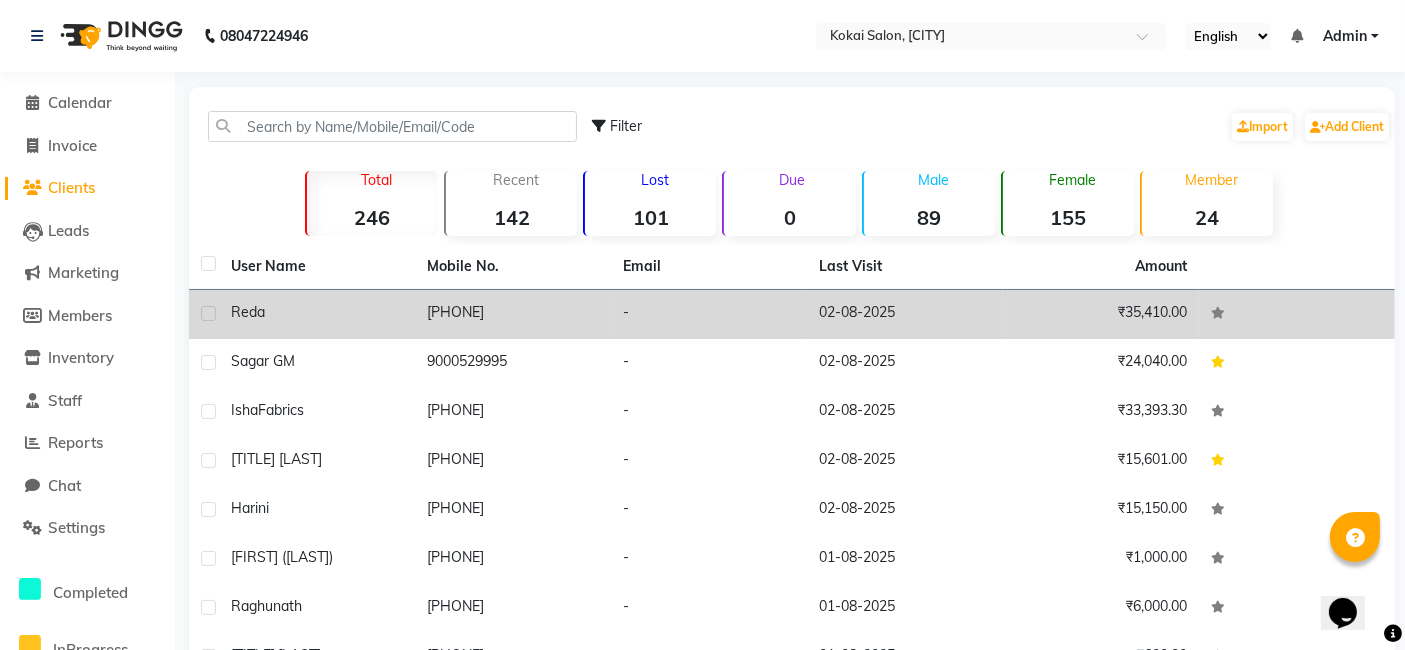 click on "-" 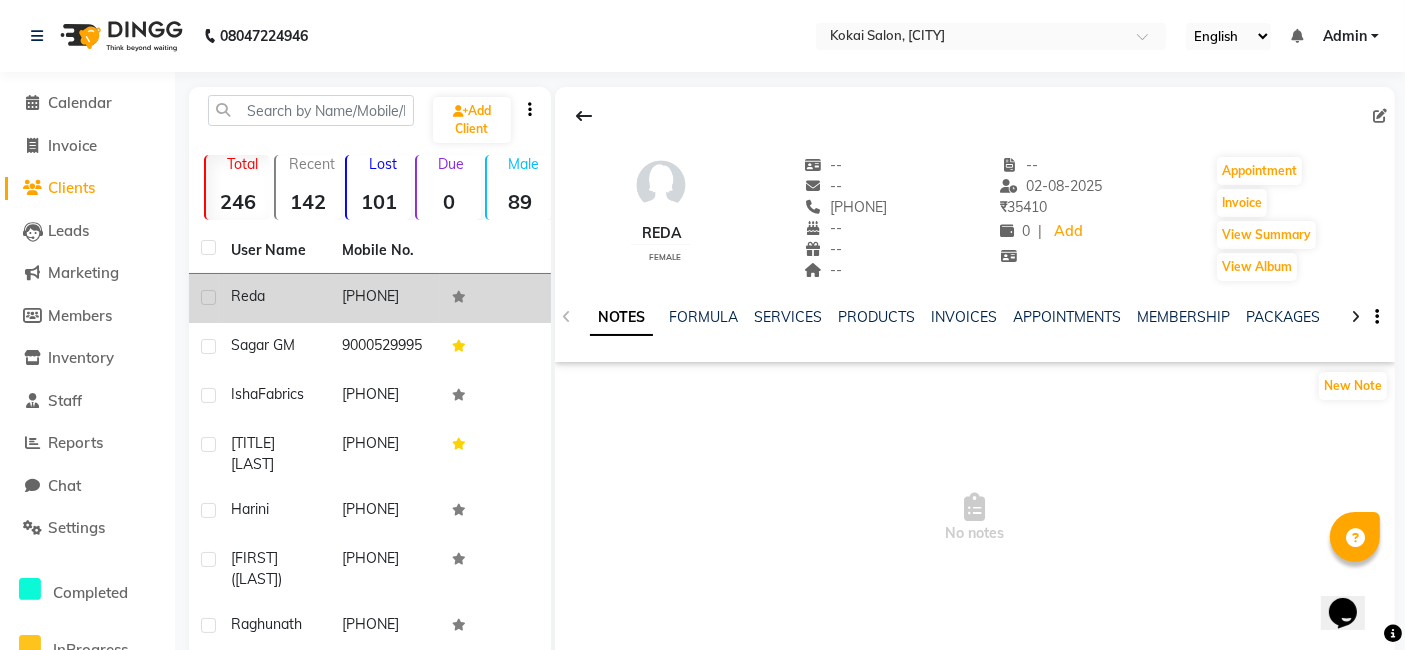 click on "NOTES FORMULA SERVICES PRODUCTS INVOICES APPOINTMENTS MEMBERSHIP PACKAGES VOUCHERS GIFTCARDS POINTS FORMS FAMILY CARDS WALLET" 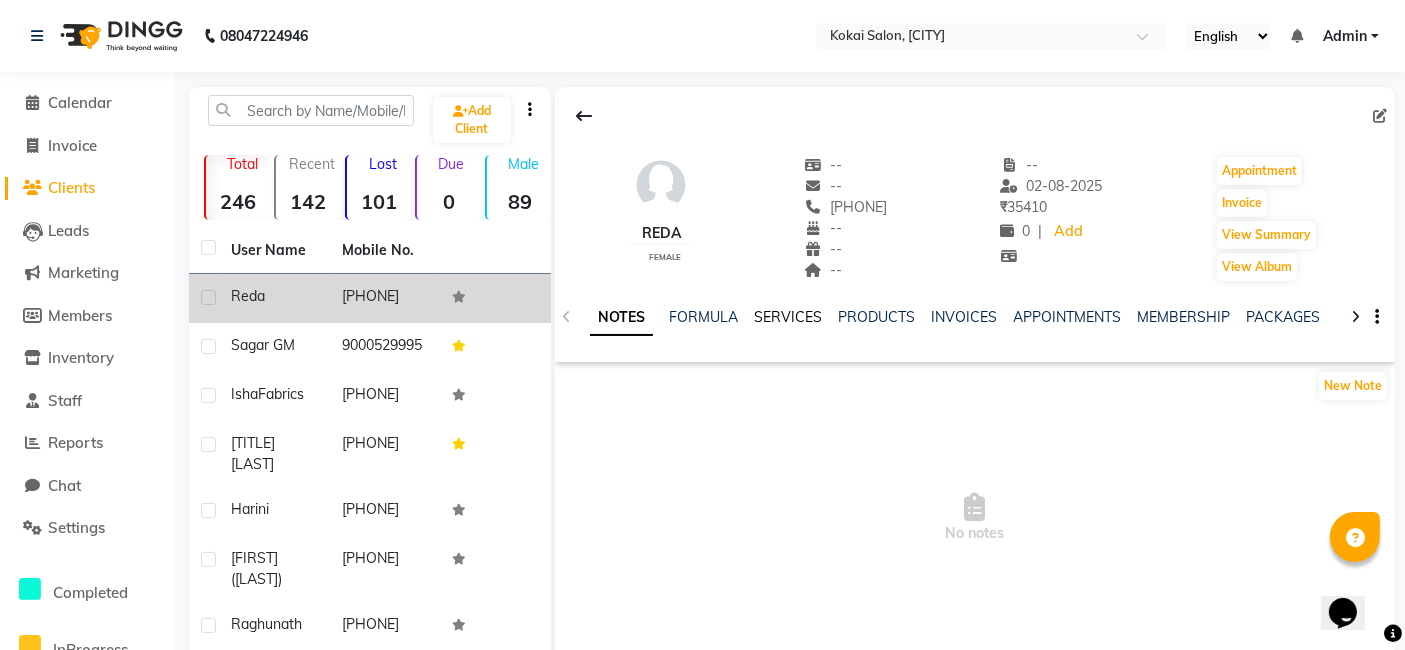 click on "SERVICES" 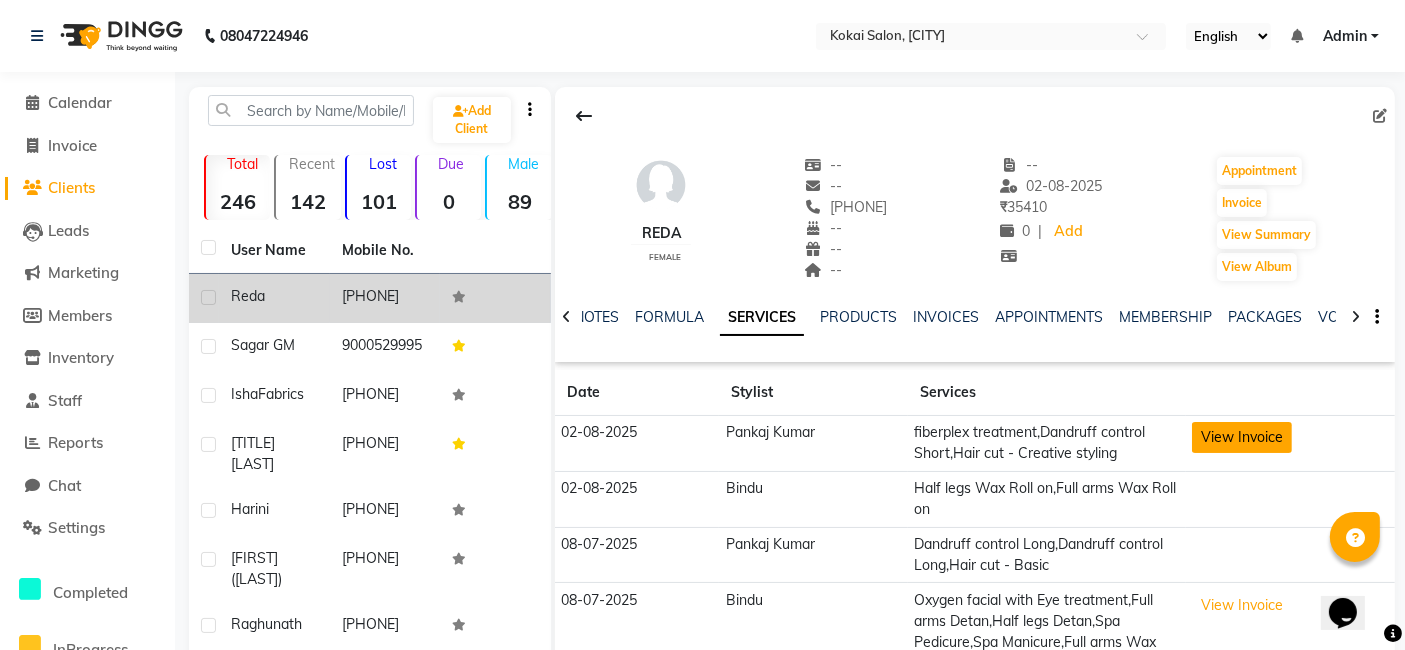 click on "View Invoice" 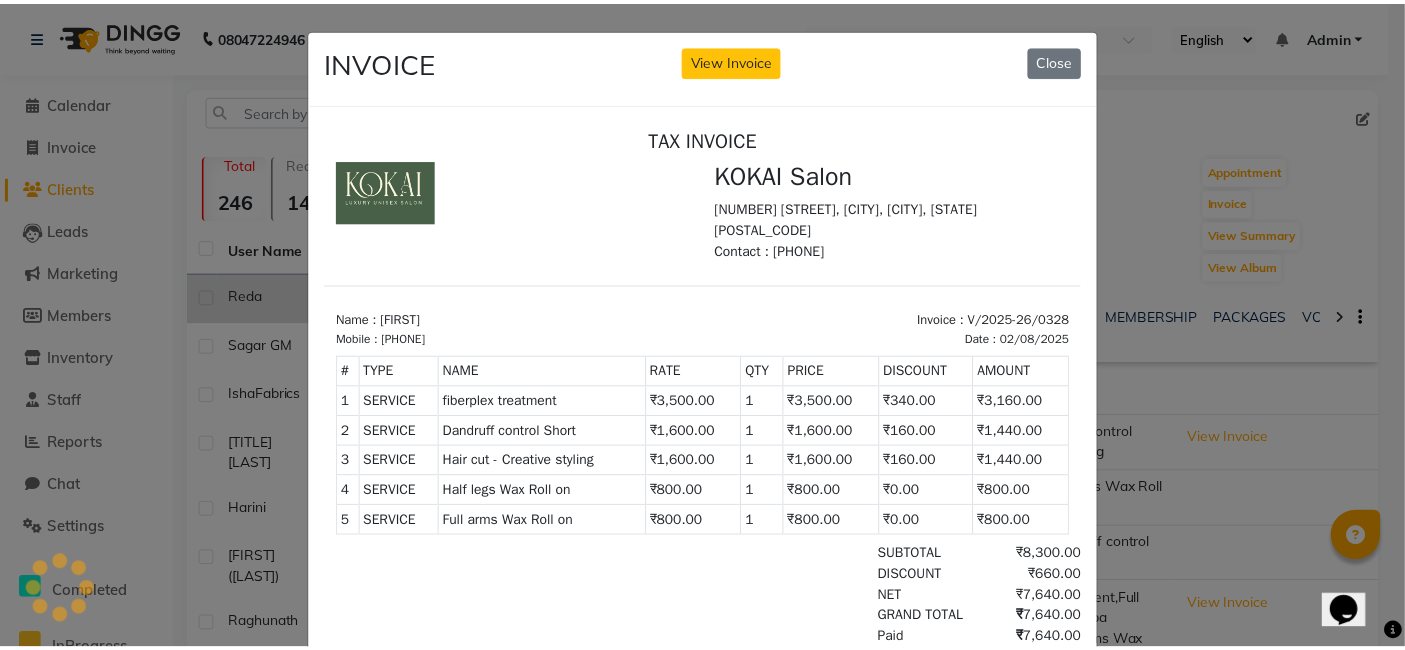 scroll, scrollTop: 0, scrollLeft: 0, axis: both 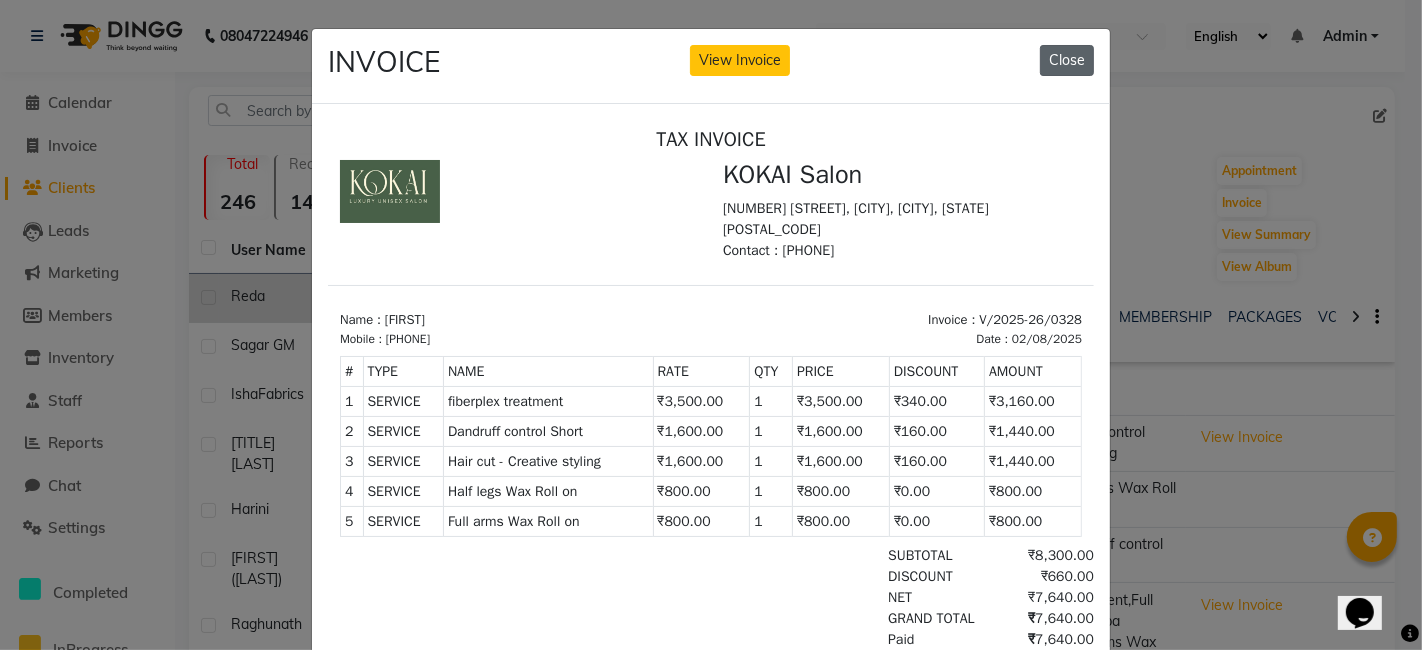 click on "Close" 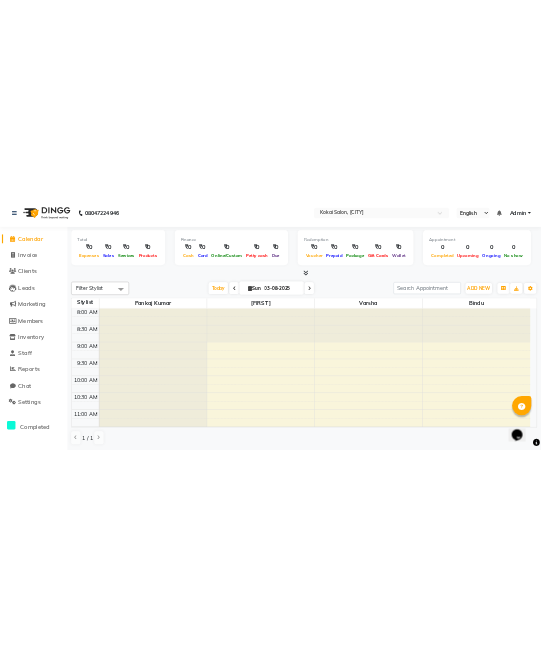 scroll, scrollTop: 0, scrollLeft: 0, axis: both 